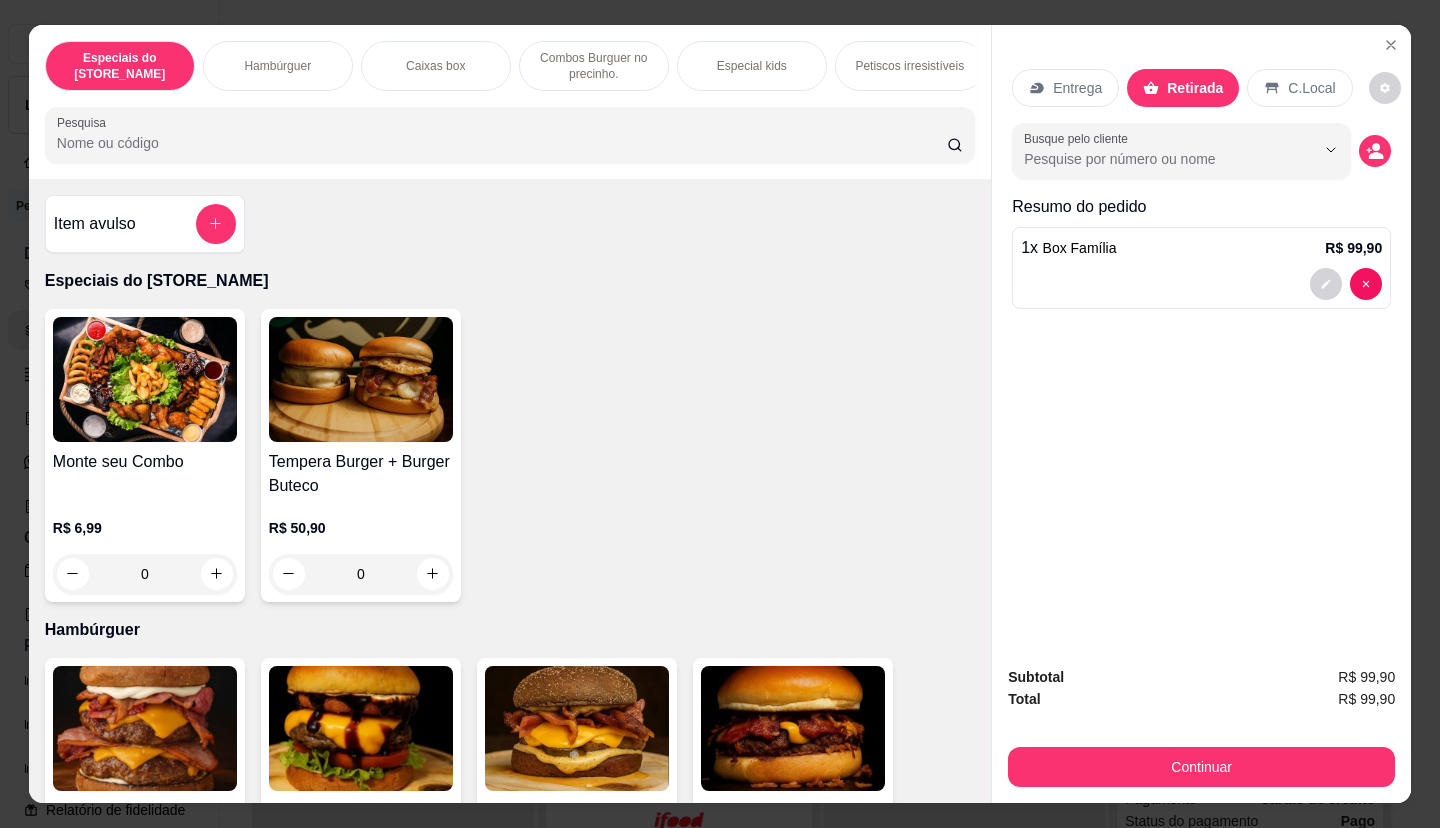 scroll, scrollTop: 32, scrollLeft: 0, axis: vertical 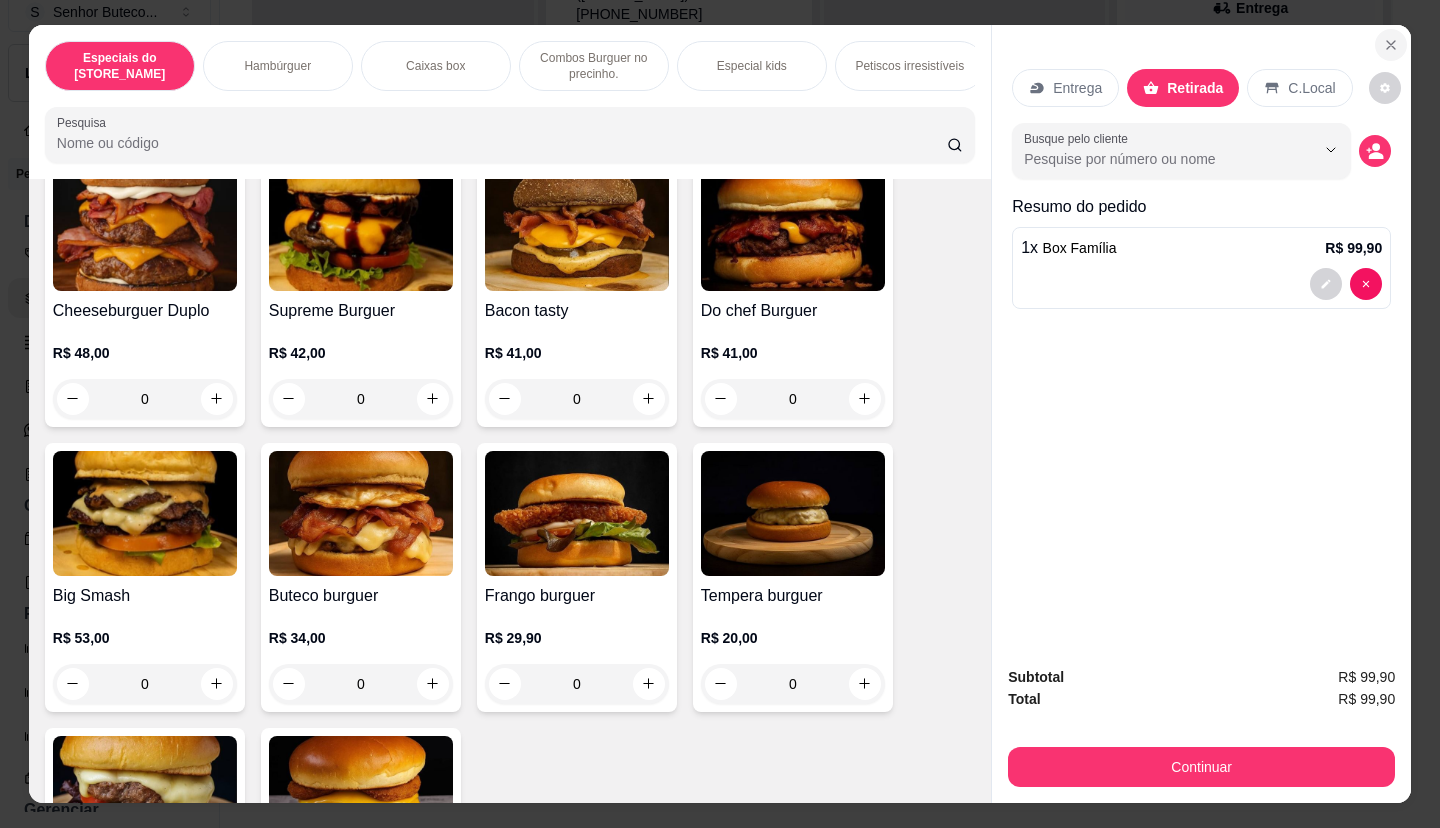click 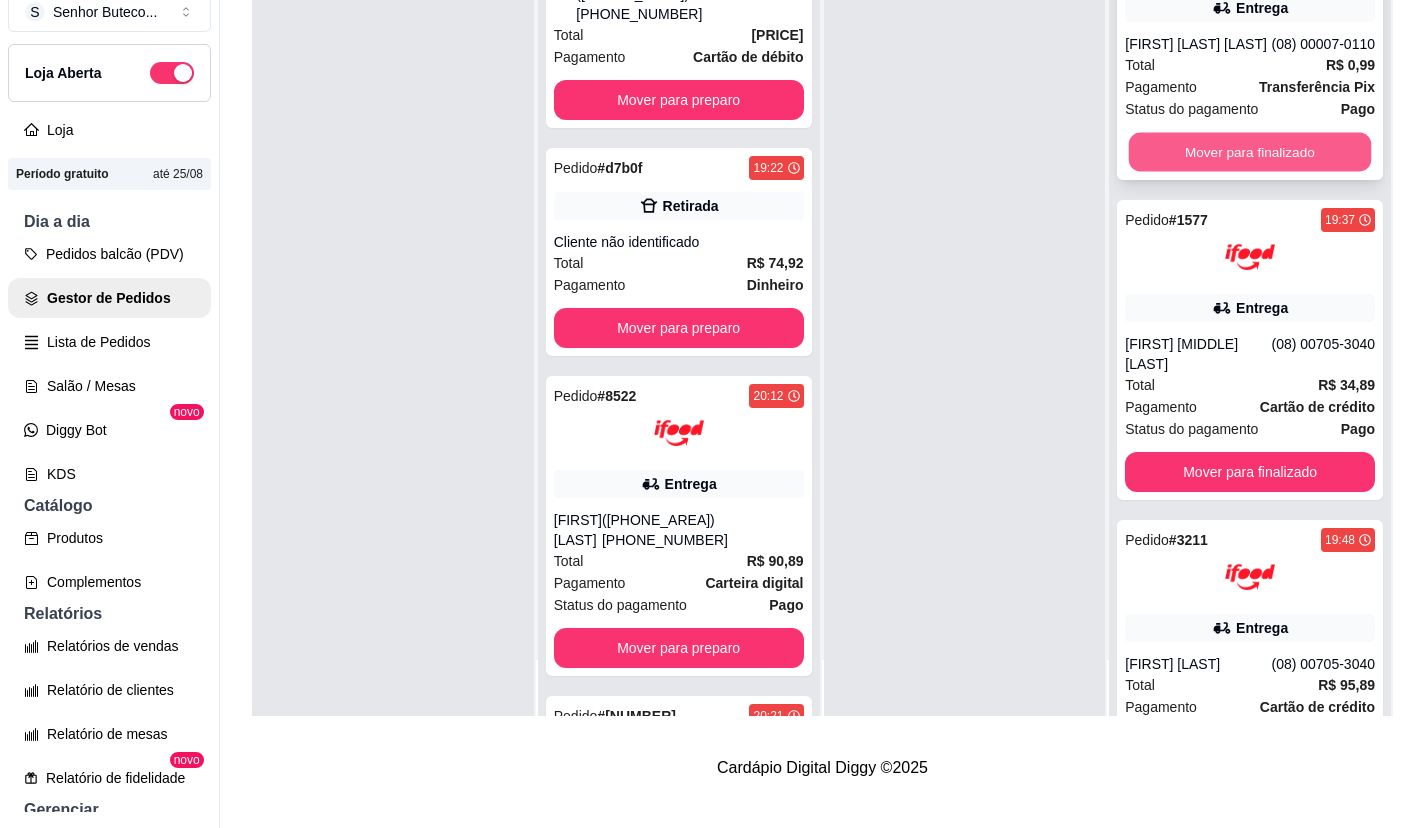 click on "Mover para finalizado" at bounding box center [1250, 152] 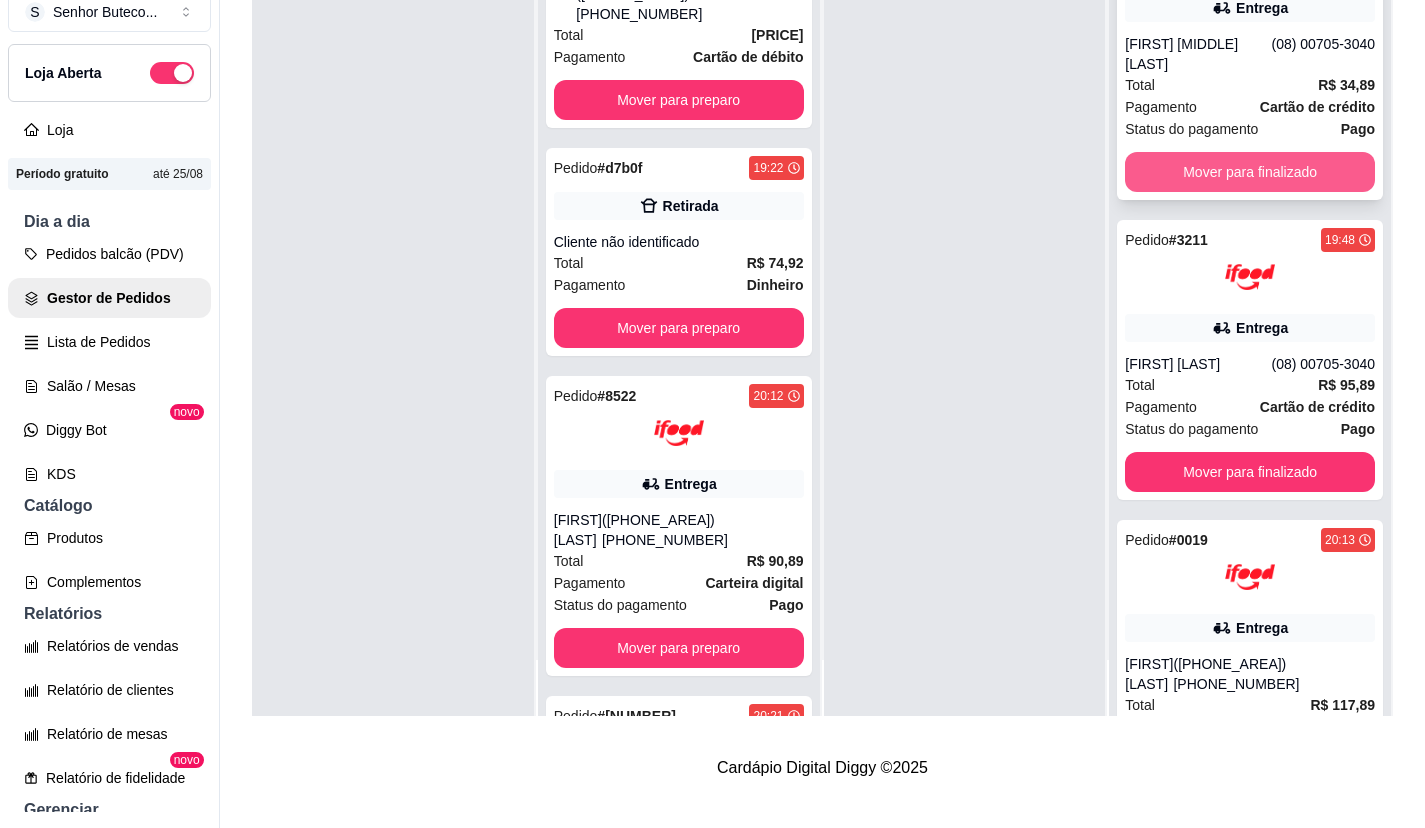 click on "Mover para finalizado" at bounding box center (1250, 172) 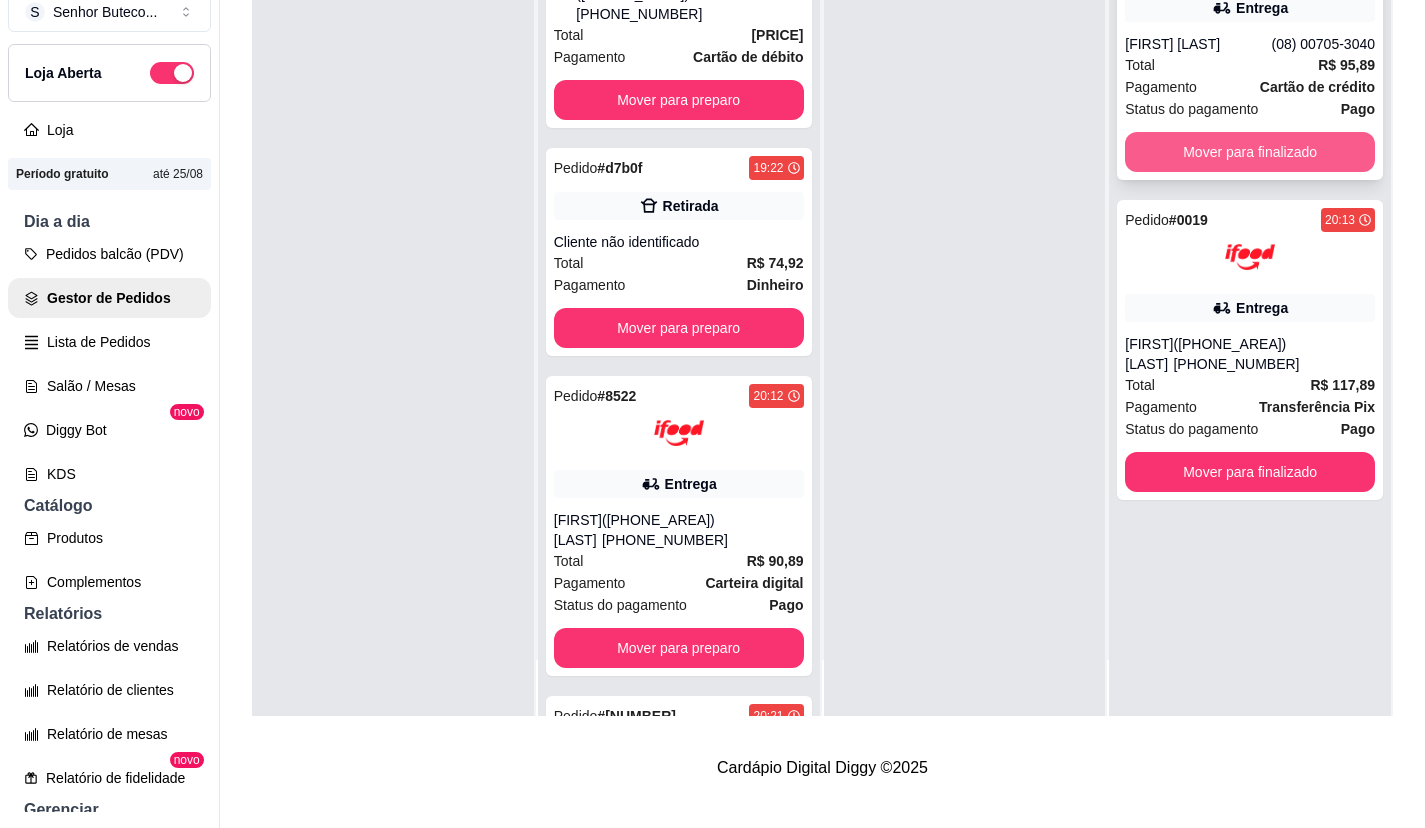 click on "Mover para finalizado" at bounding box center (1250, 152) 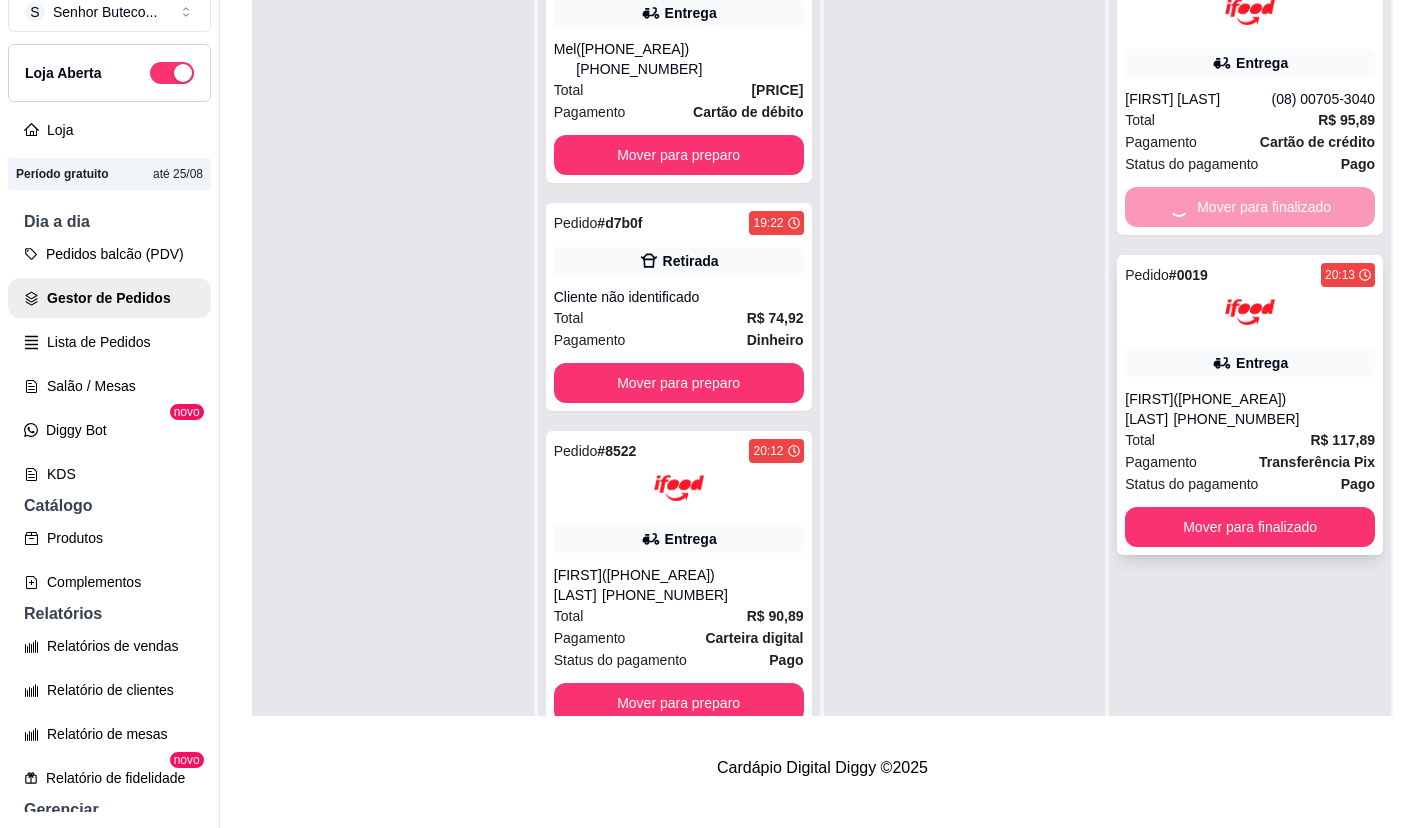 scroll, scrollTop: 0, scrollLeft: 0, axis: both 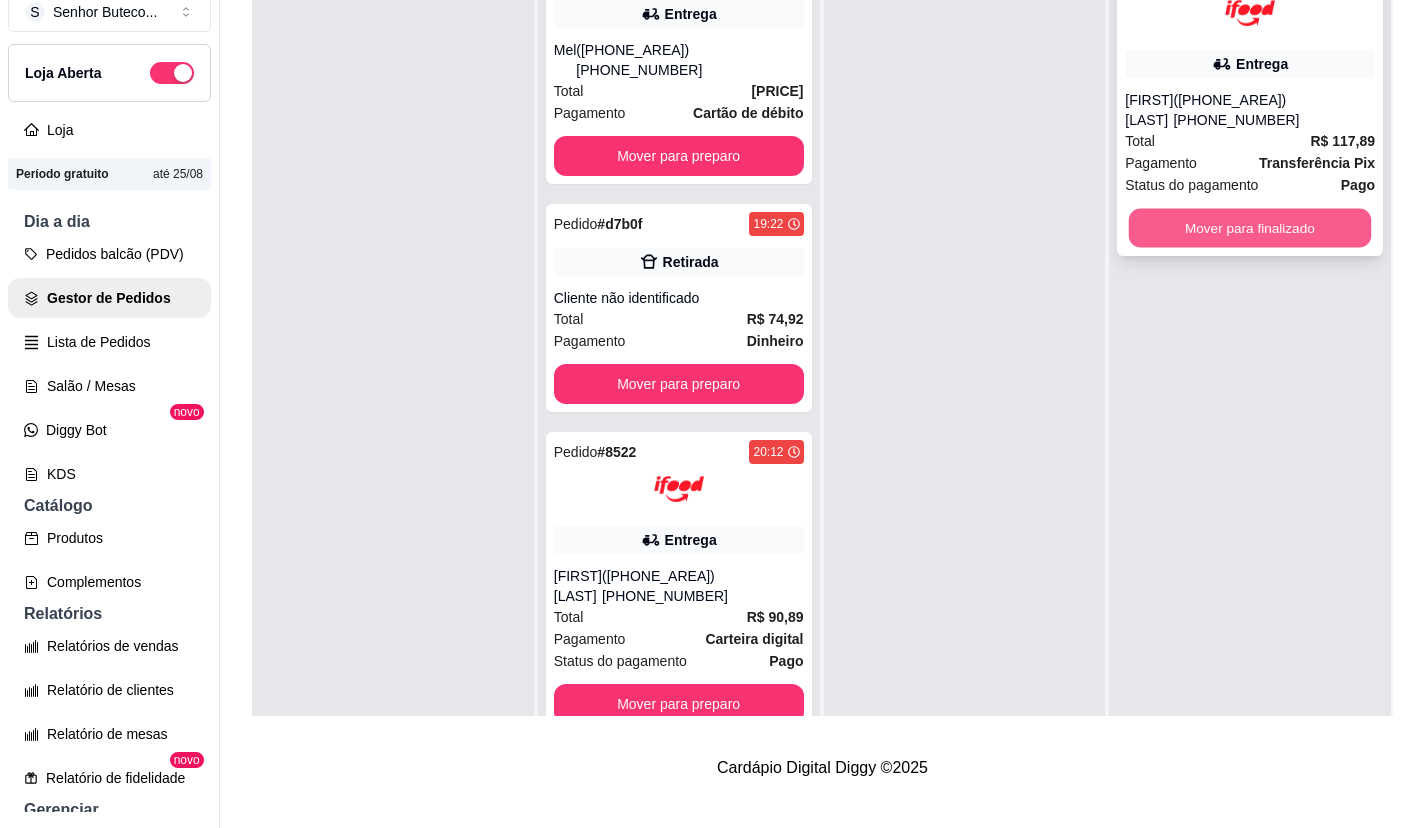 click on "Mover para finalizado" at bounding box center (1250, 228) 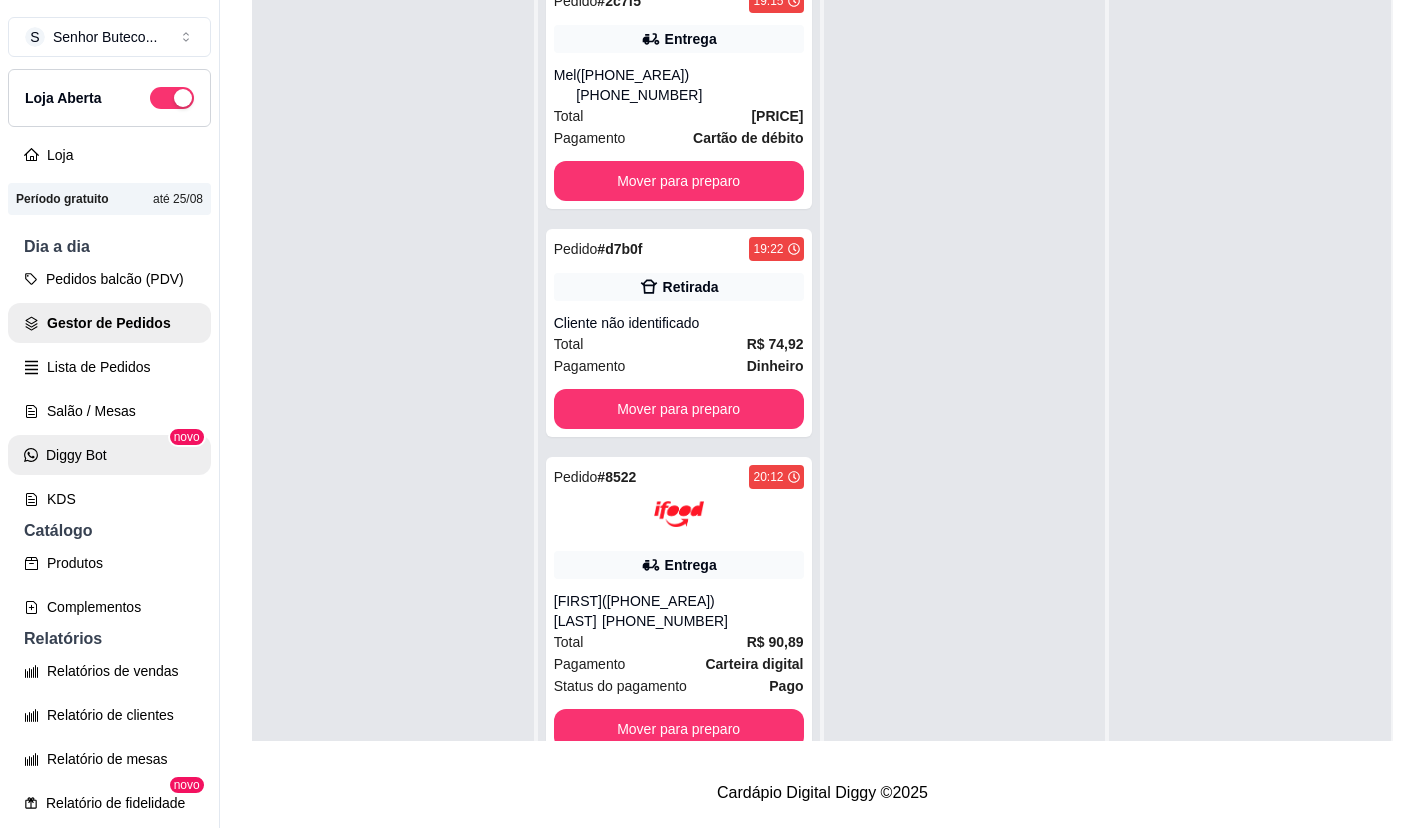 scroll, scrollTop: 0, scrollLeft: 0, axis: both 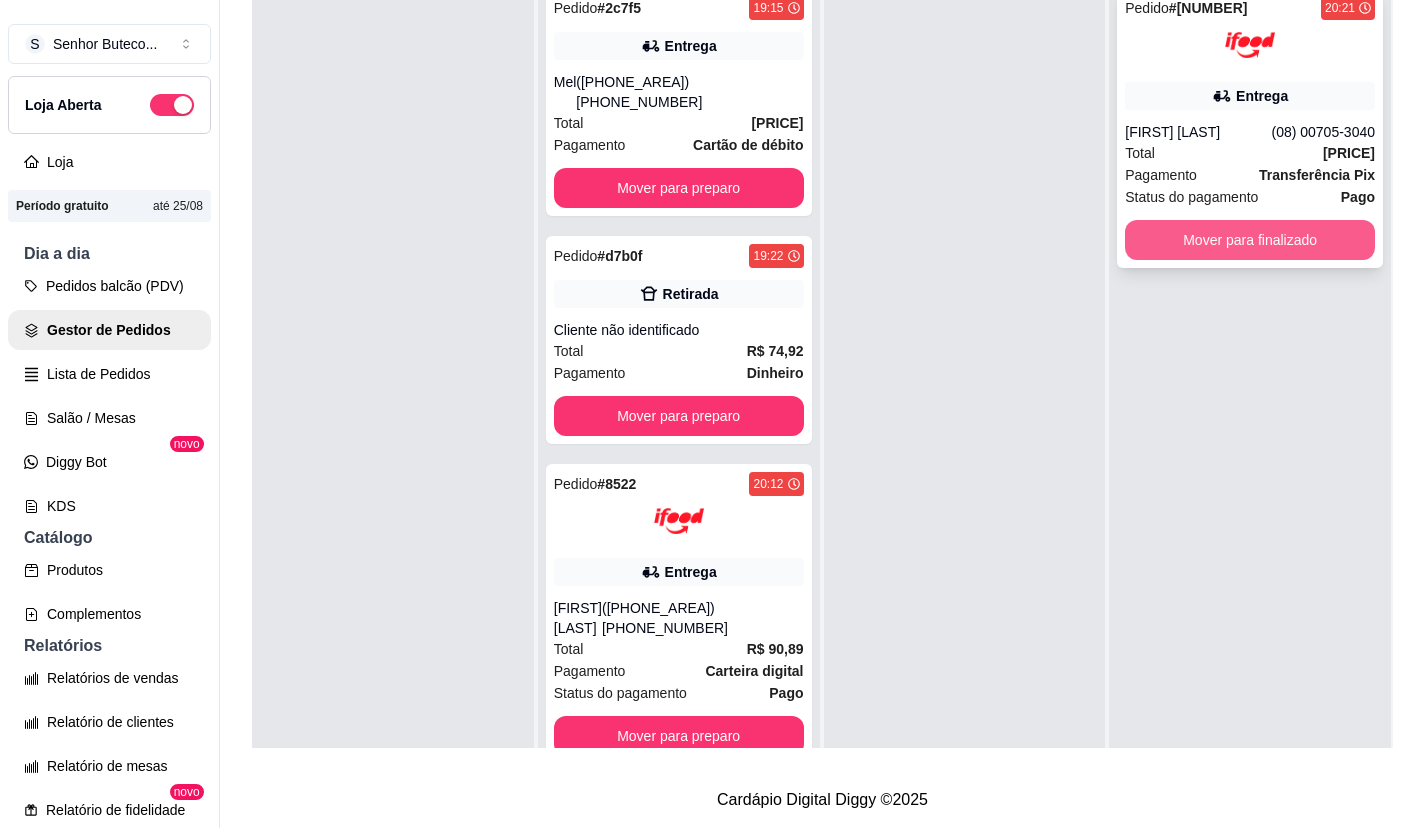 click on "Mover para finalizado" at bounding box center [1250, 240] 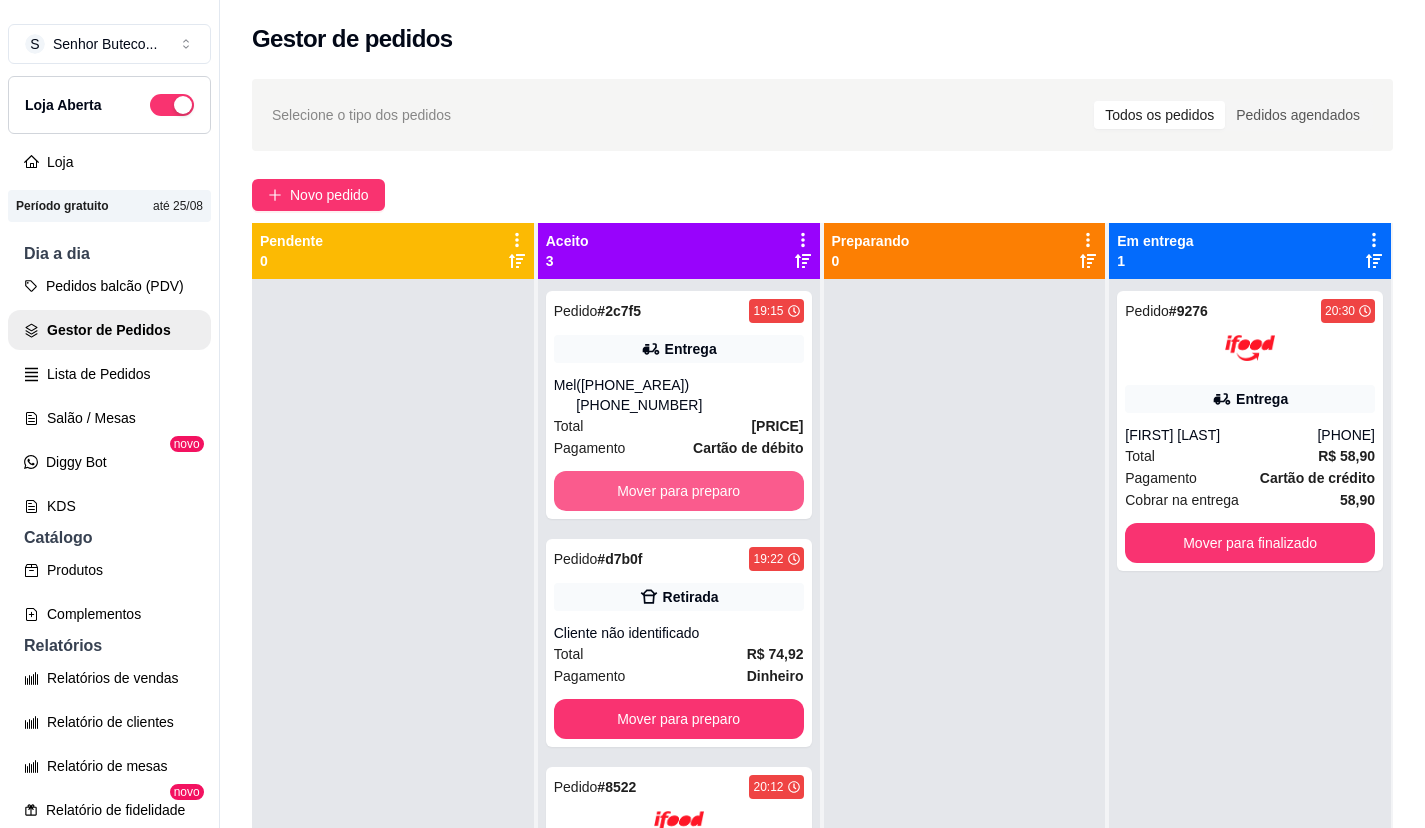 scroll, scrollTop: 0, scrollLeft: 0, axis: both 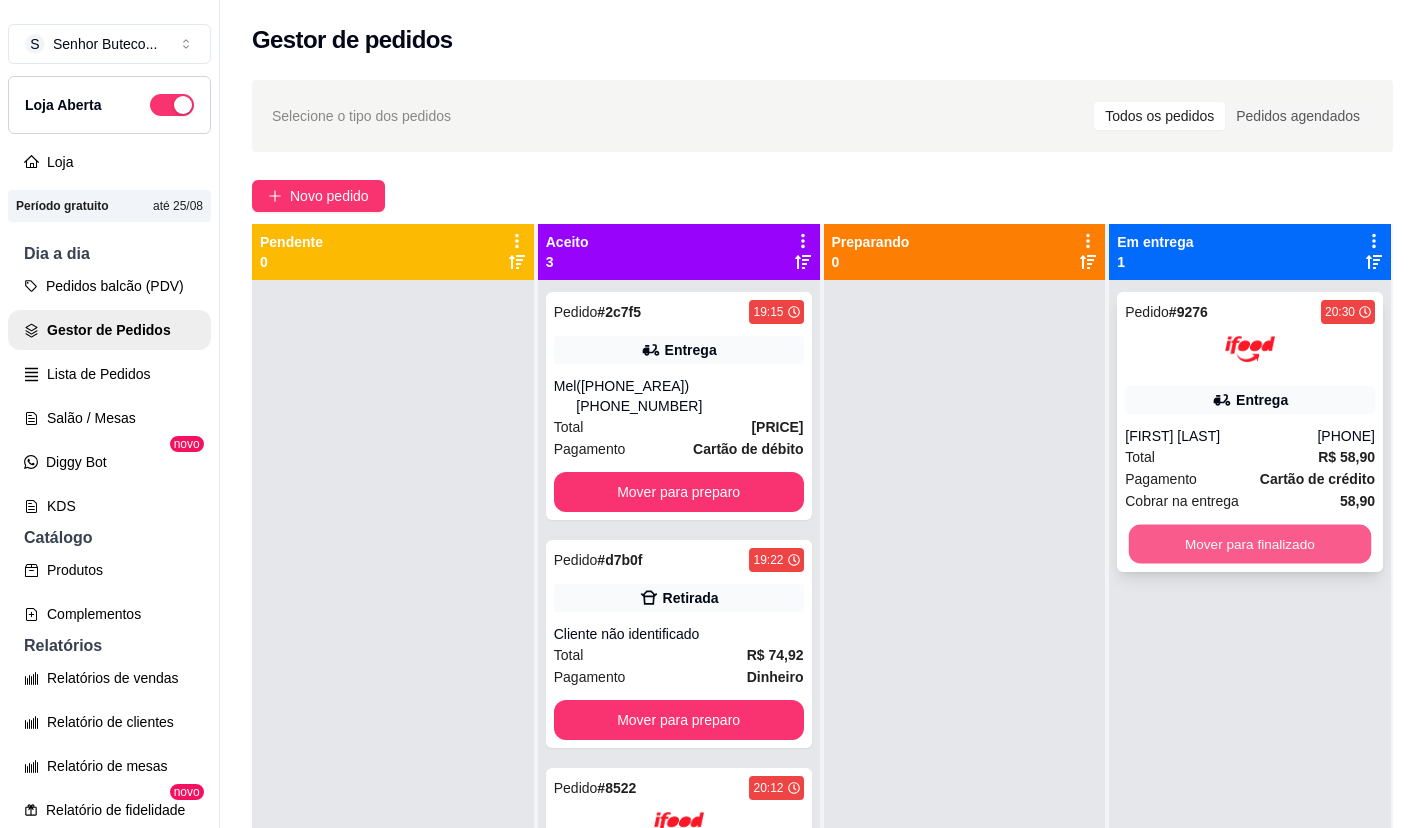 click on "Mover para finalizado" at bounding box center [1250, 544] 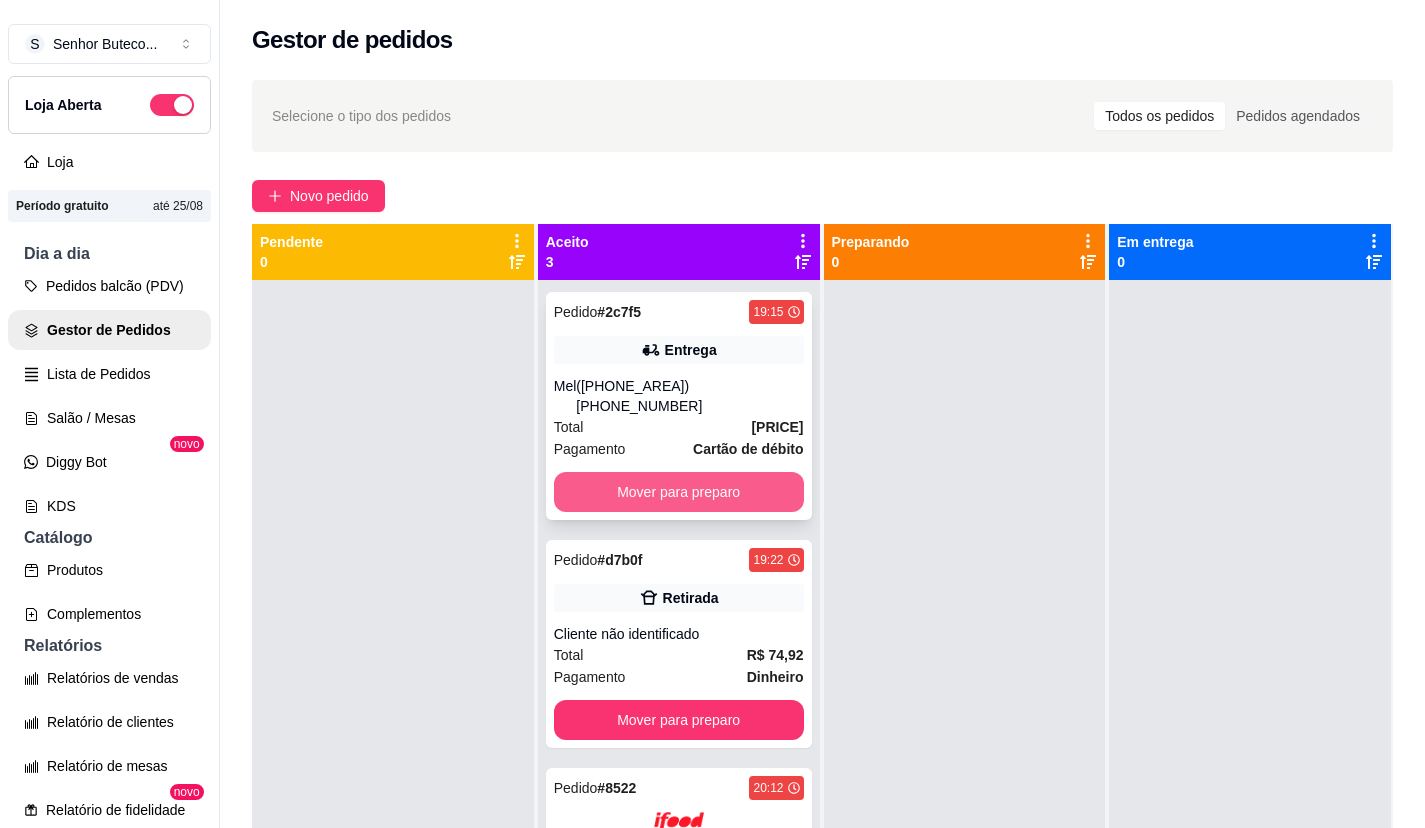 click on "Mover para preparo" at bounding box center (679, 492) 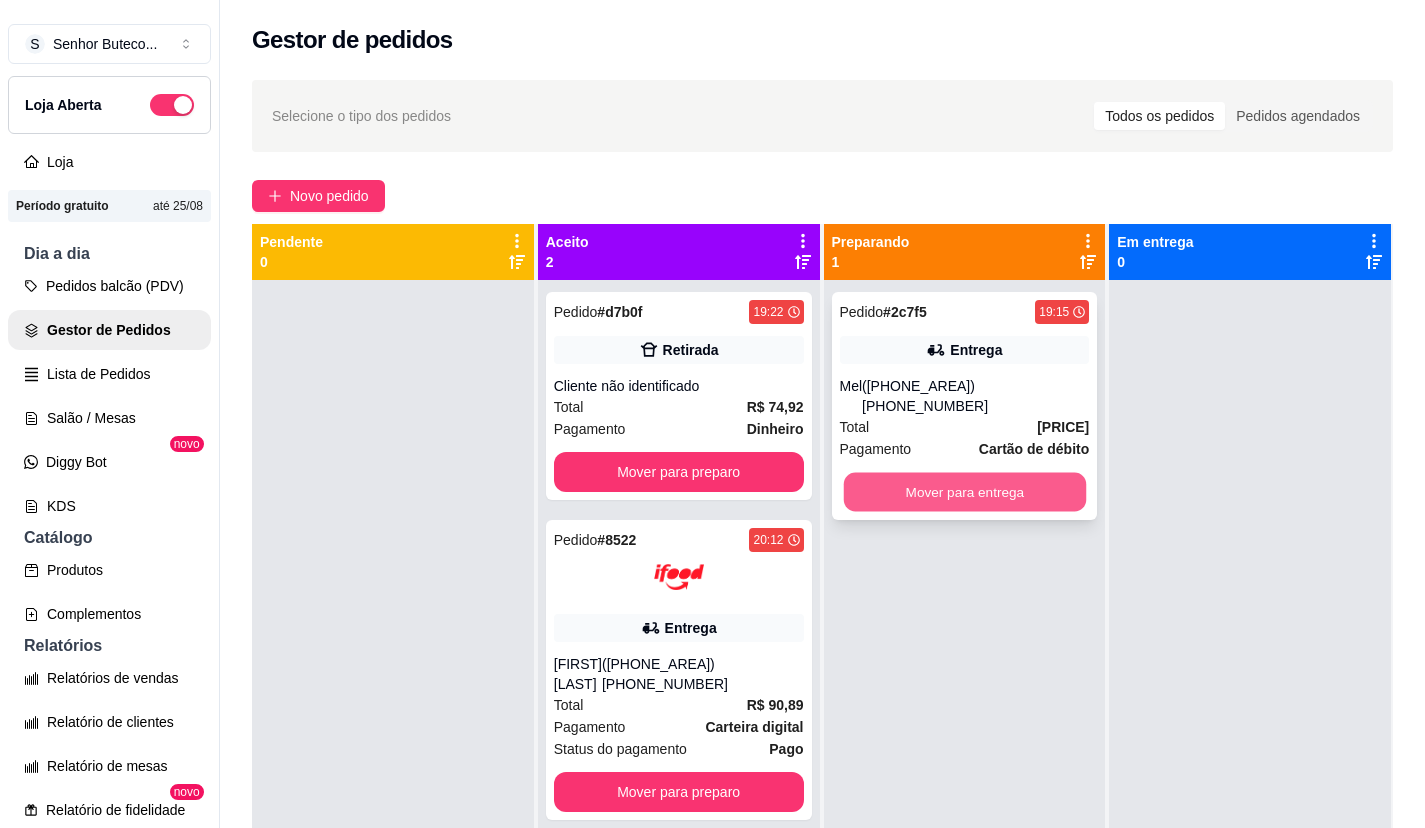 click on "Mover para entrega" at bounding box center (964, 492) 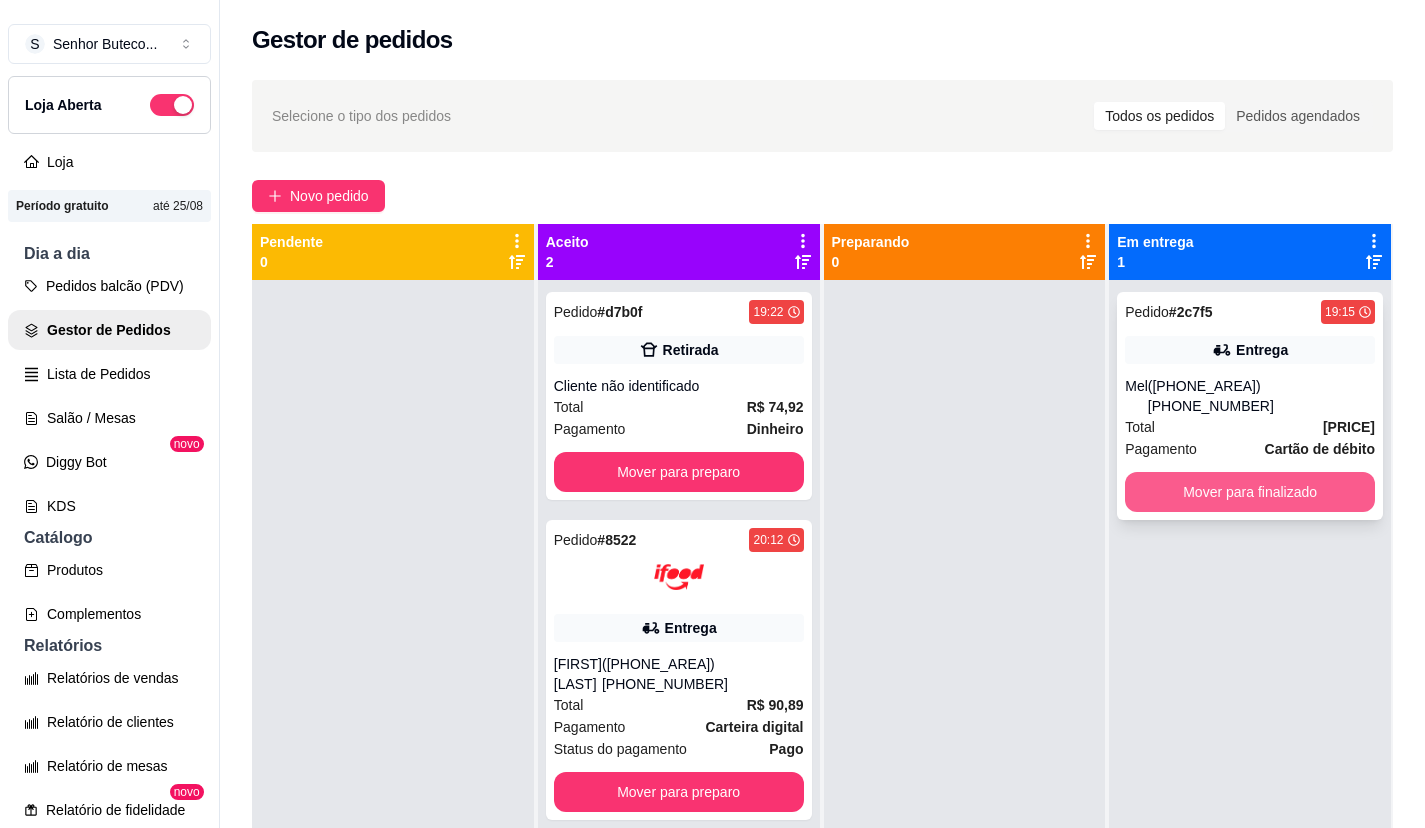 click on "Mover para finalizado" at bounding box center (1250, 492) 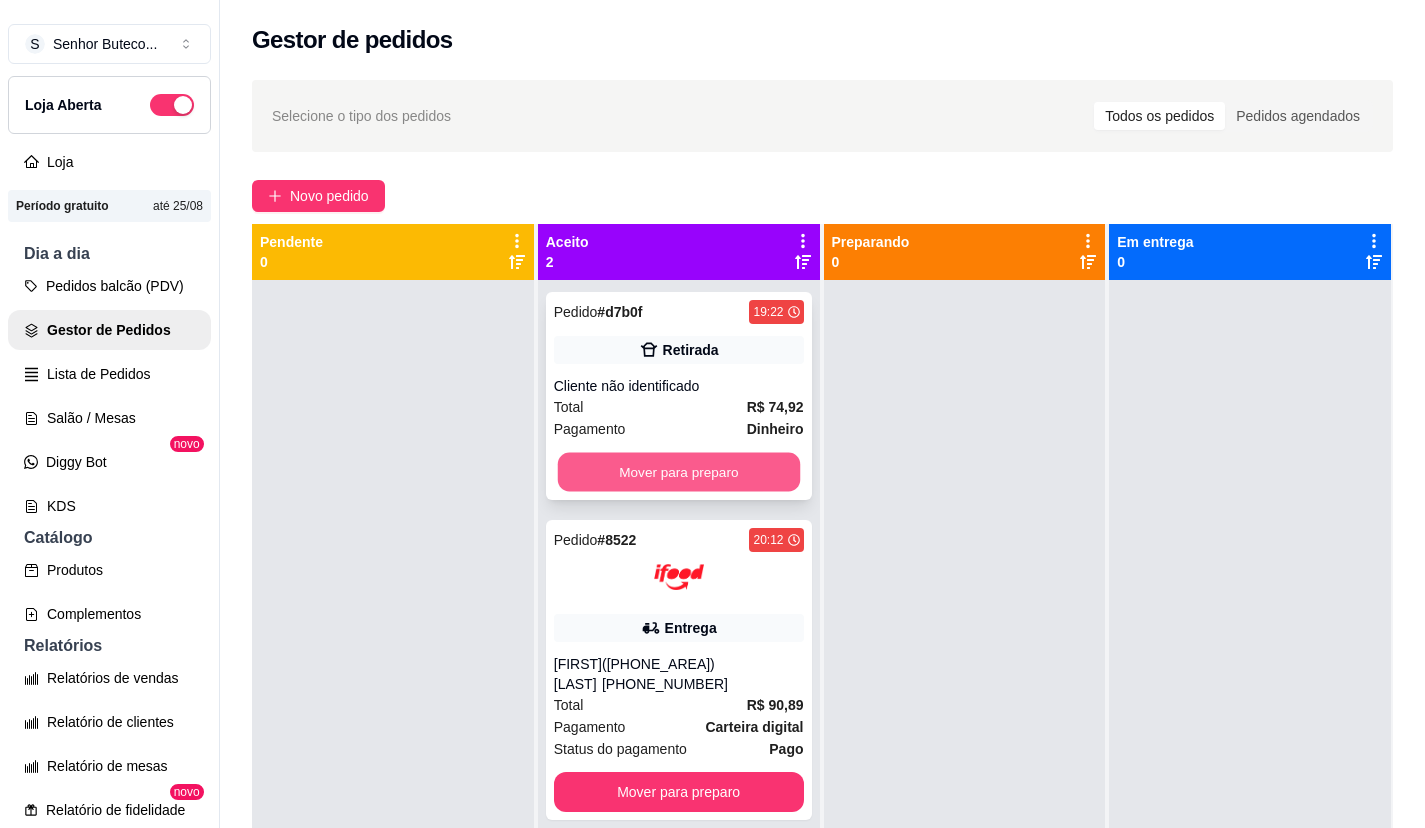 click on "Mover para preparo" at bounding box center [678, 472] 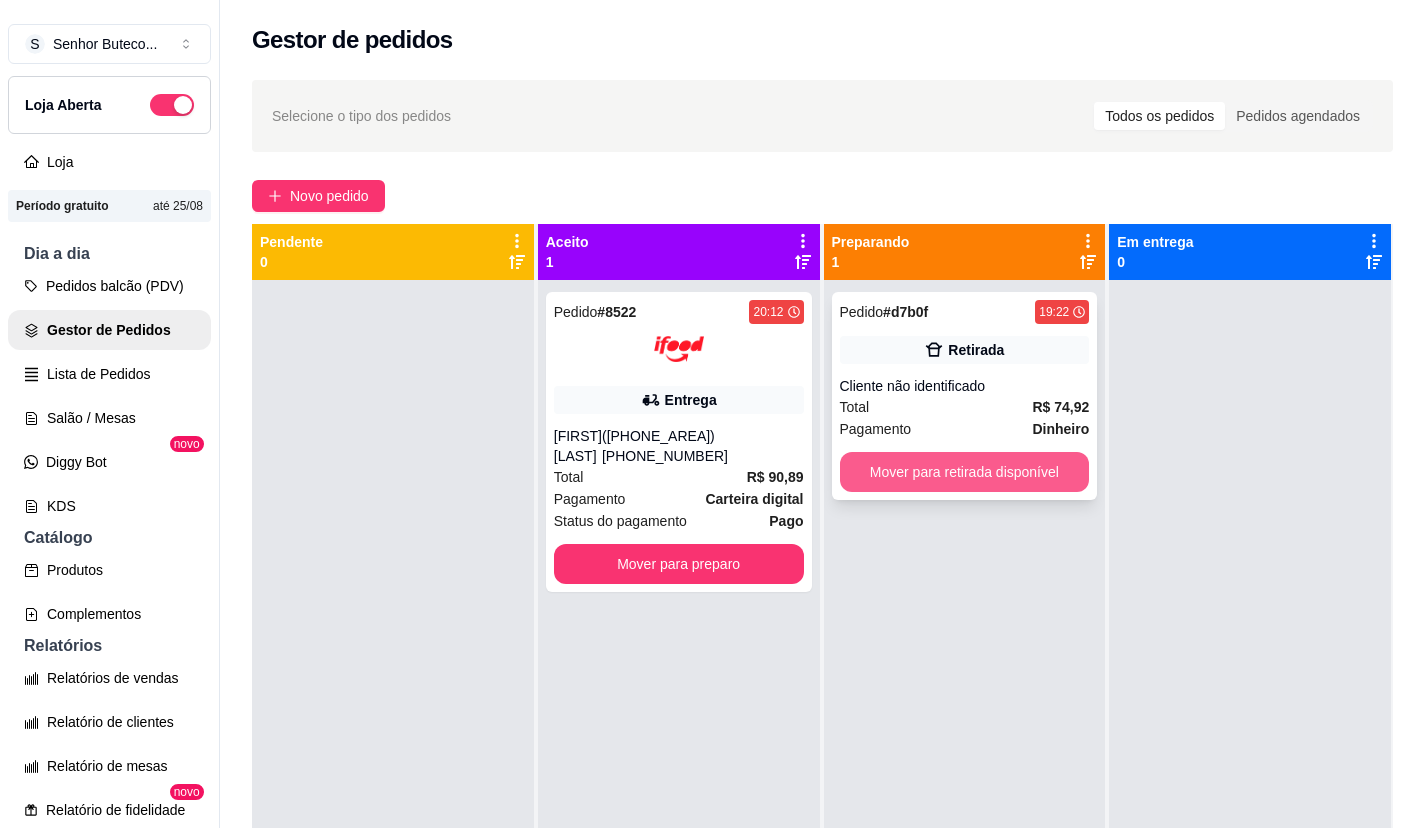 click on "Mover para retirada disponível" at bounding box center [965, 472] 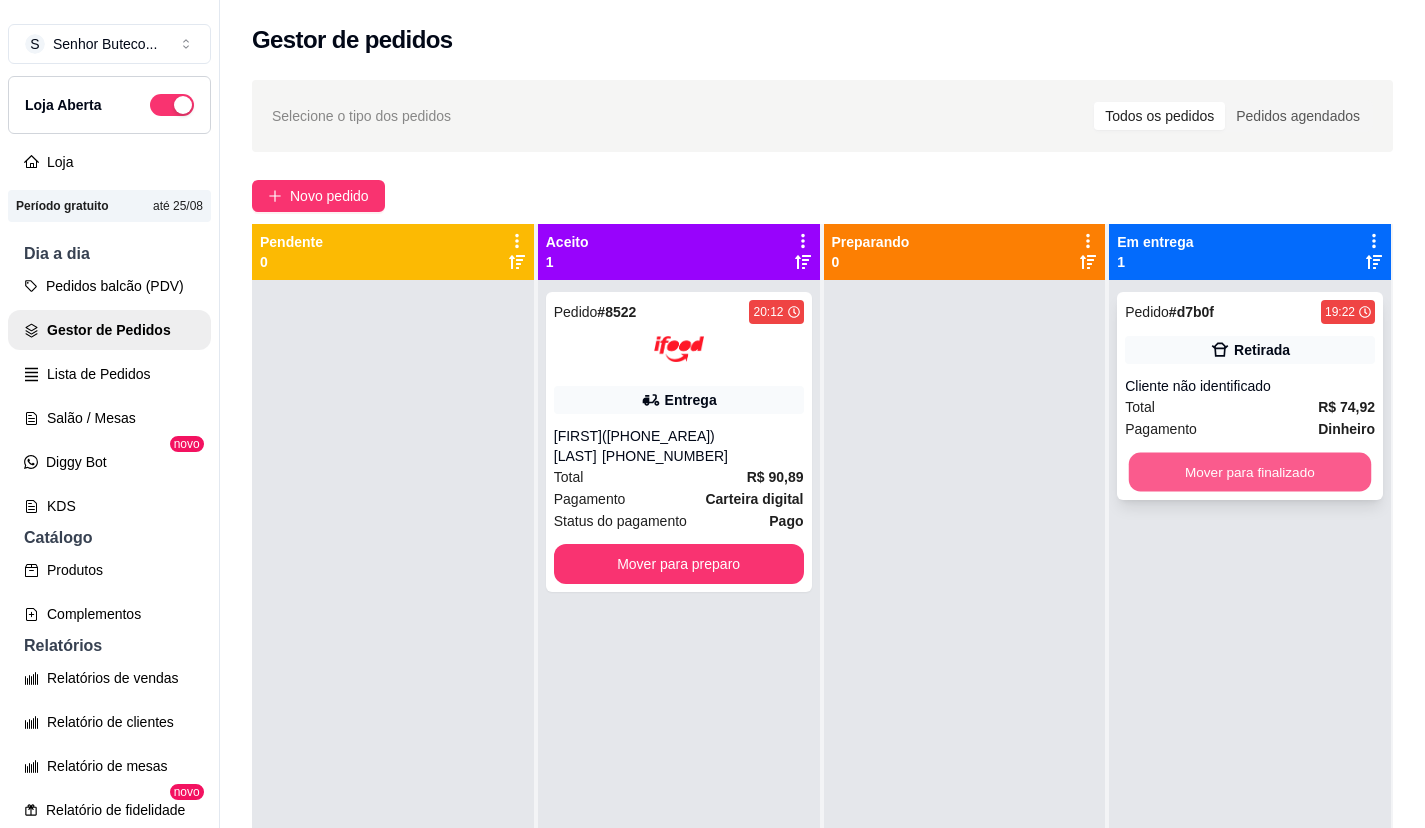 click on "Mover para finalizado" at bounding box center (1250, 472) 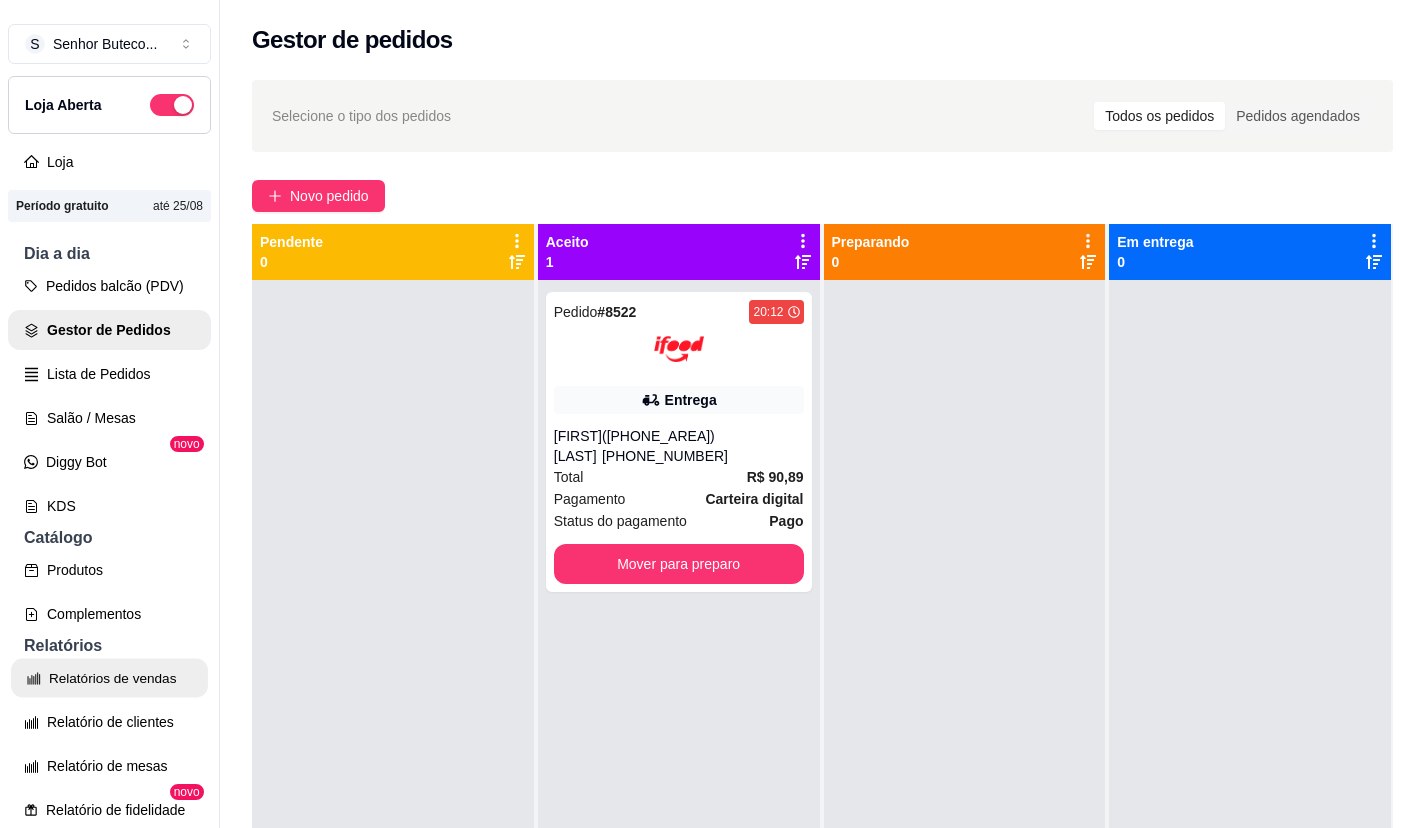 click on "Relatórios de vendas" at bounding box center (109, 678) 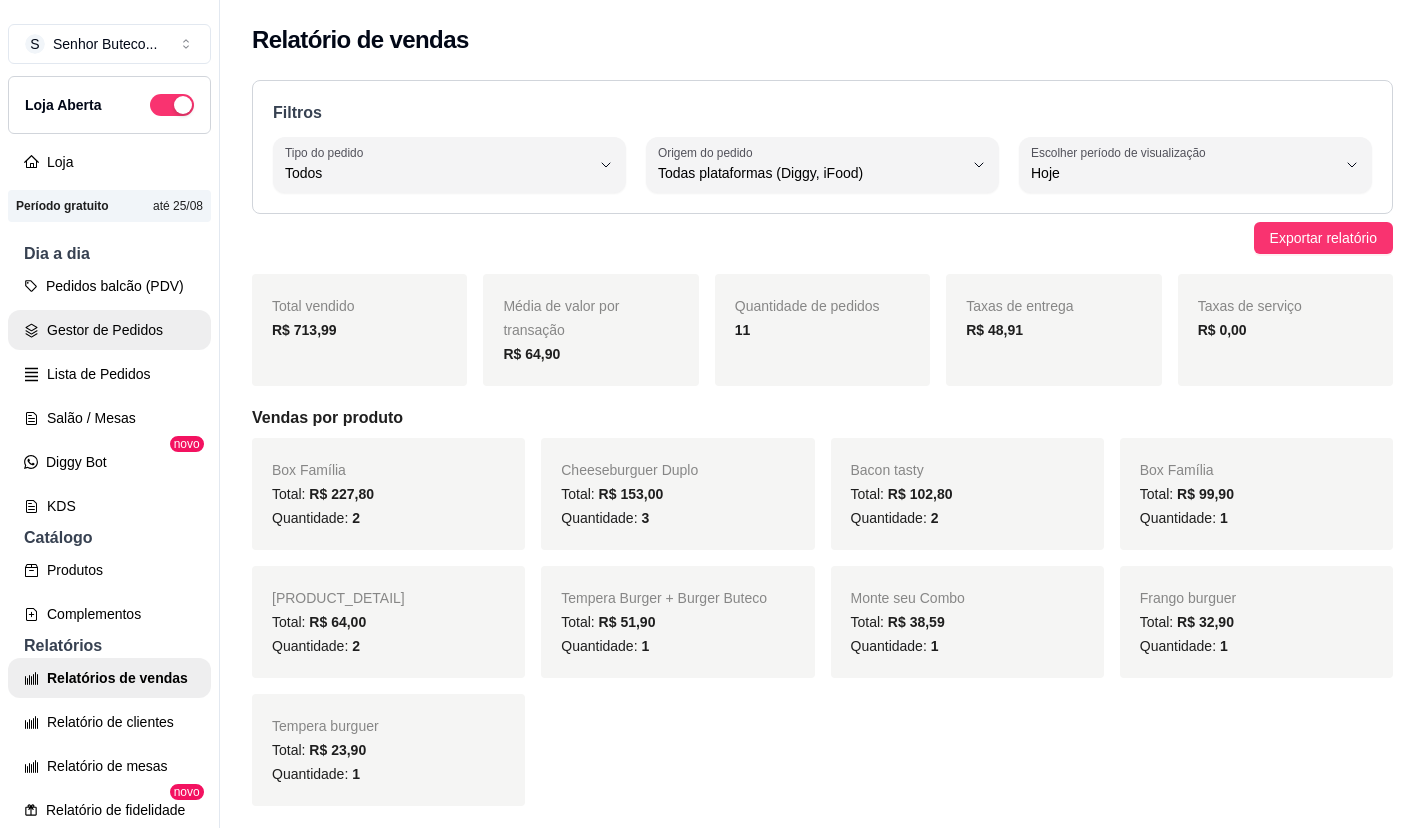 click on "Gestor de Pedidos" at bounding box center (109, 330) 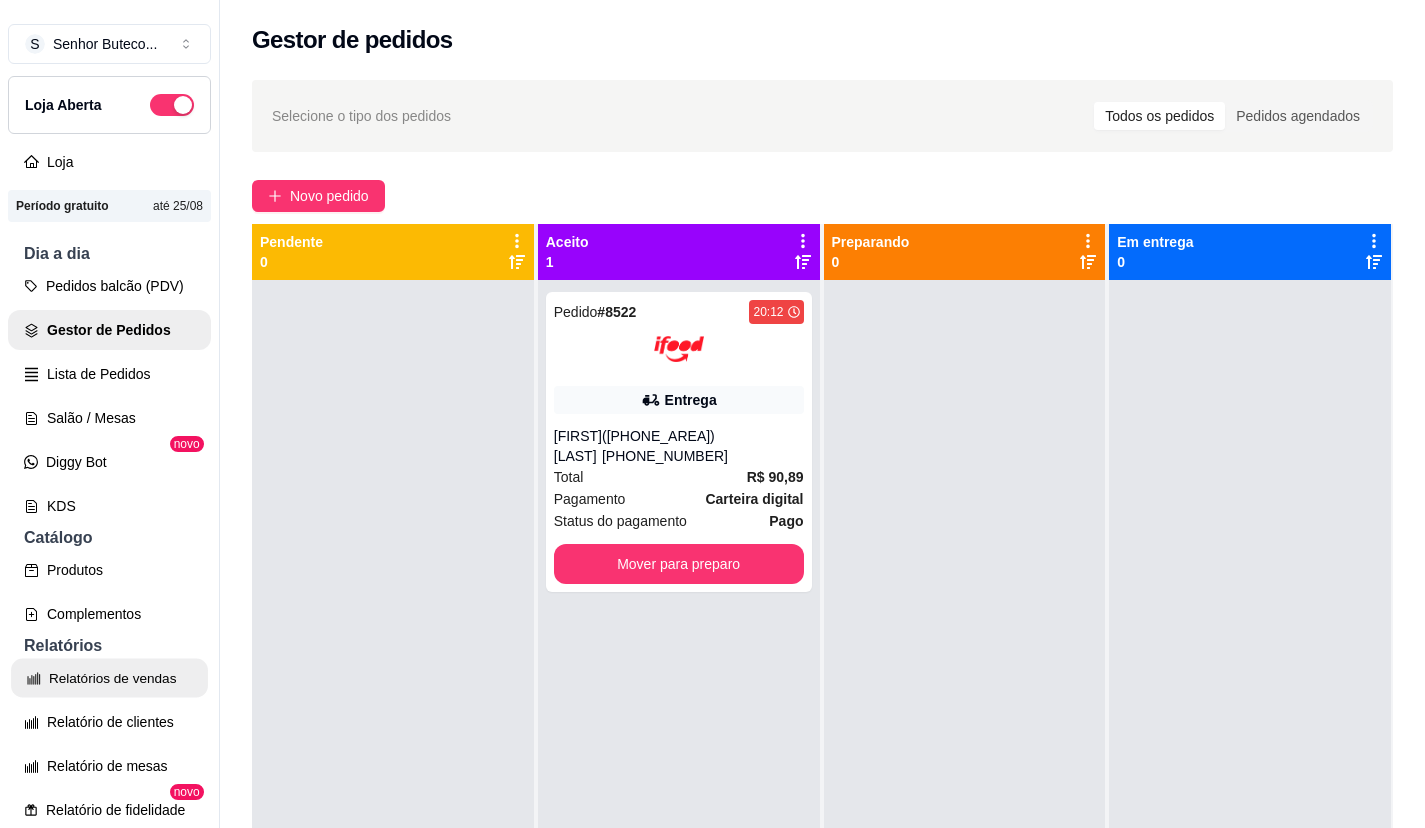 click on "Relatórios de vendas" at bounding box center (109, 678) 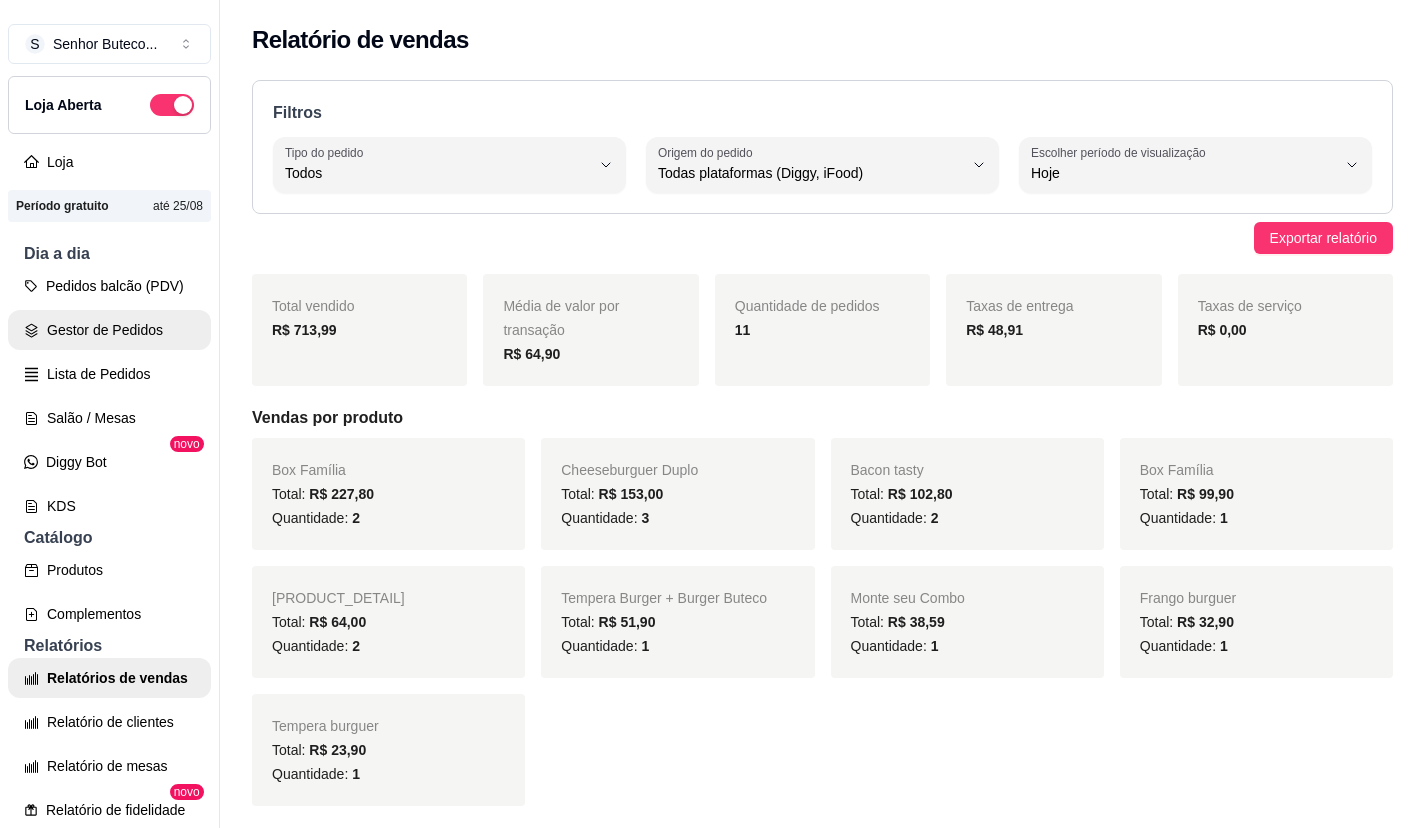 click on "Gestor de Pedidos" at bounding box center [109, 330] 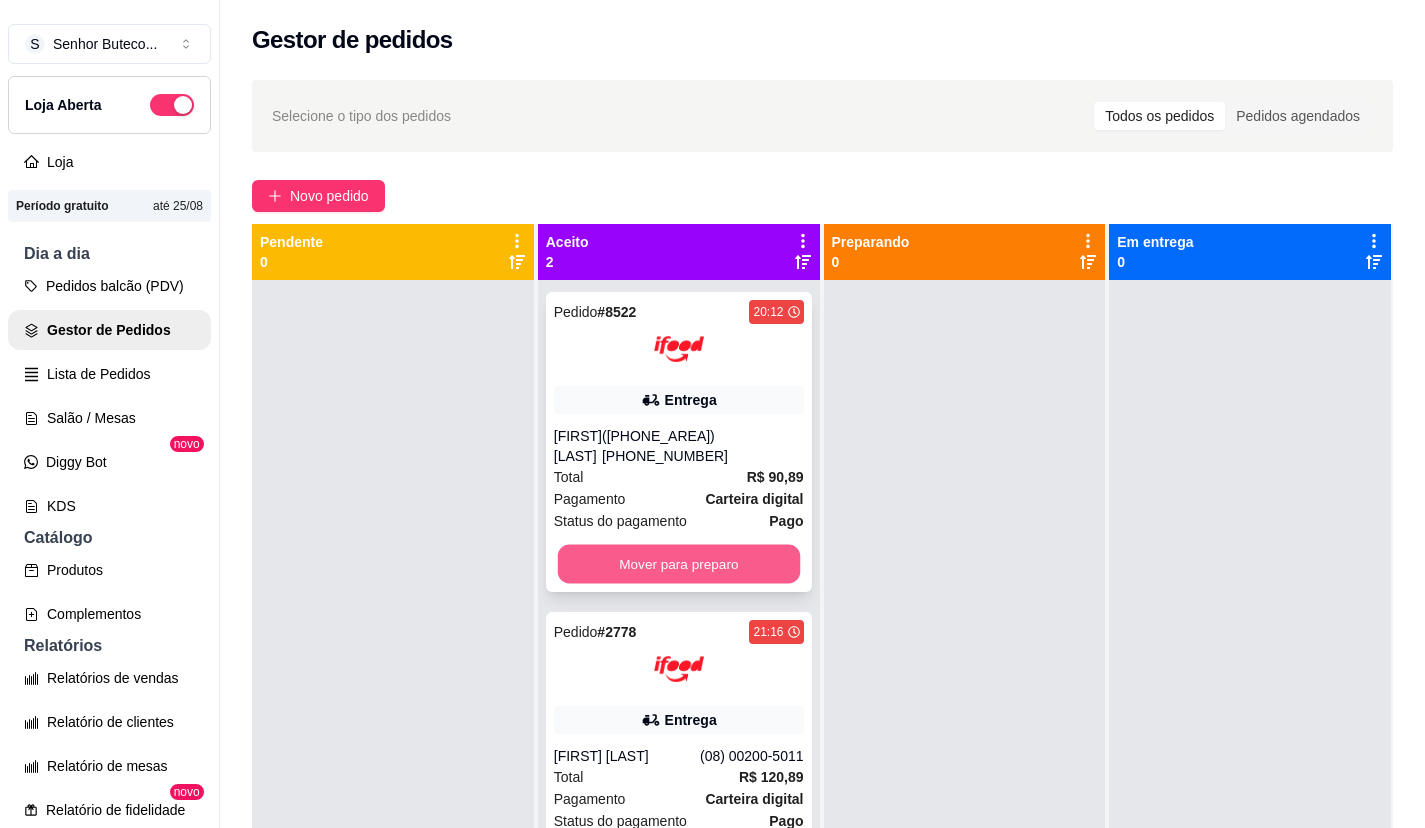 click on "Mover para preparo" at bounding box center [678, 564] 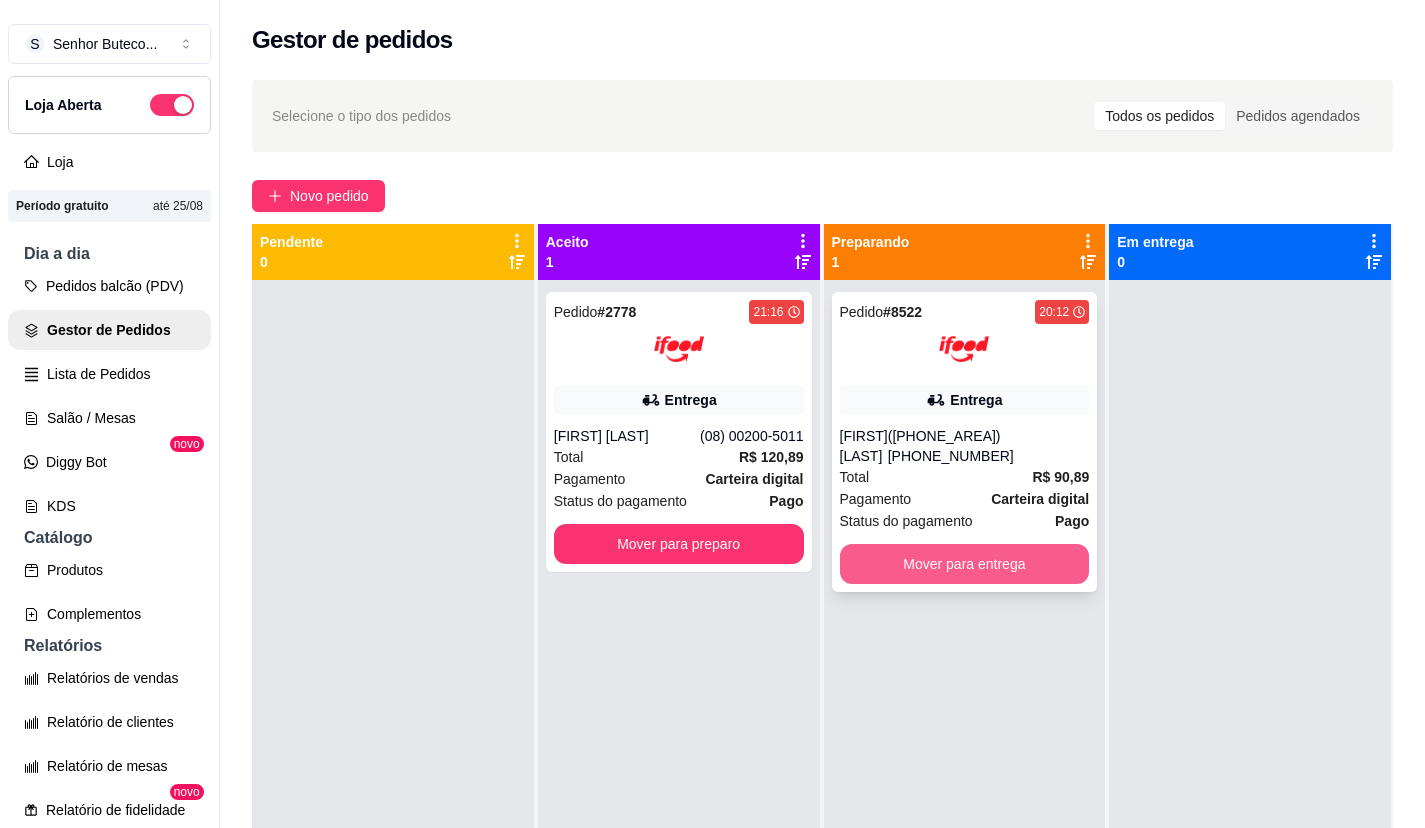 click on "Mover para entrega" at bounding box center [965, 564] 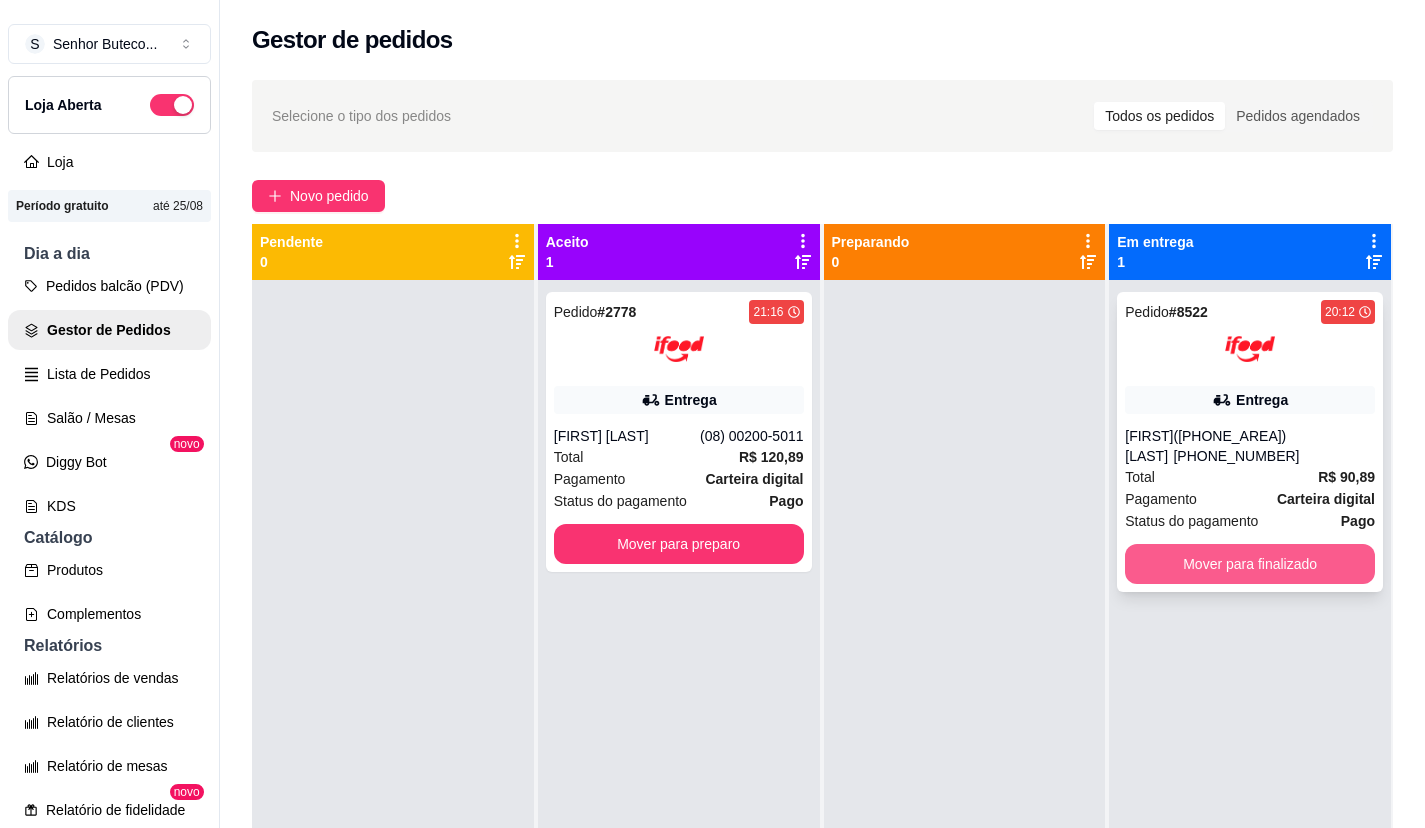 click on "Mover para finalizado" at bounding box center (1250, 564) 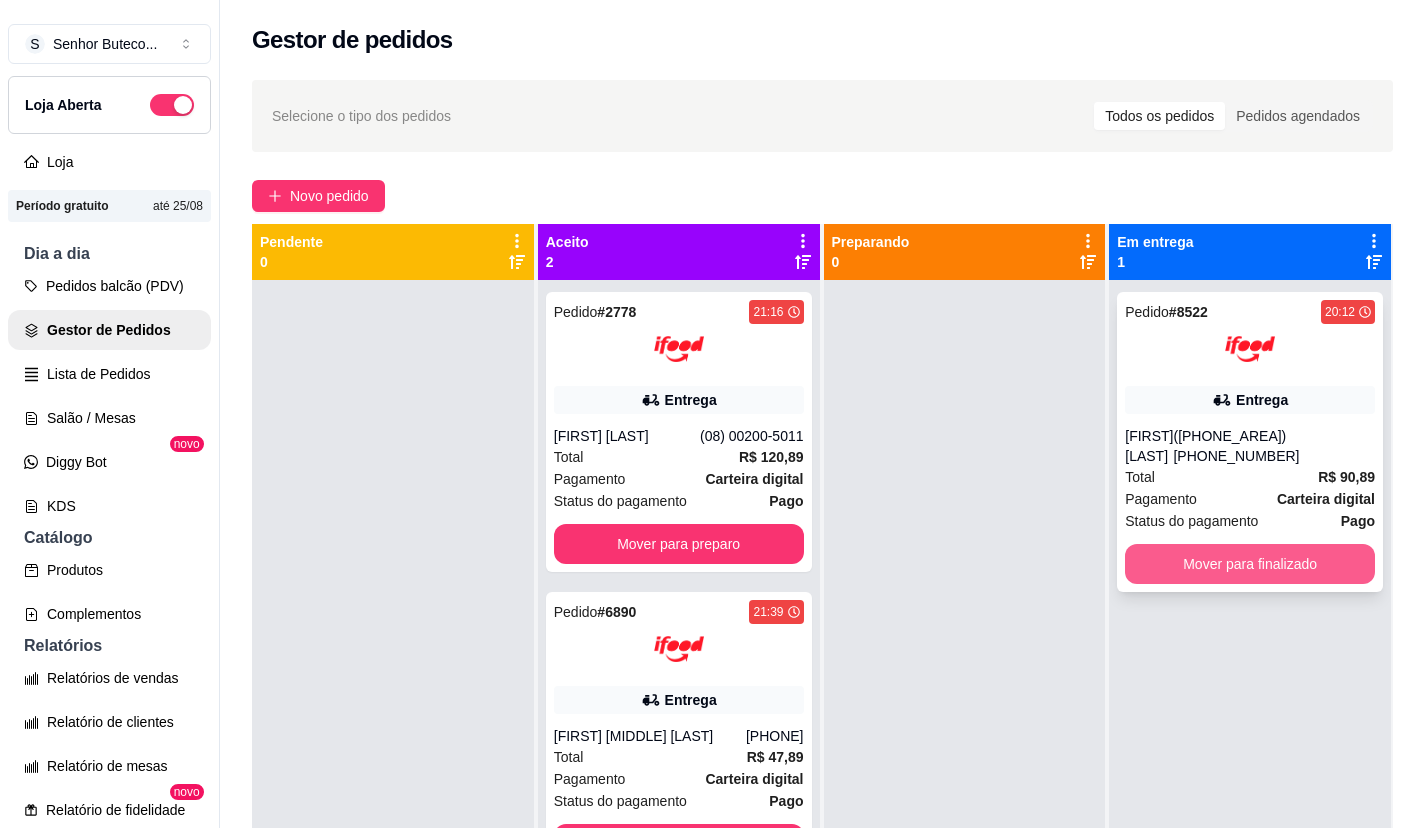 click on "Mover para finalizado" at bounding box center (1250, 564) 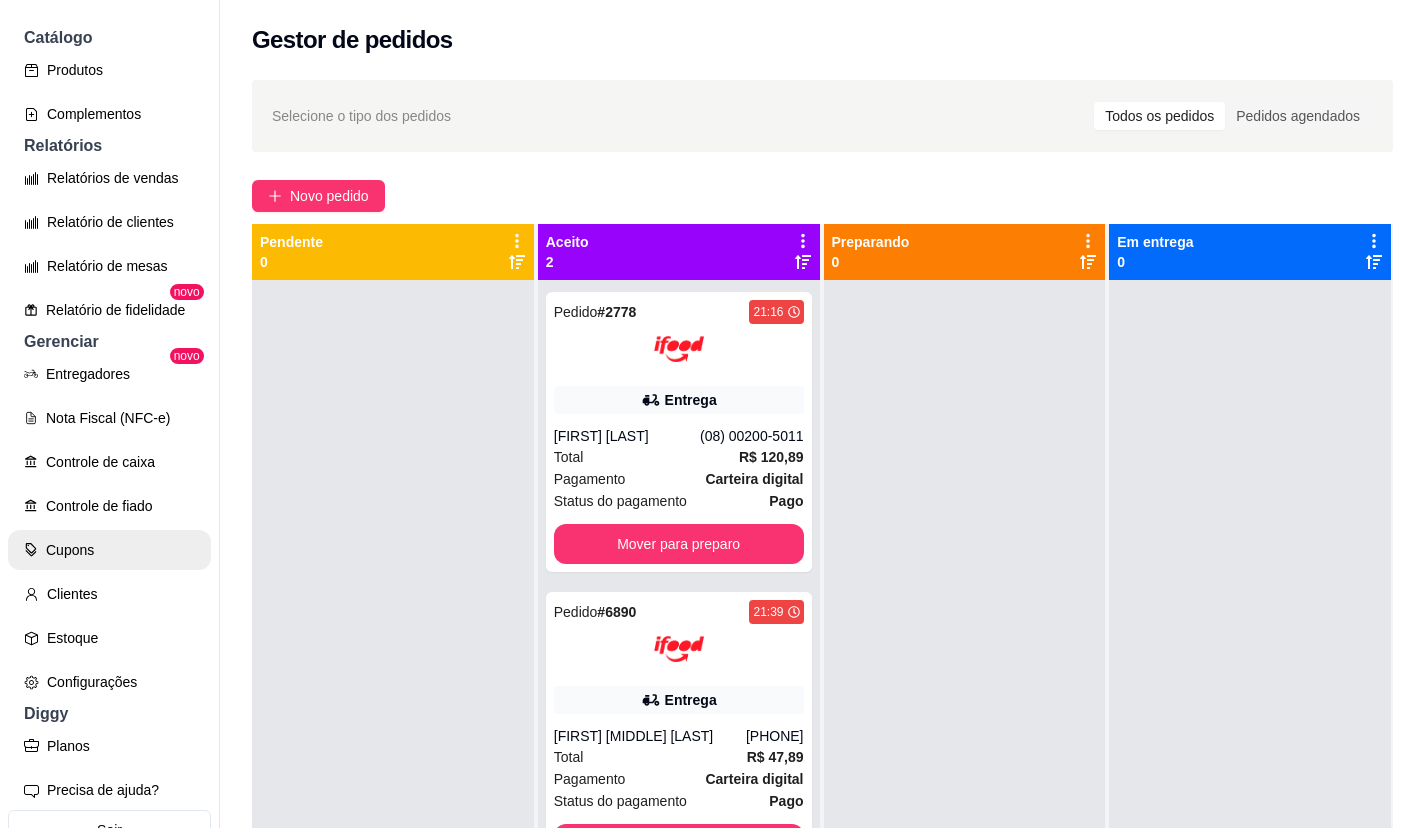 scroll, scrollTop: 586, scrollLeft: 0, axis: vertical 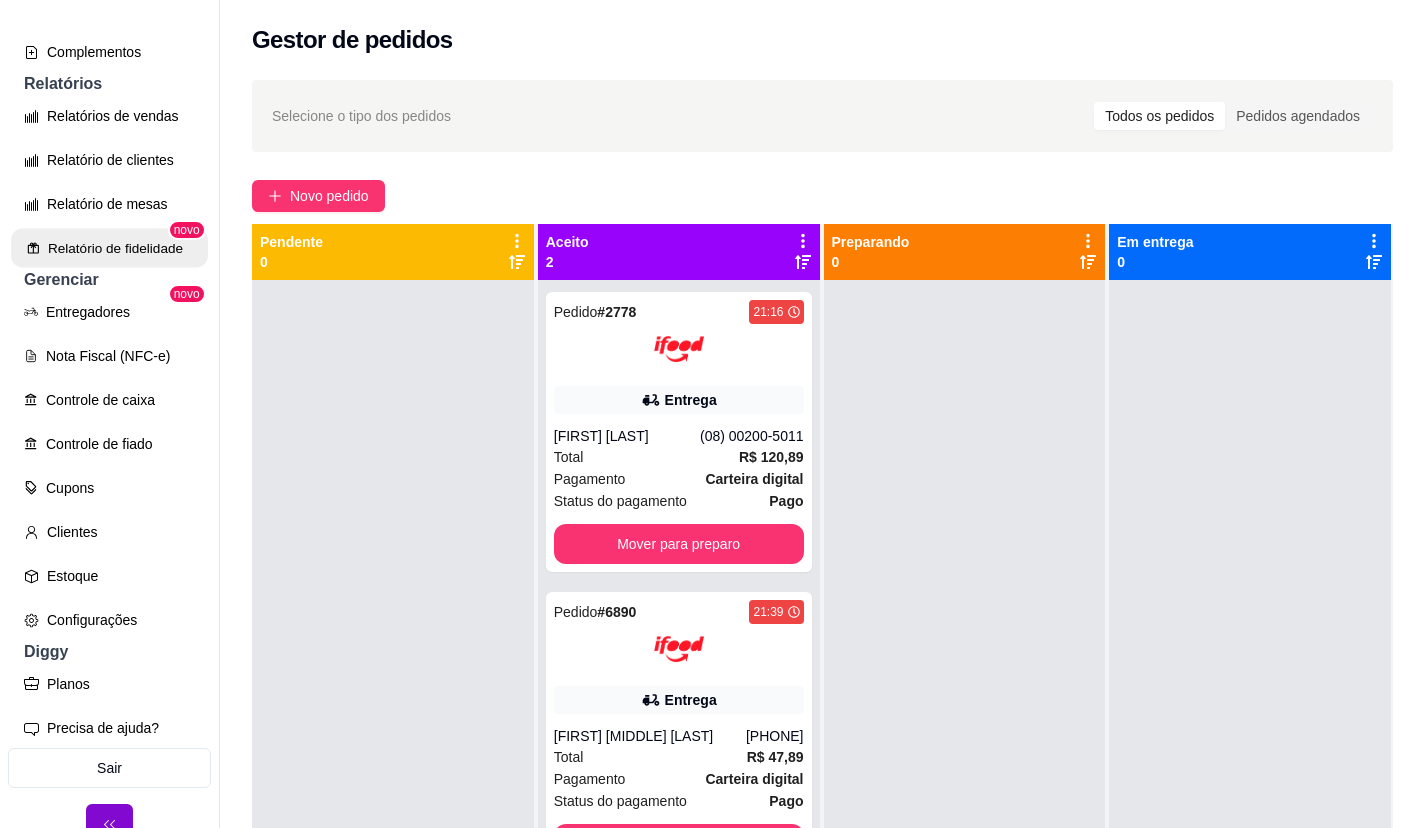 click on "Relatório de fidelidade" at bounding box center (109, 248) 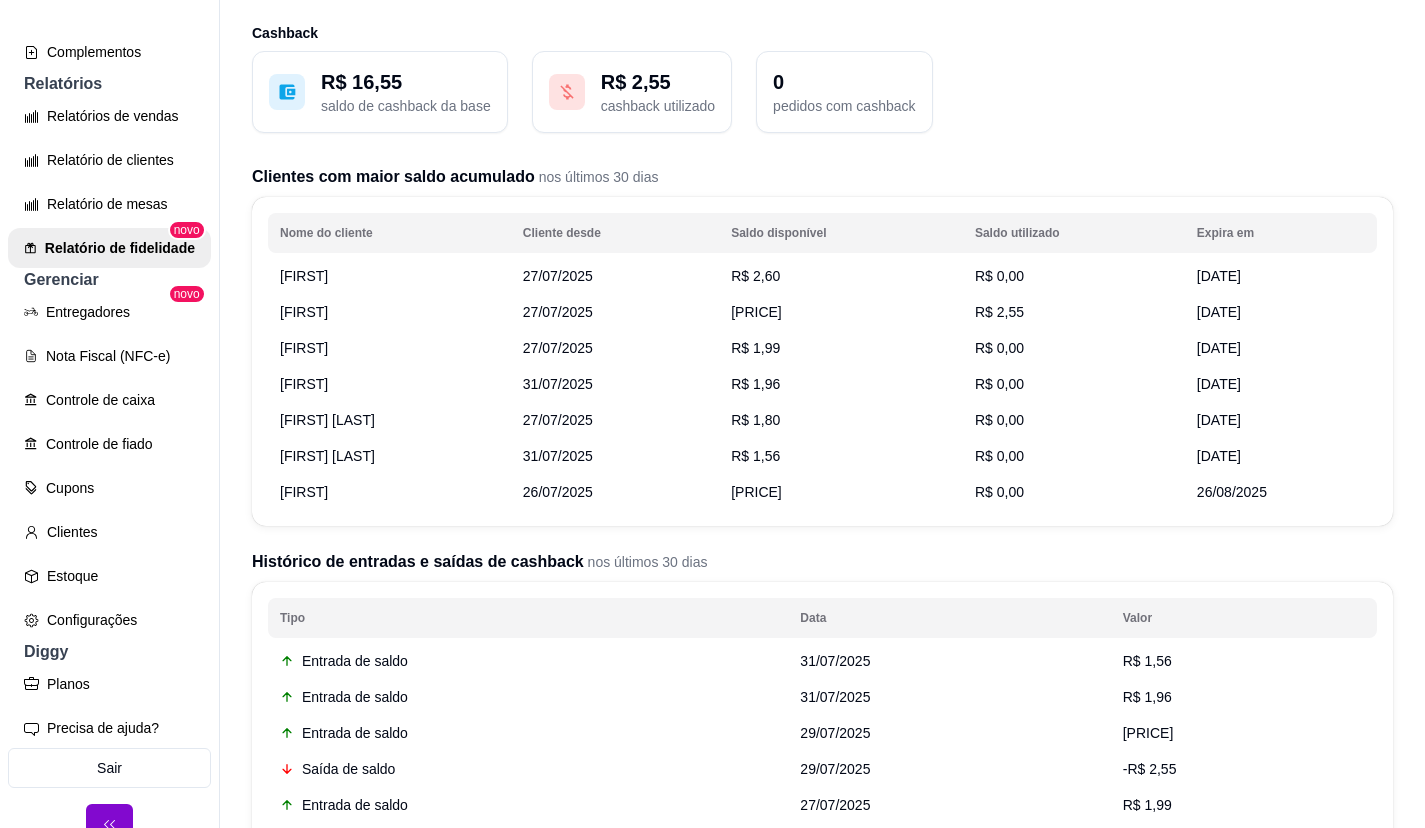 scroll, scrollTop: 0, scrollLeft: 0, axis: both 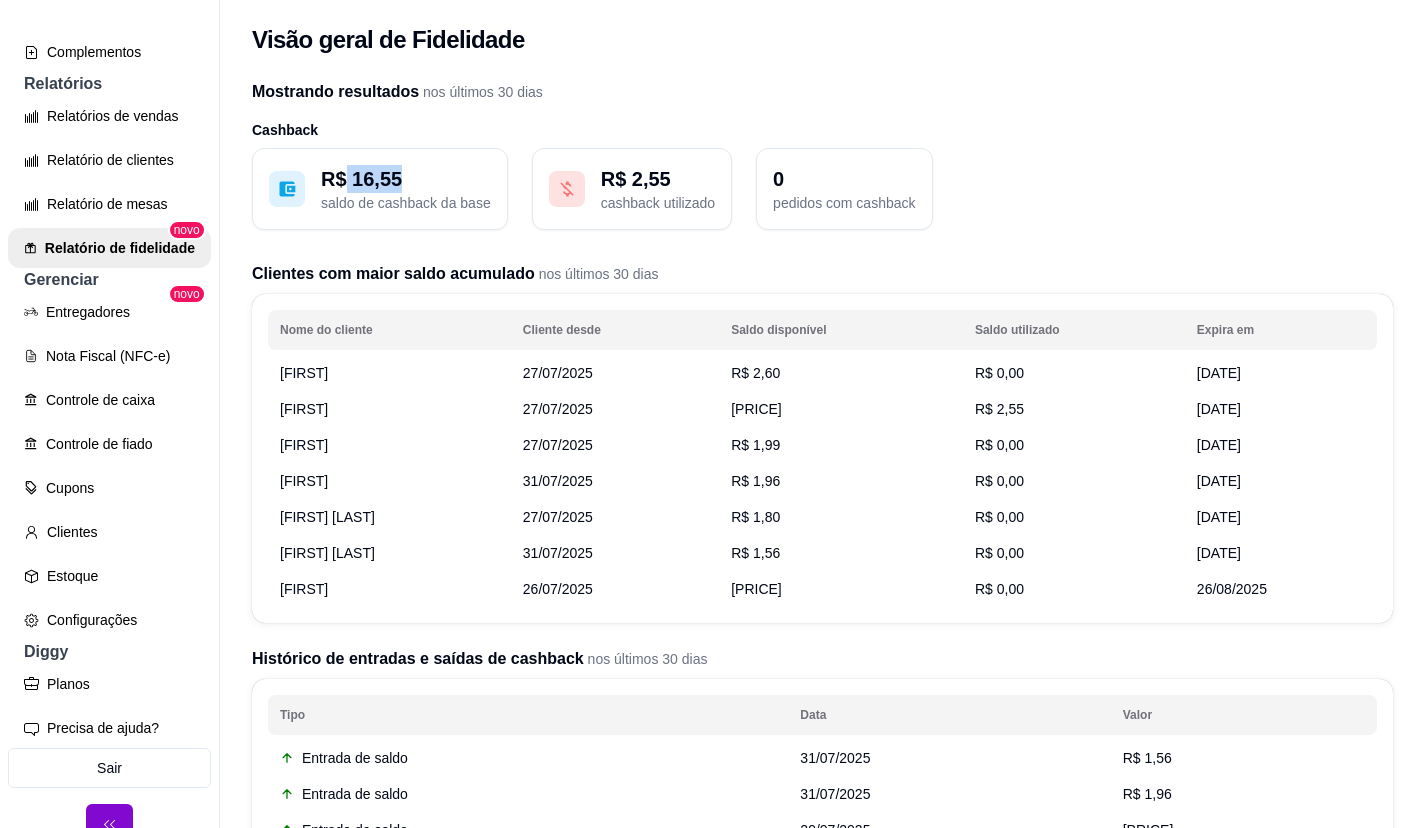 drag, startPoint x: 343, startPoint y: 176, endPoint x: 414, endPoint y: 179, distance: 71.063354 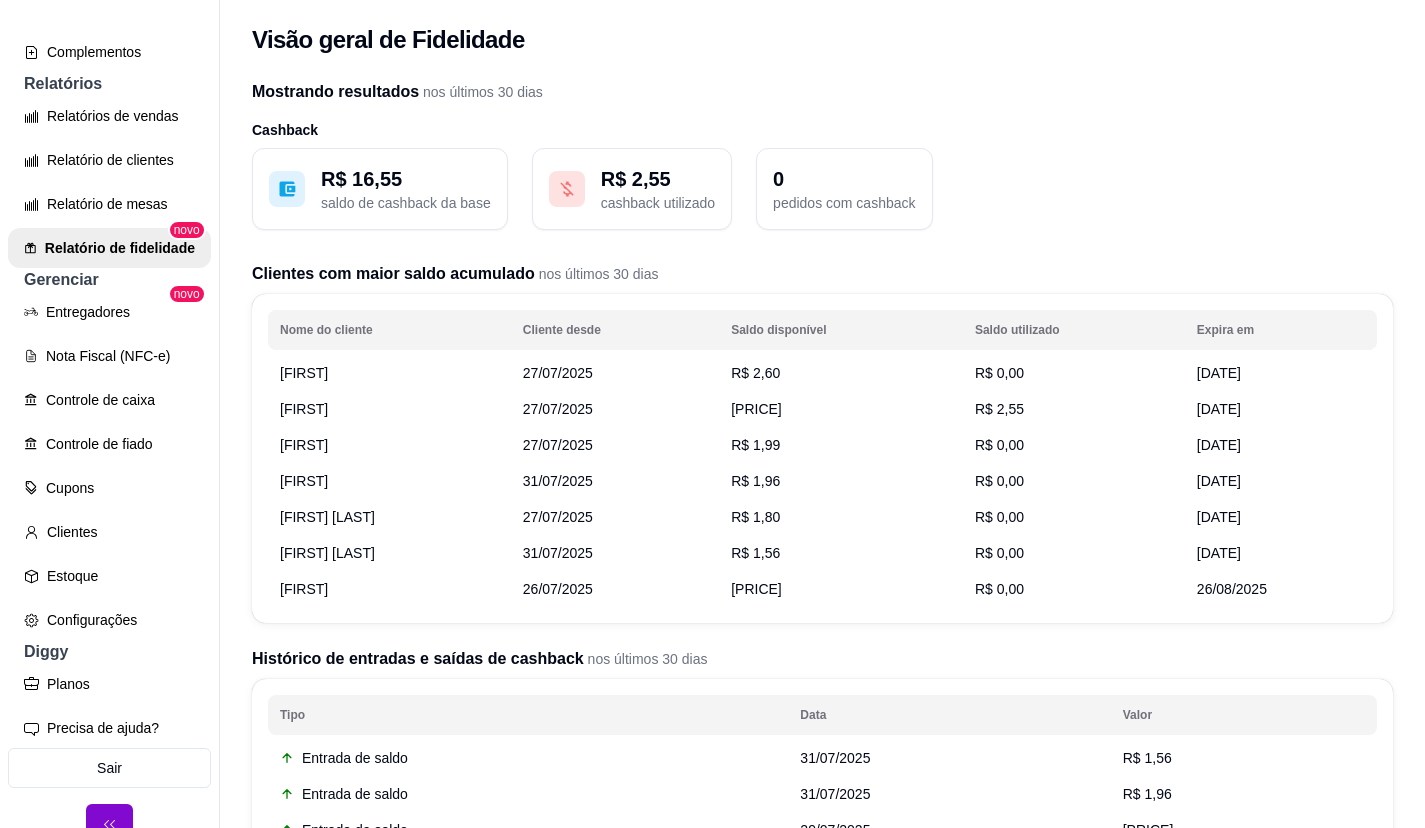 click 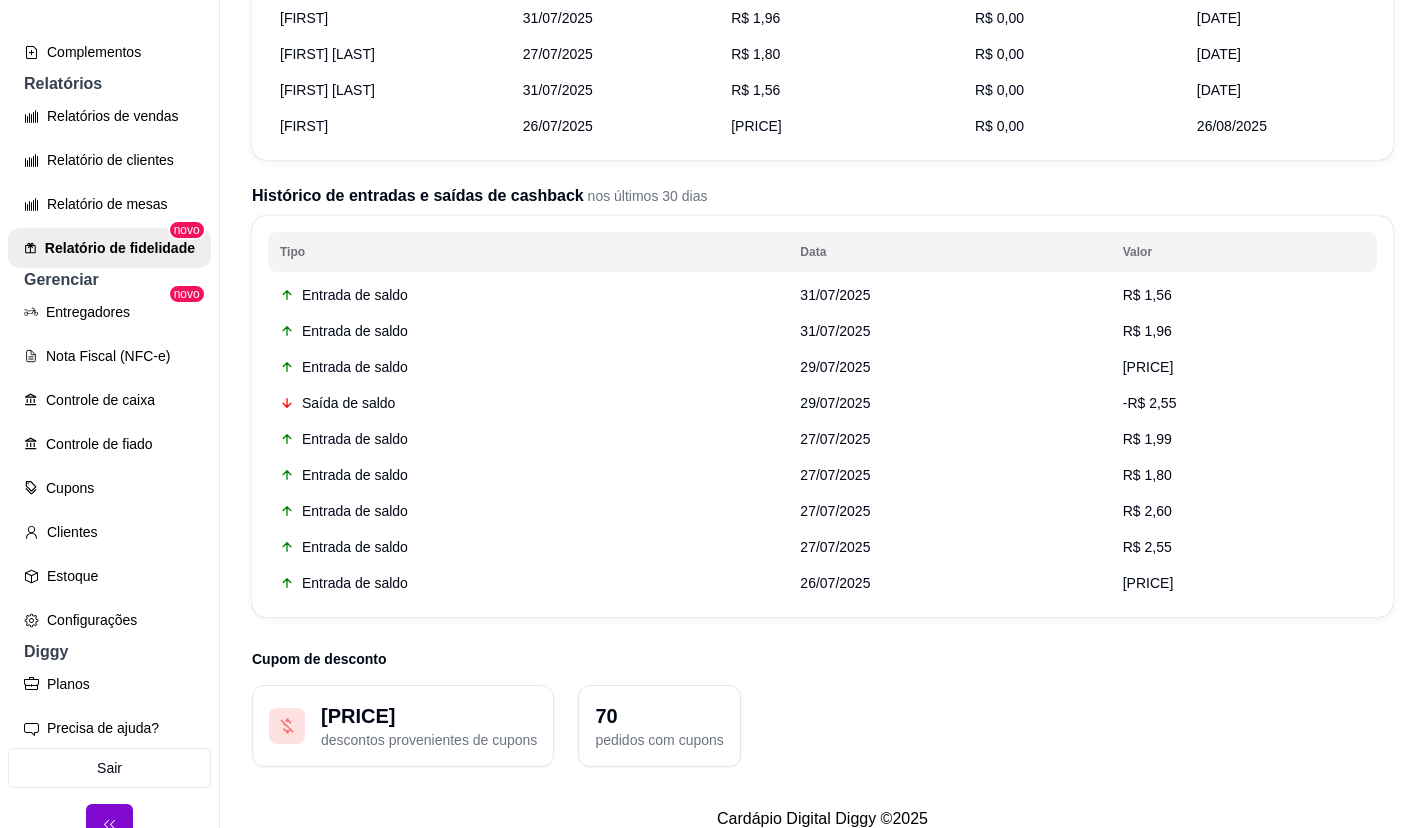 scroll, scrollTop: 497, scrollLeft: 0, axis: vertical 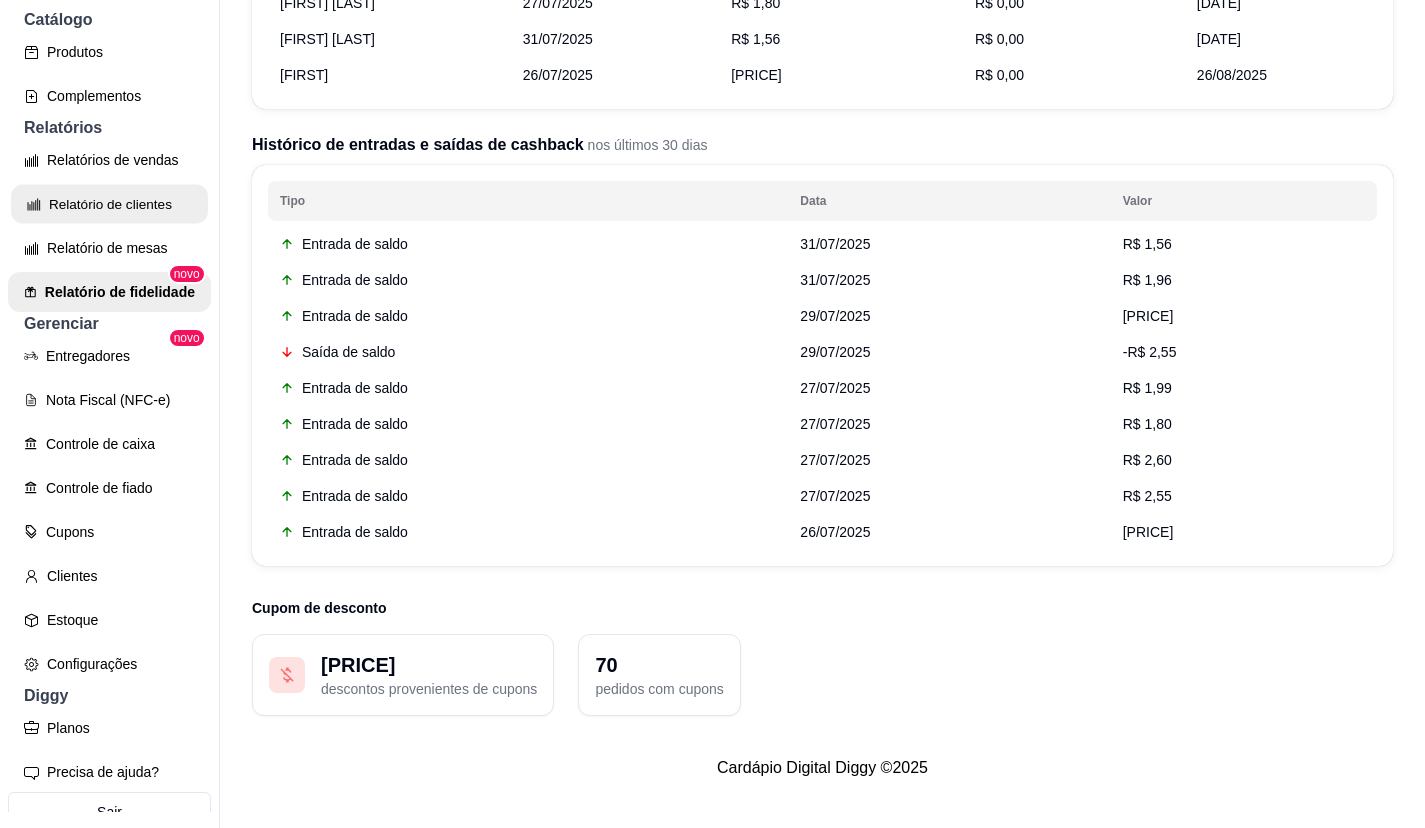 click on "Relatório de clientes" at bounding box center [109, 204] 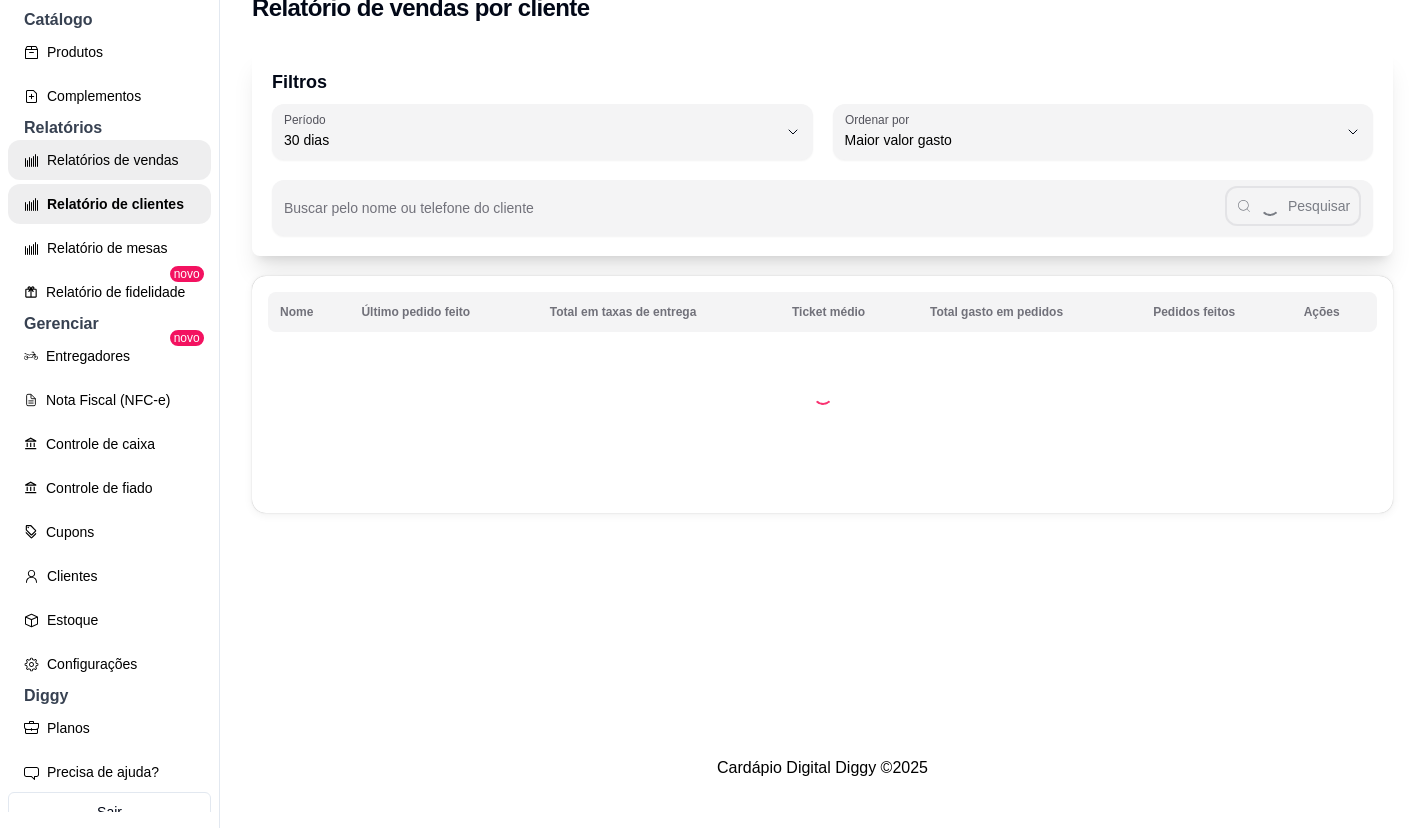 scroll, scrollTop: 0, scrollLeft: 0, axis: both 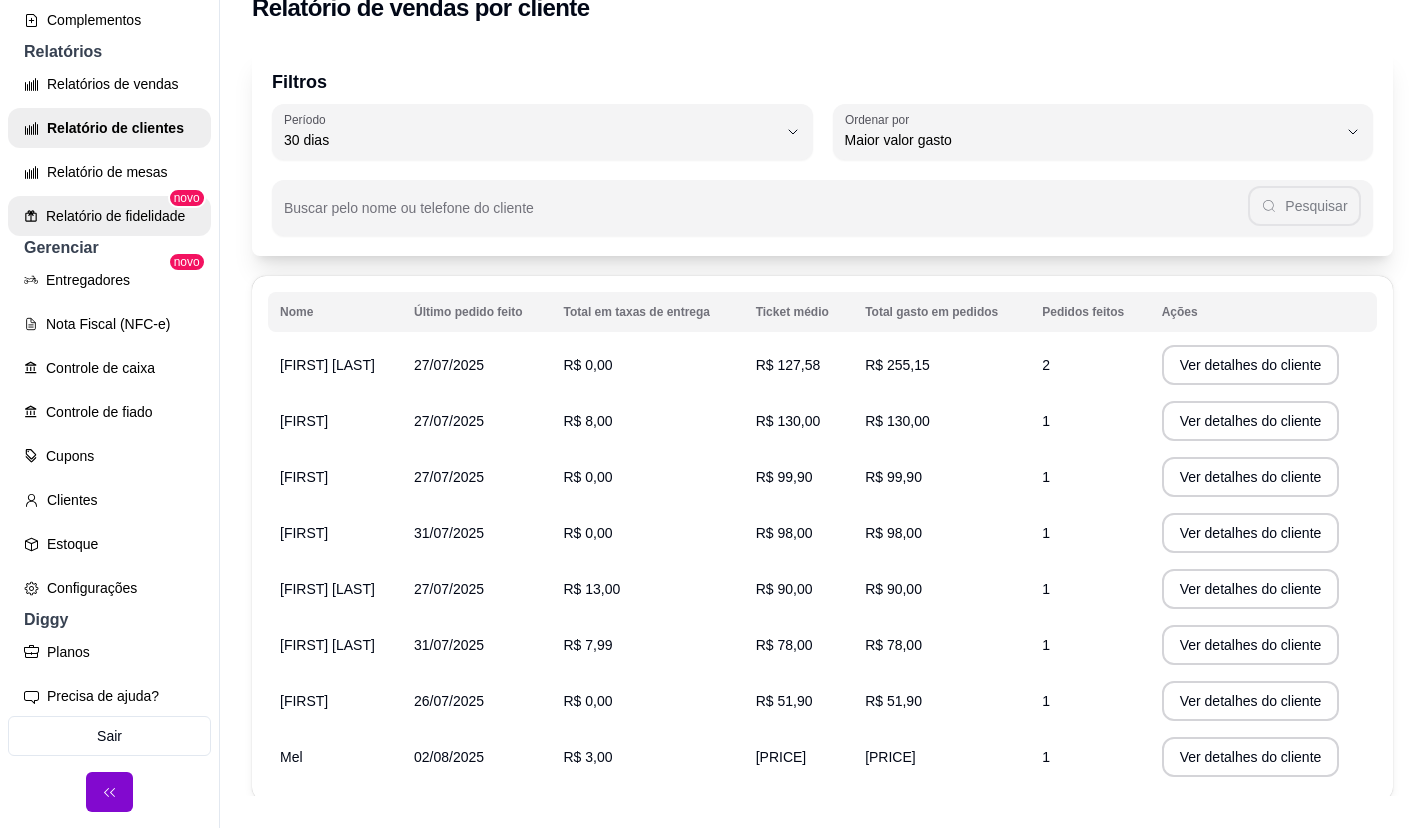 click on "Relatório de fidelidade" at bounding box center [109, 216] 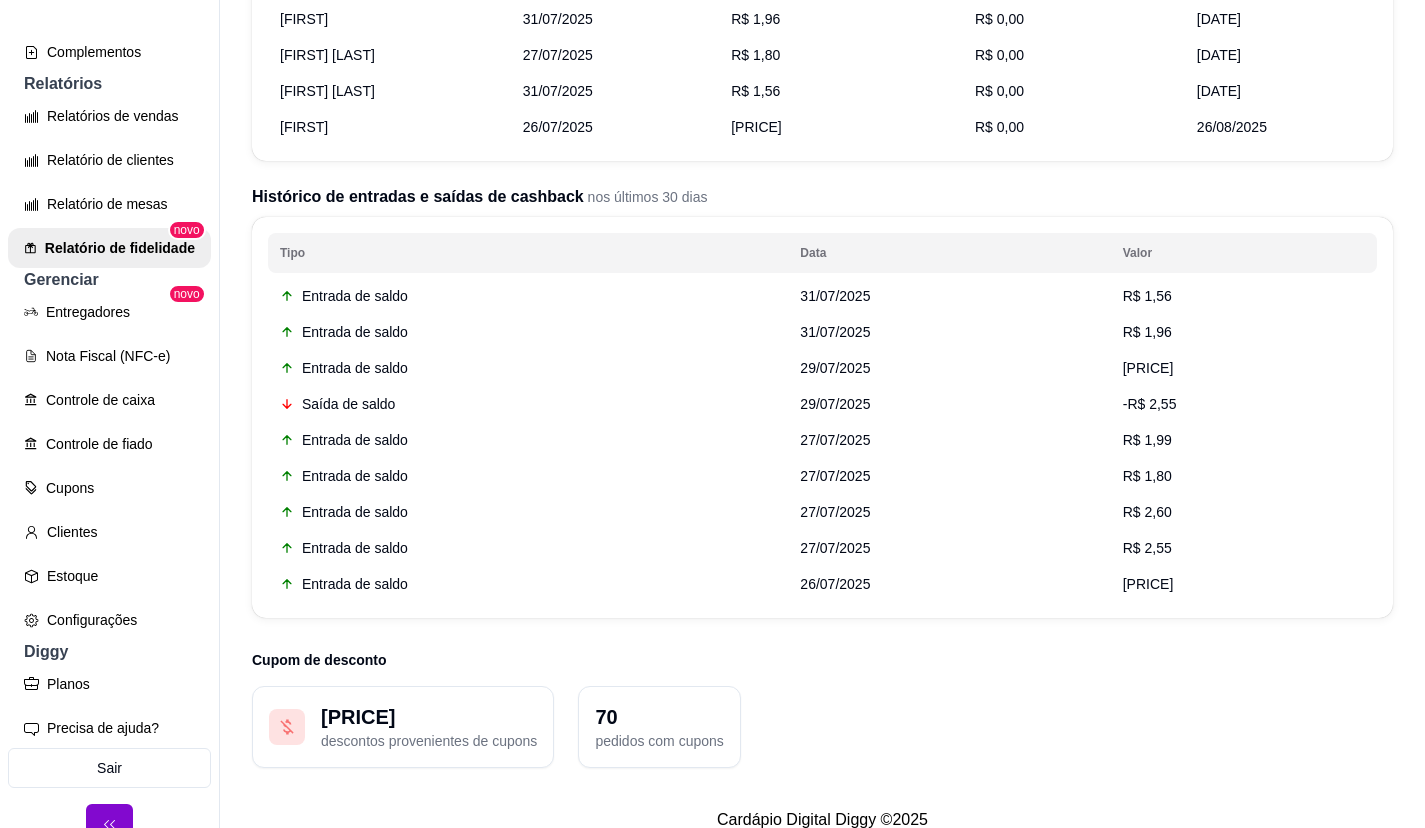scroll, scrollTop: 497, scrollLeft: 0, axis: vertical 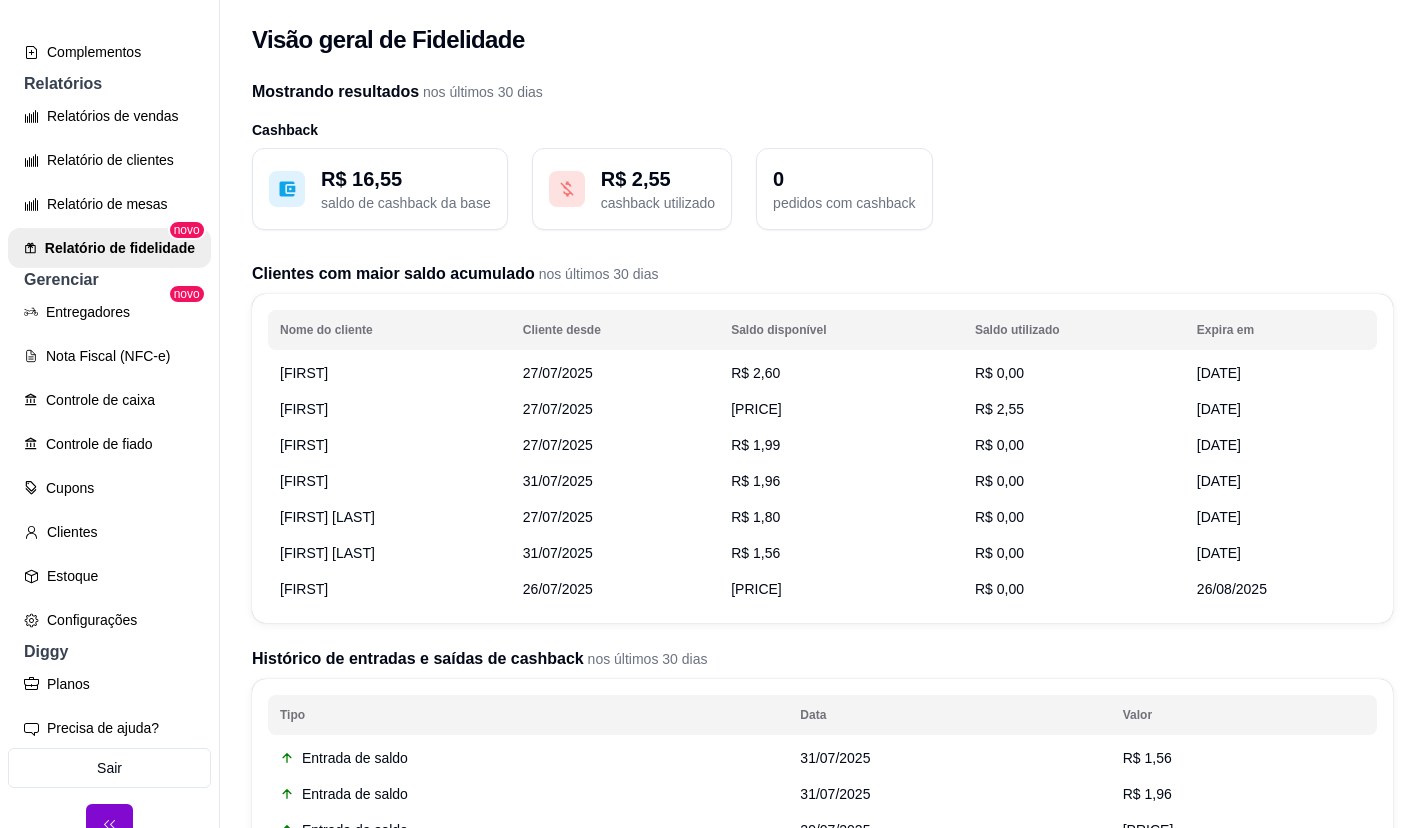 click on "[PRICE]" at bounding box center (756, 409) 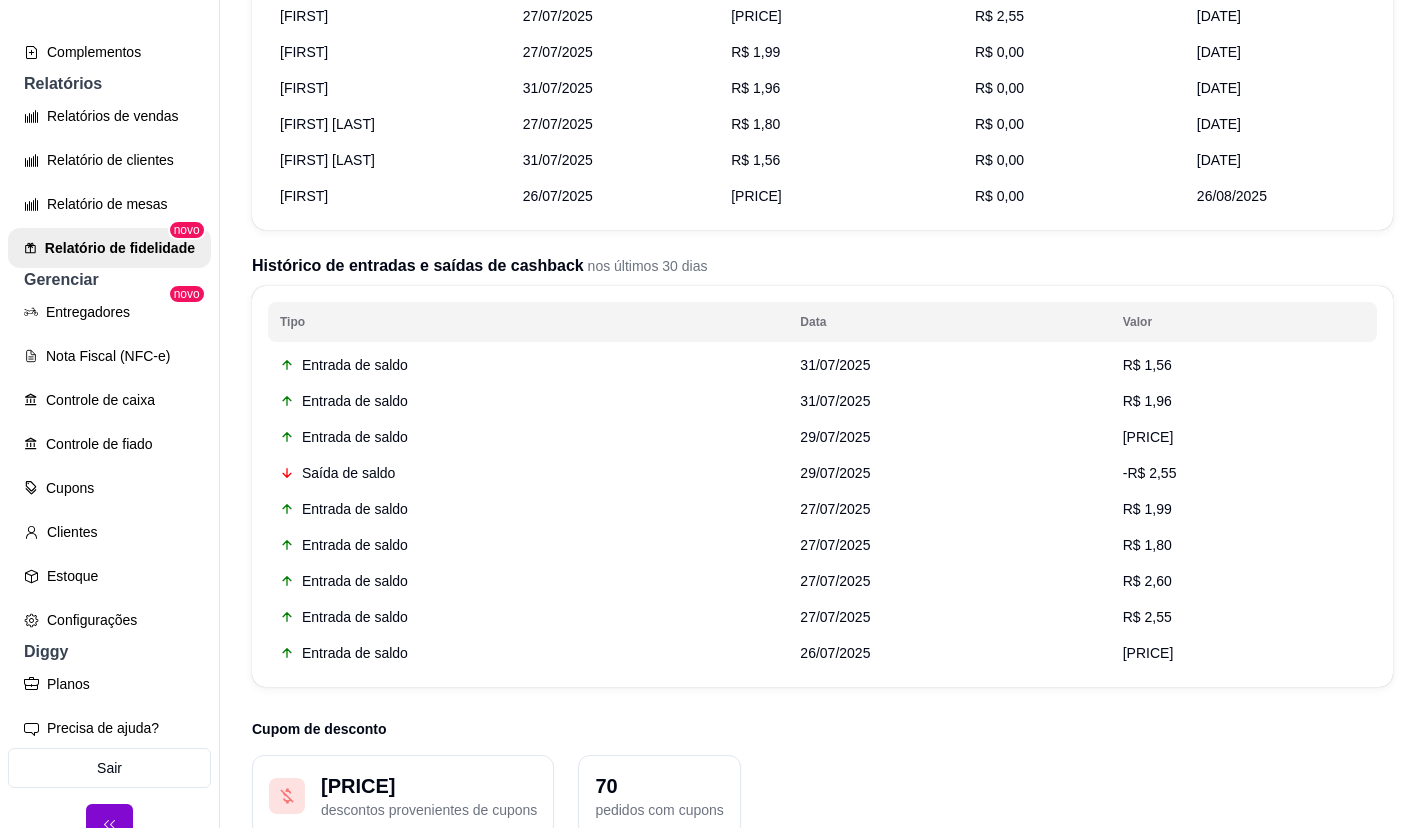 scroll, scrollTop: 497, scrollLeft: 0, axis: vertical 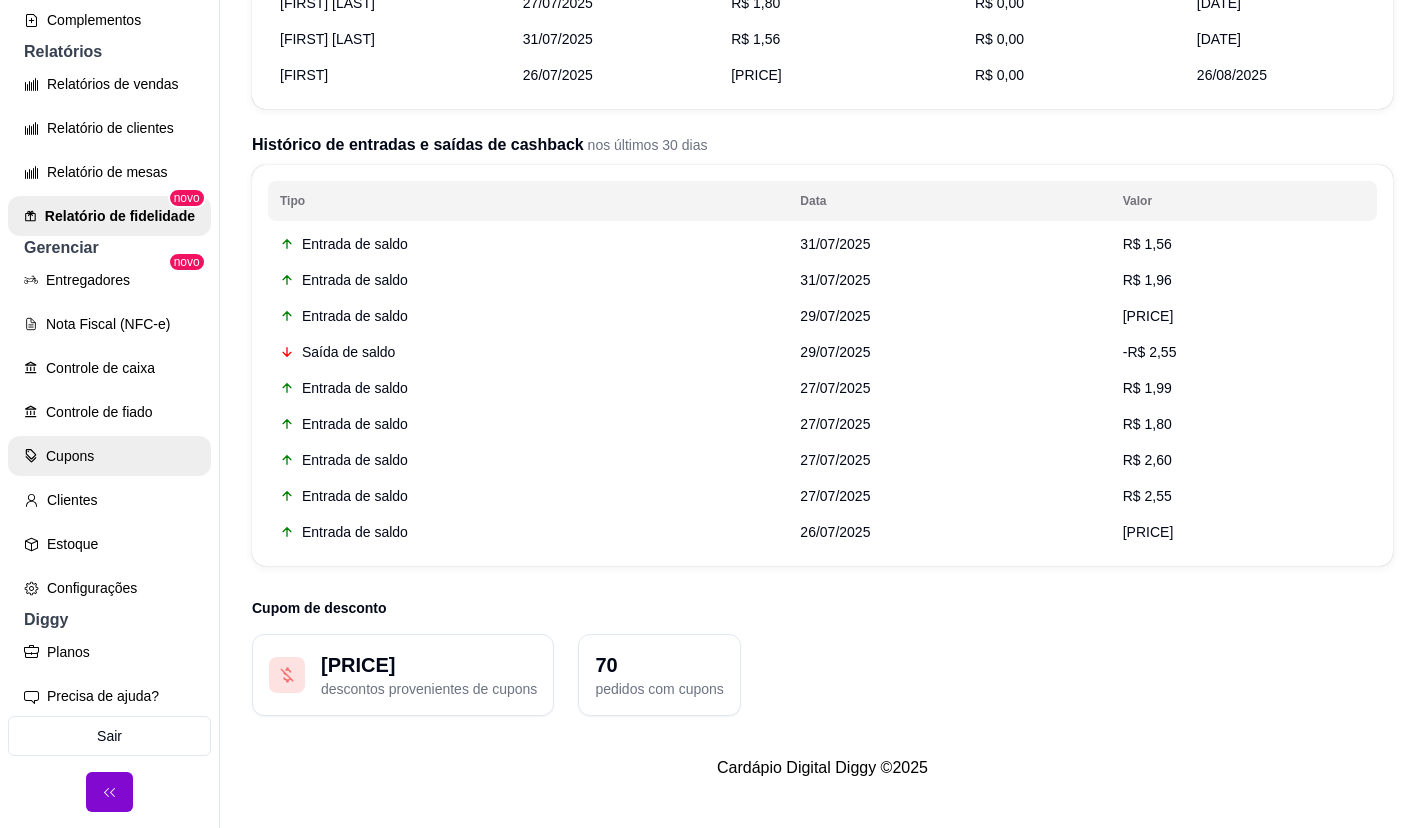 click on "Cupons" at bounding box center [109, 456] 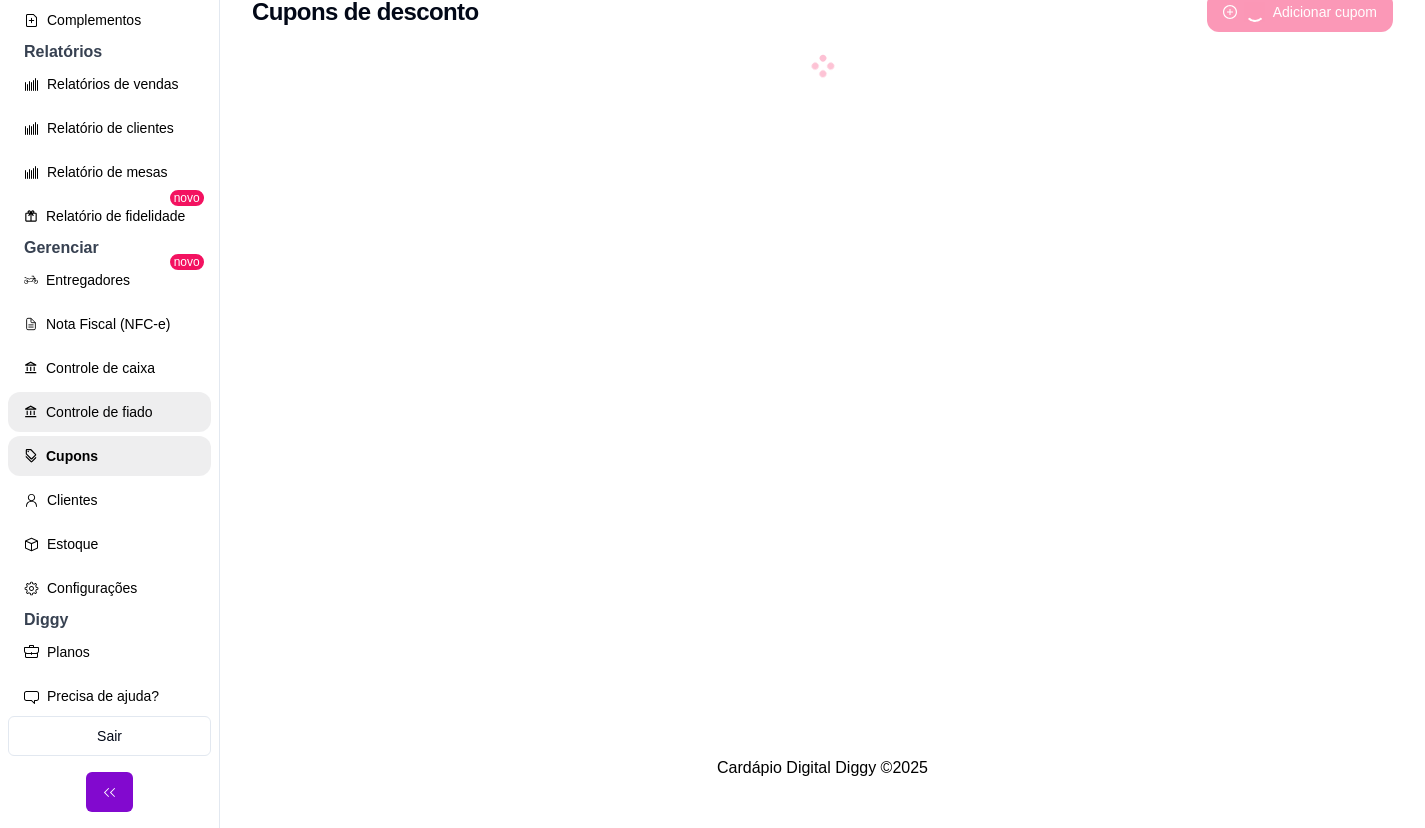 scroll, scrollTop: 0, scrollLeft: 0, axis: both 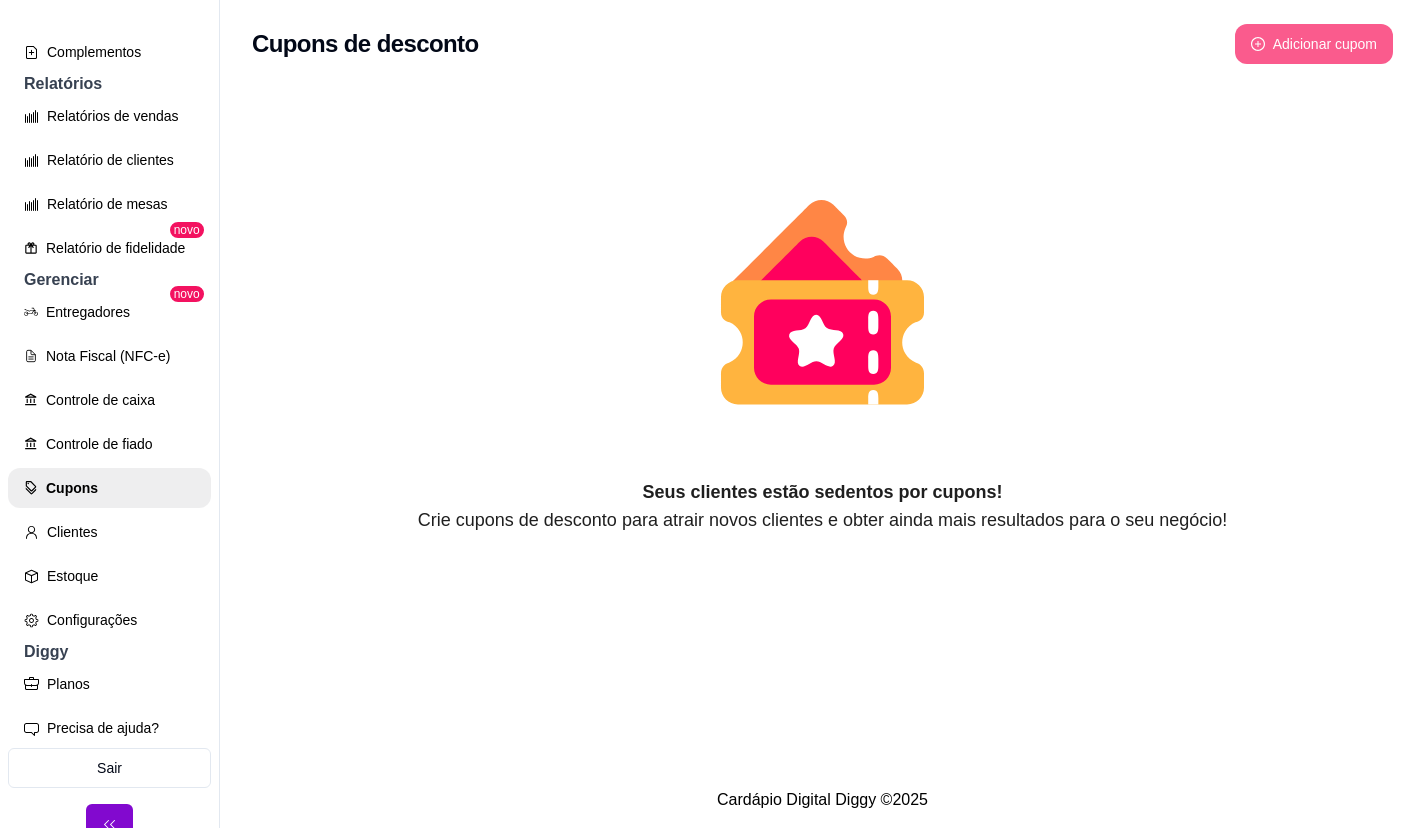 click on "Adicionar cupom" at bounding box center [1314, 44] 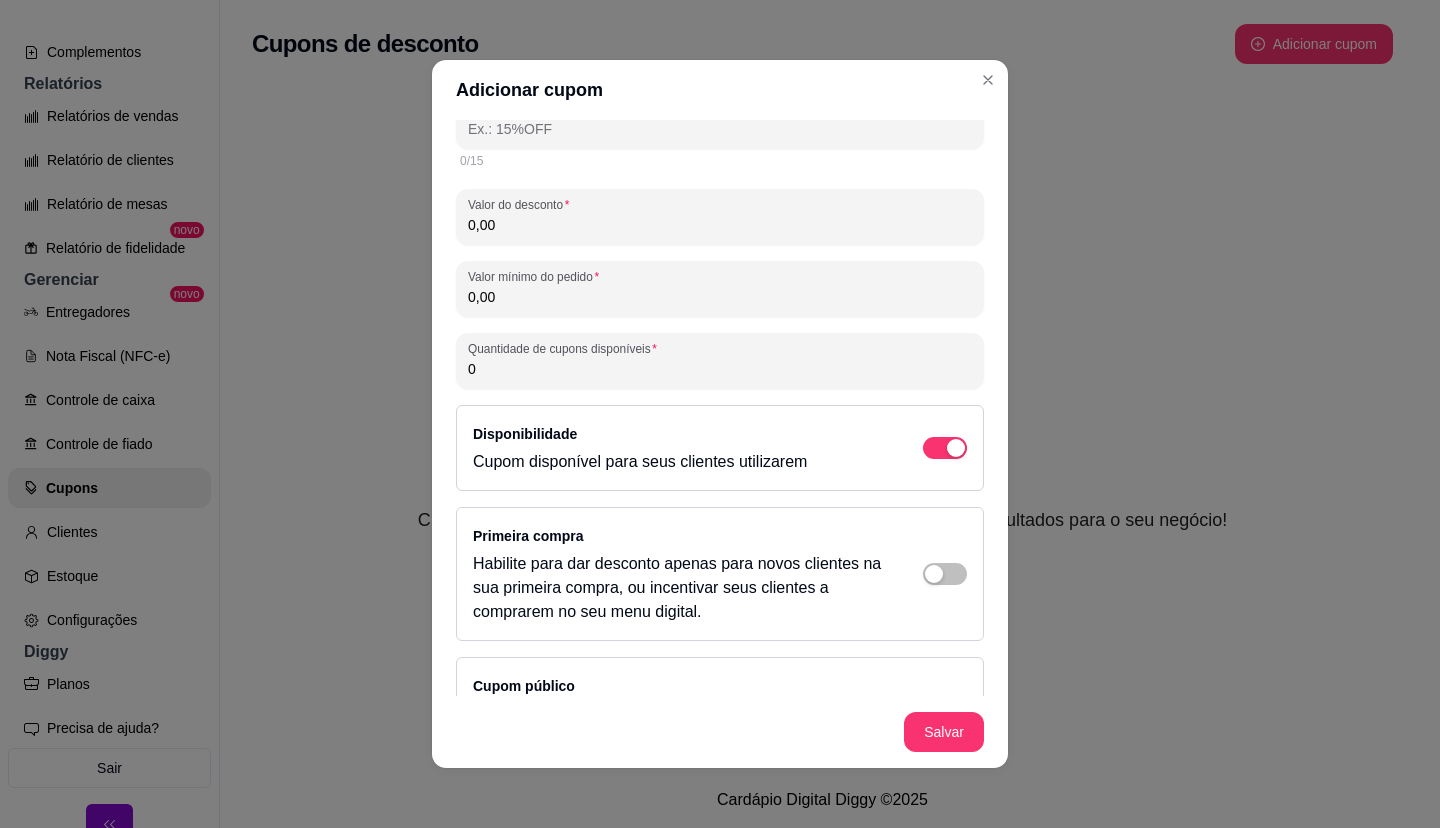 scroll, scrollTop: 0, scrollLeft: 0, axis: both 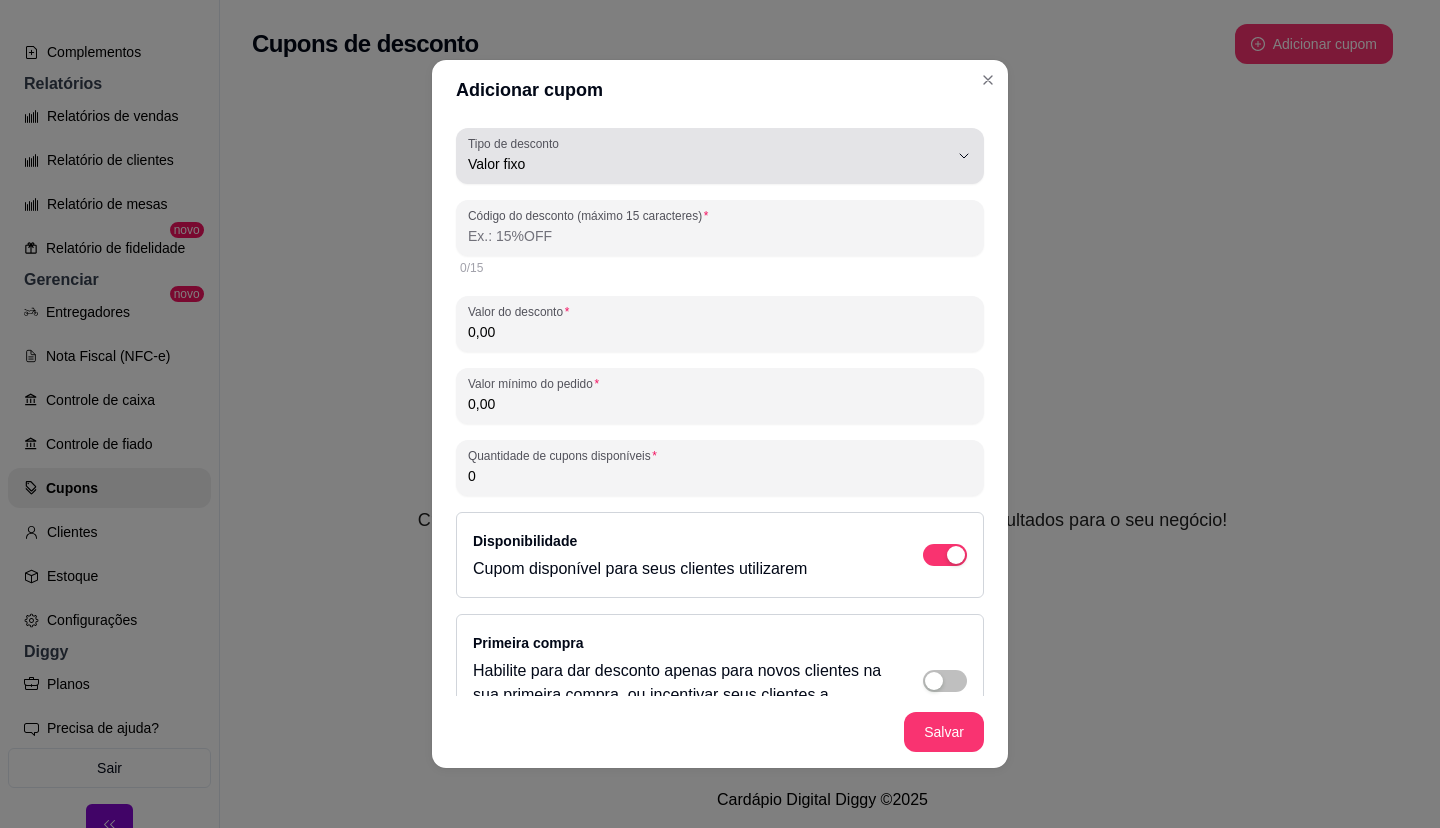 click on "Valor fixo" at bounding box center [708, 156] 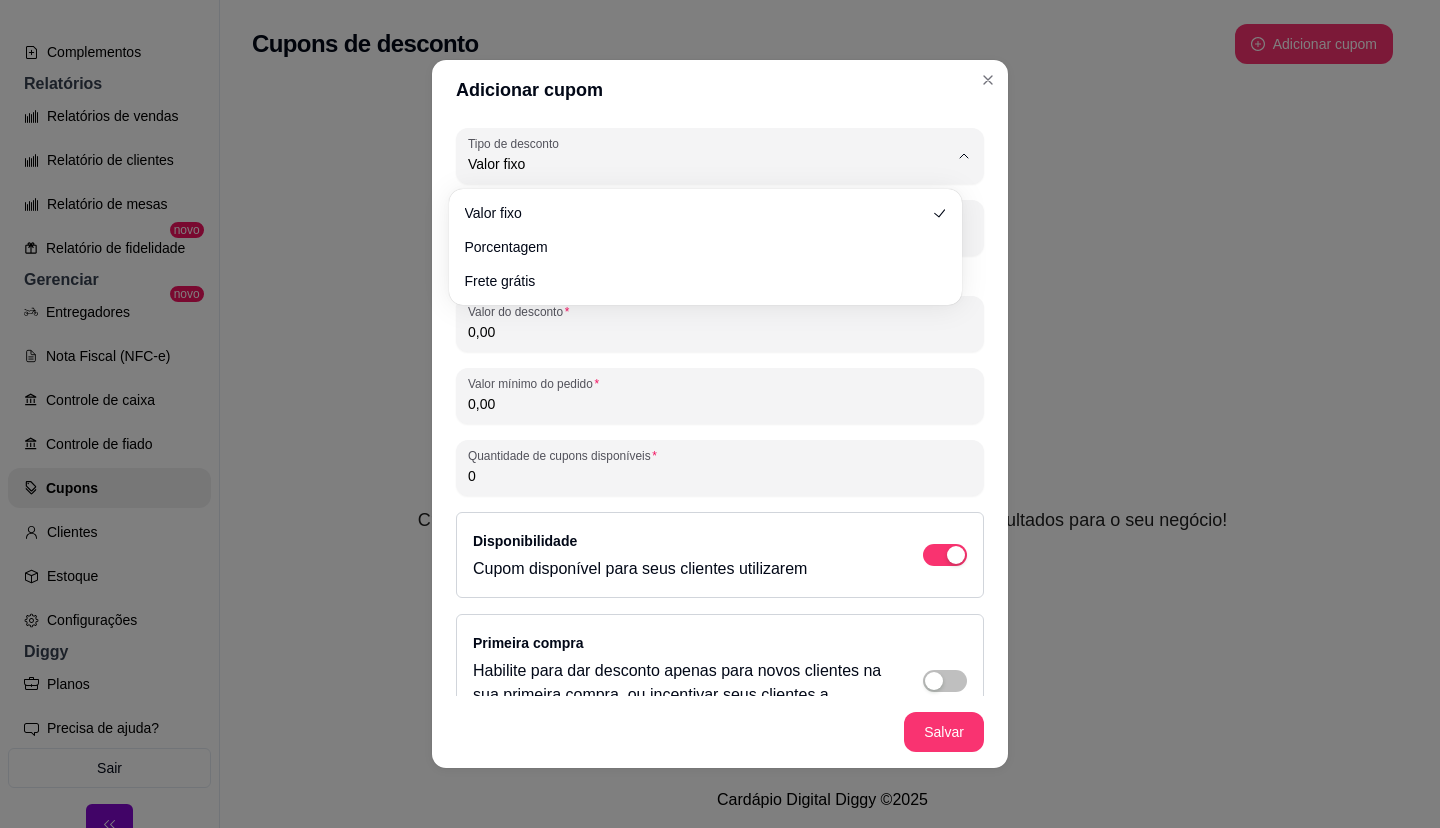 click on "Valor fixo Porcentagem Frete grátis" at bounding box center (705, 247) 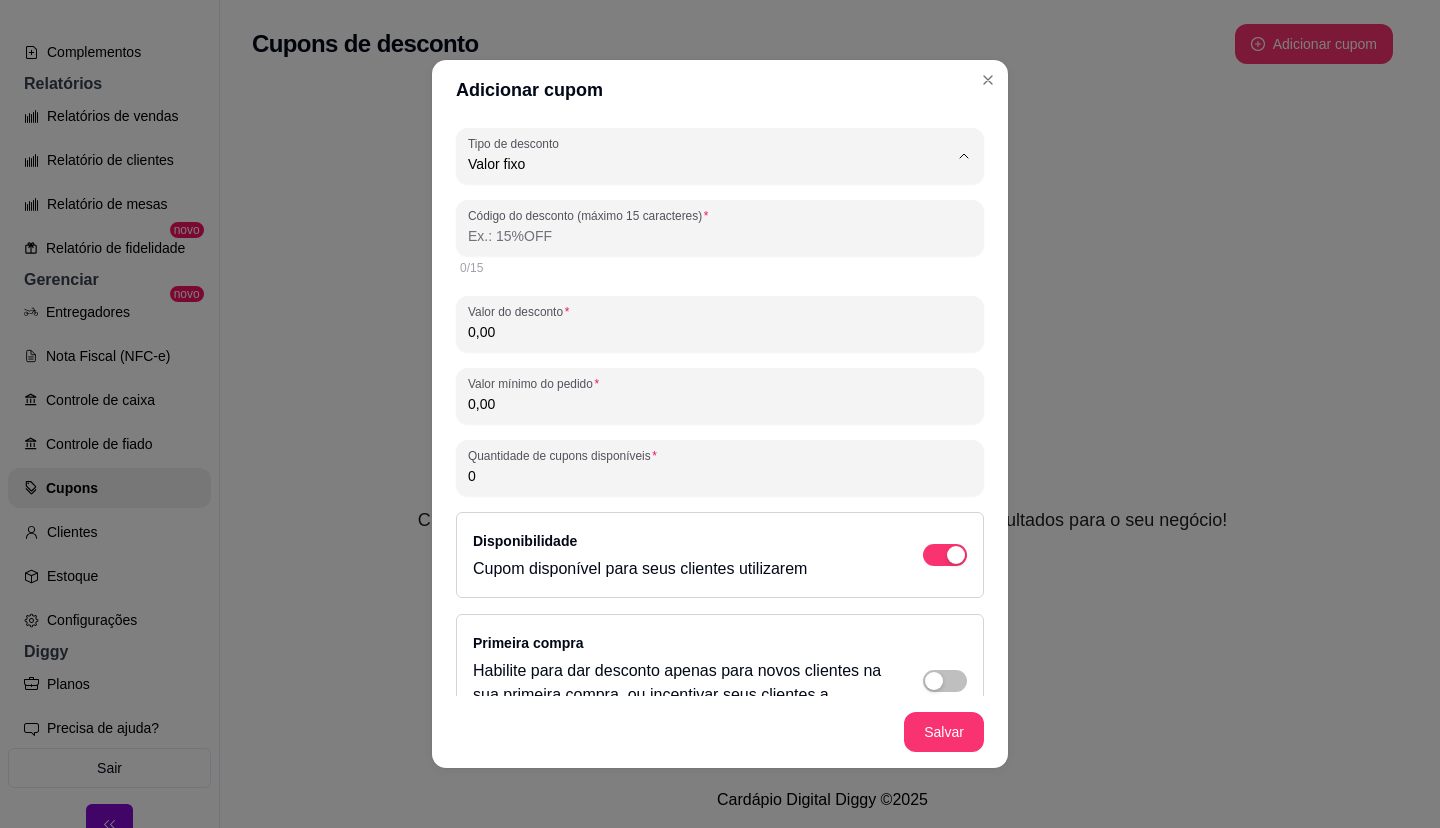 click on "Frete grátis" at bounding box center (695, 277) 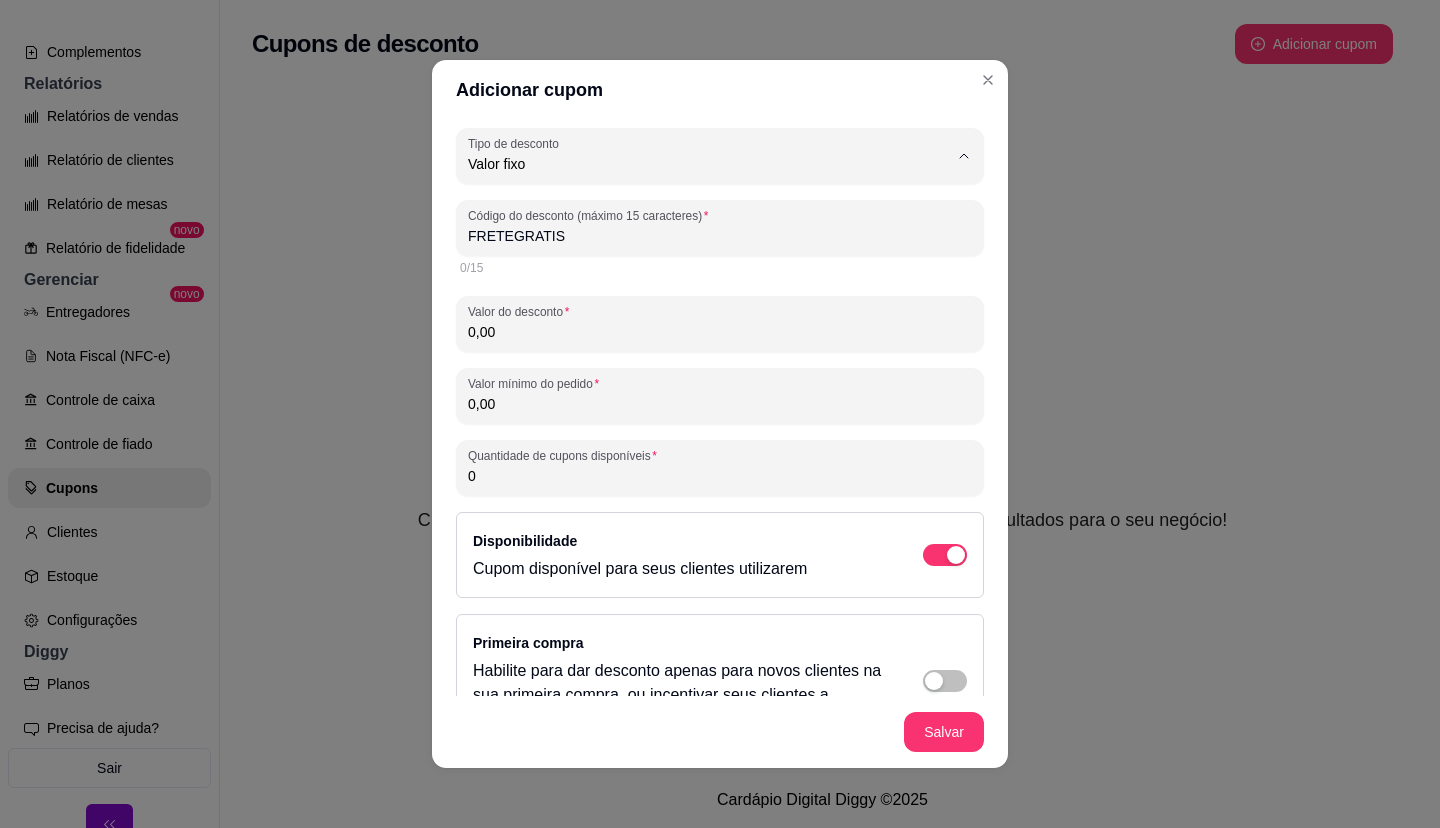 scroll, scrollTop: 19, scrollLeft: 0, axis: vertical 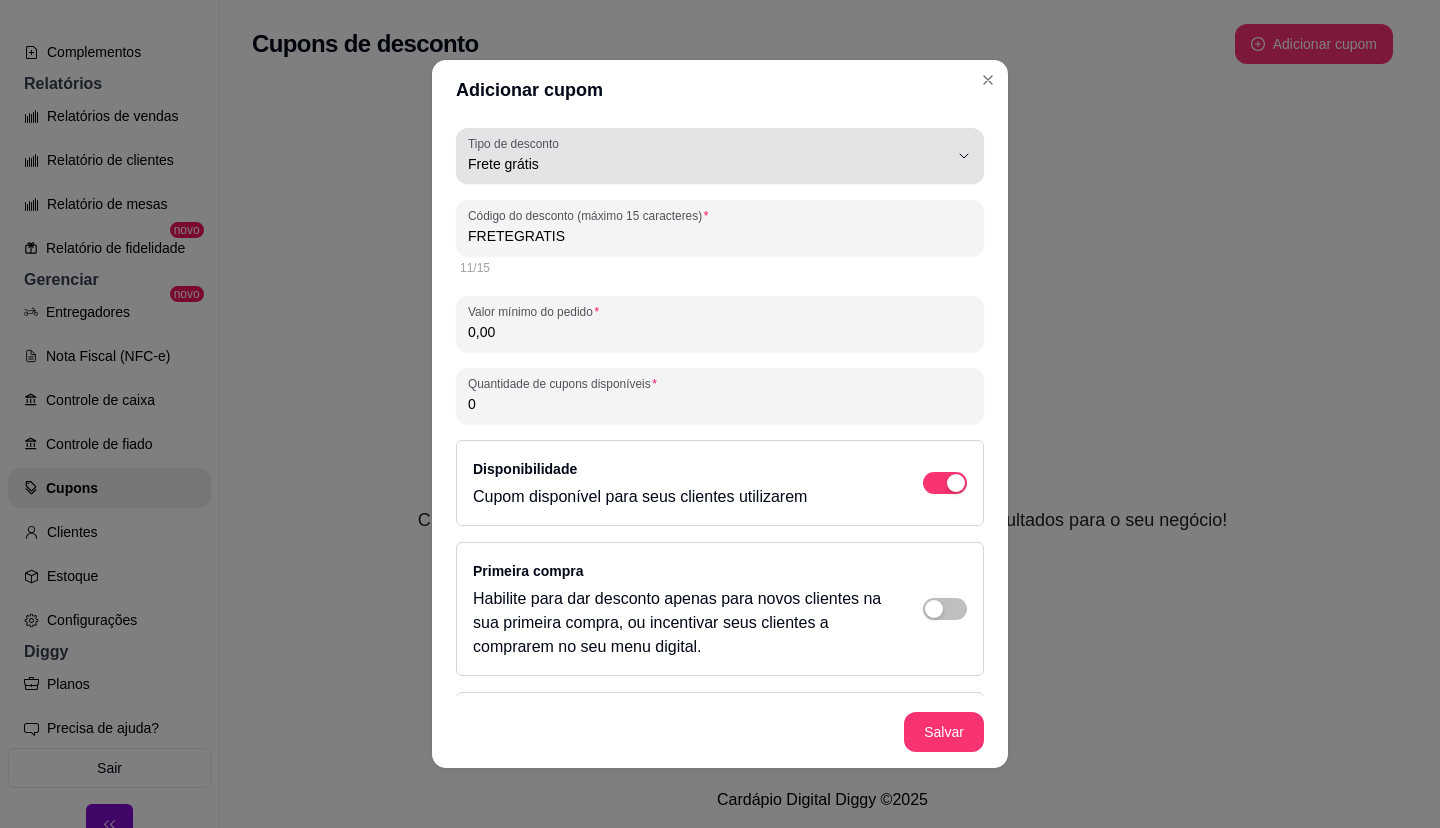 click on "Tipo de desconto Frete grátis" at bounding box center (720, 156) 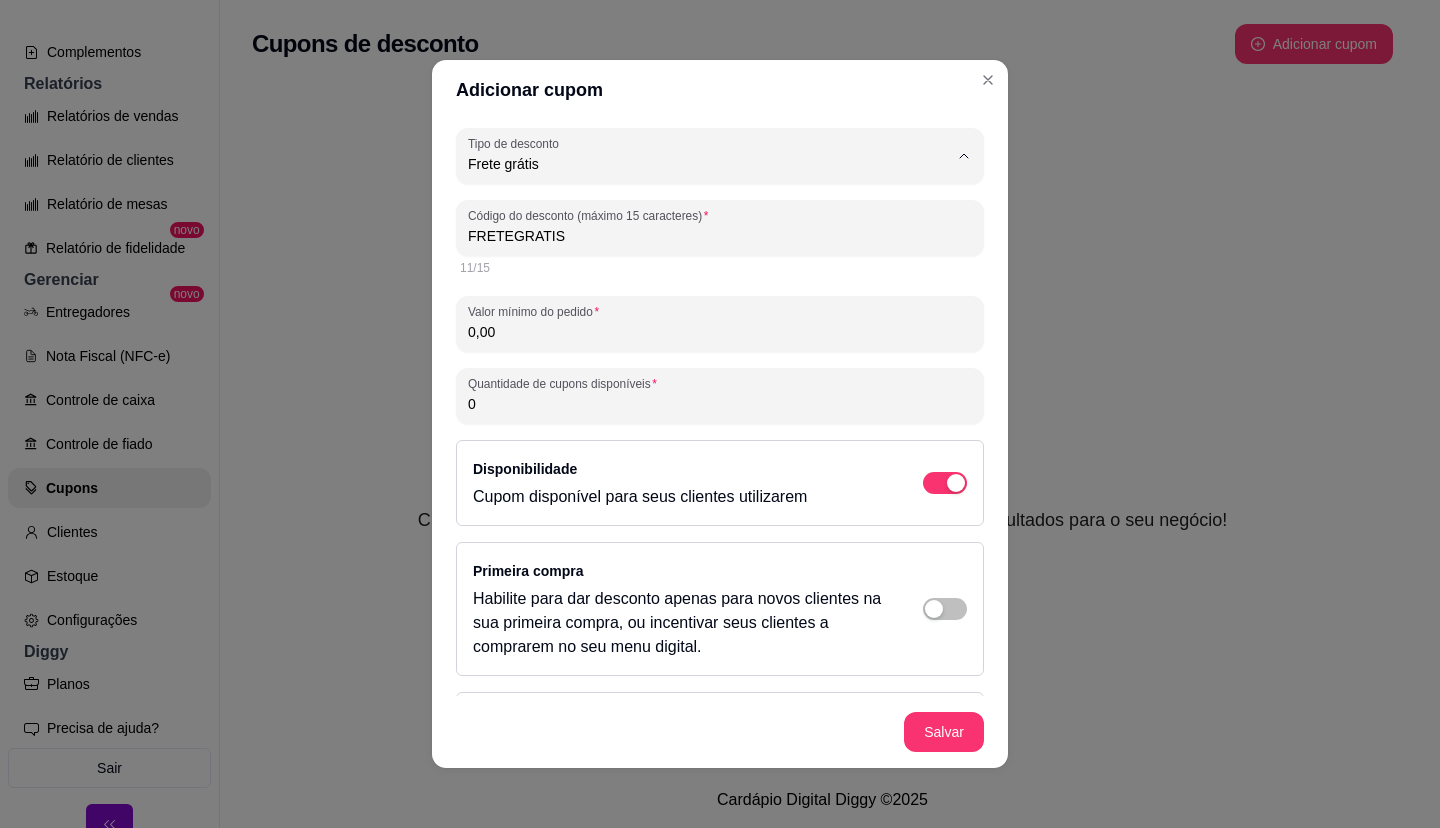 click on "Porcentagem" at bounding box center [704, 244] 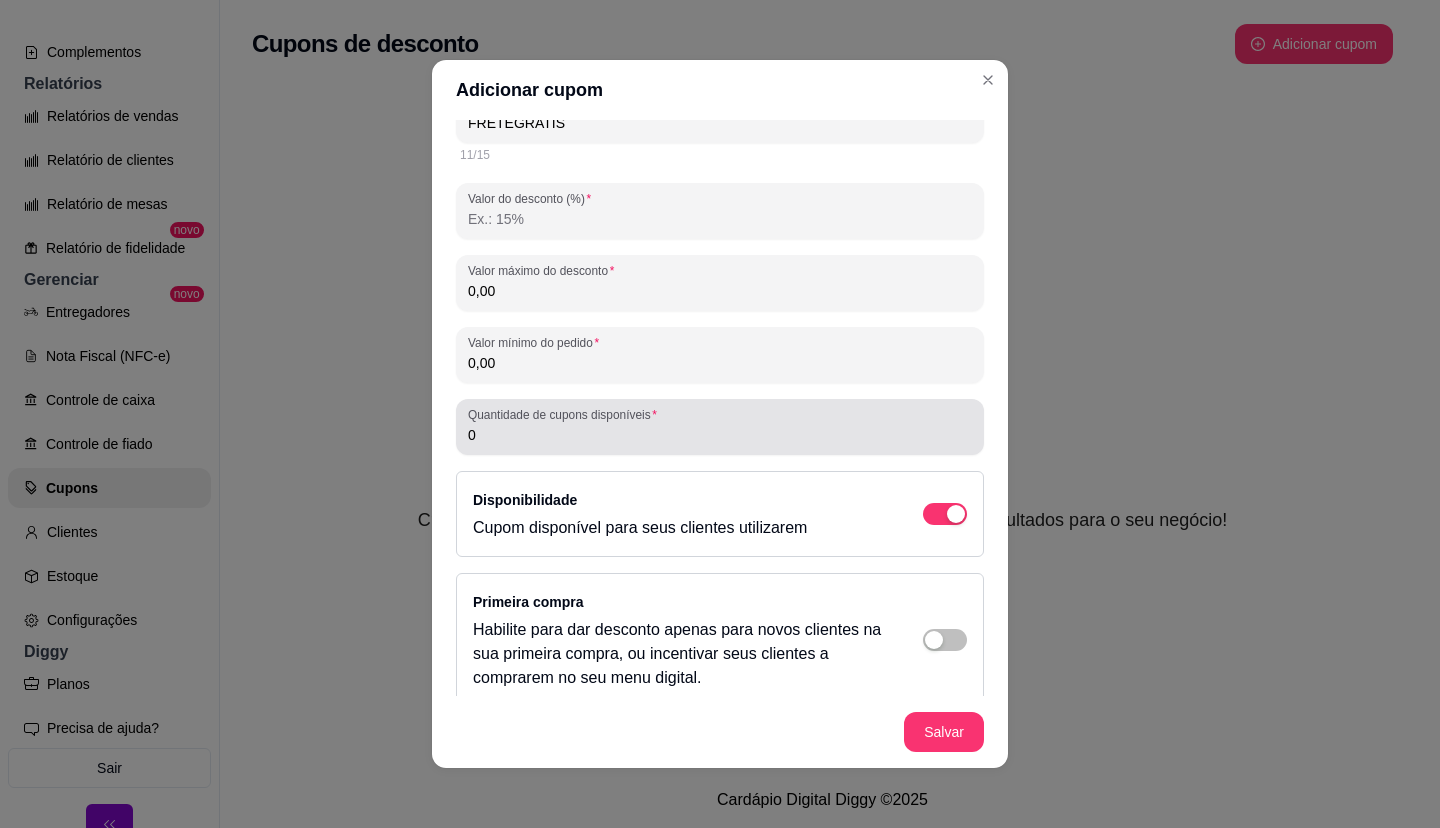 scroll, scrollTop: 258, scrollLeft: 0, axis: vertical 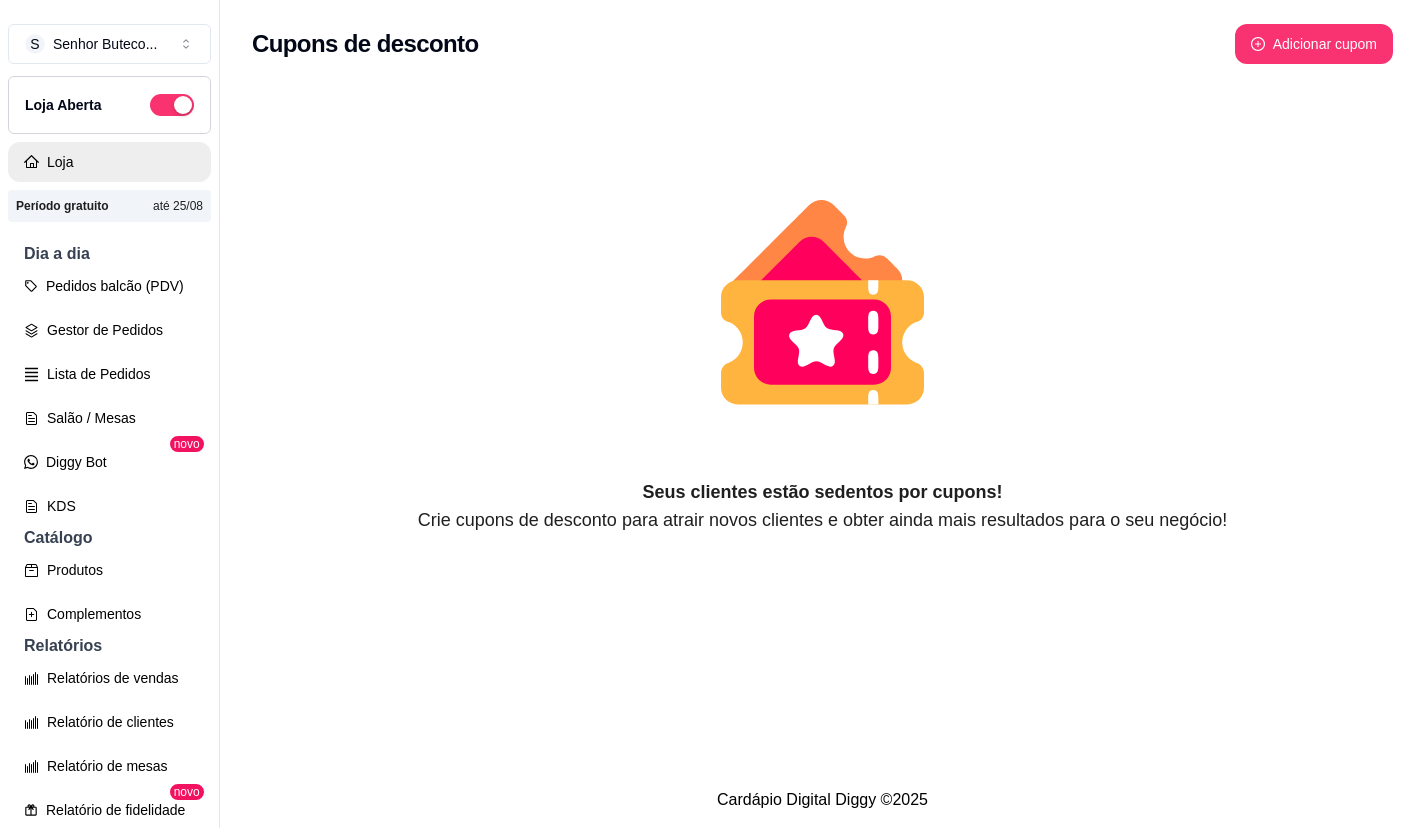 click on "Loja" at bounding box center (109, 162) 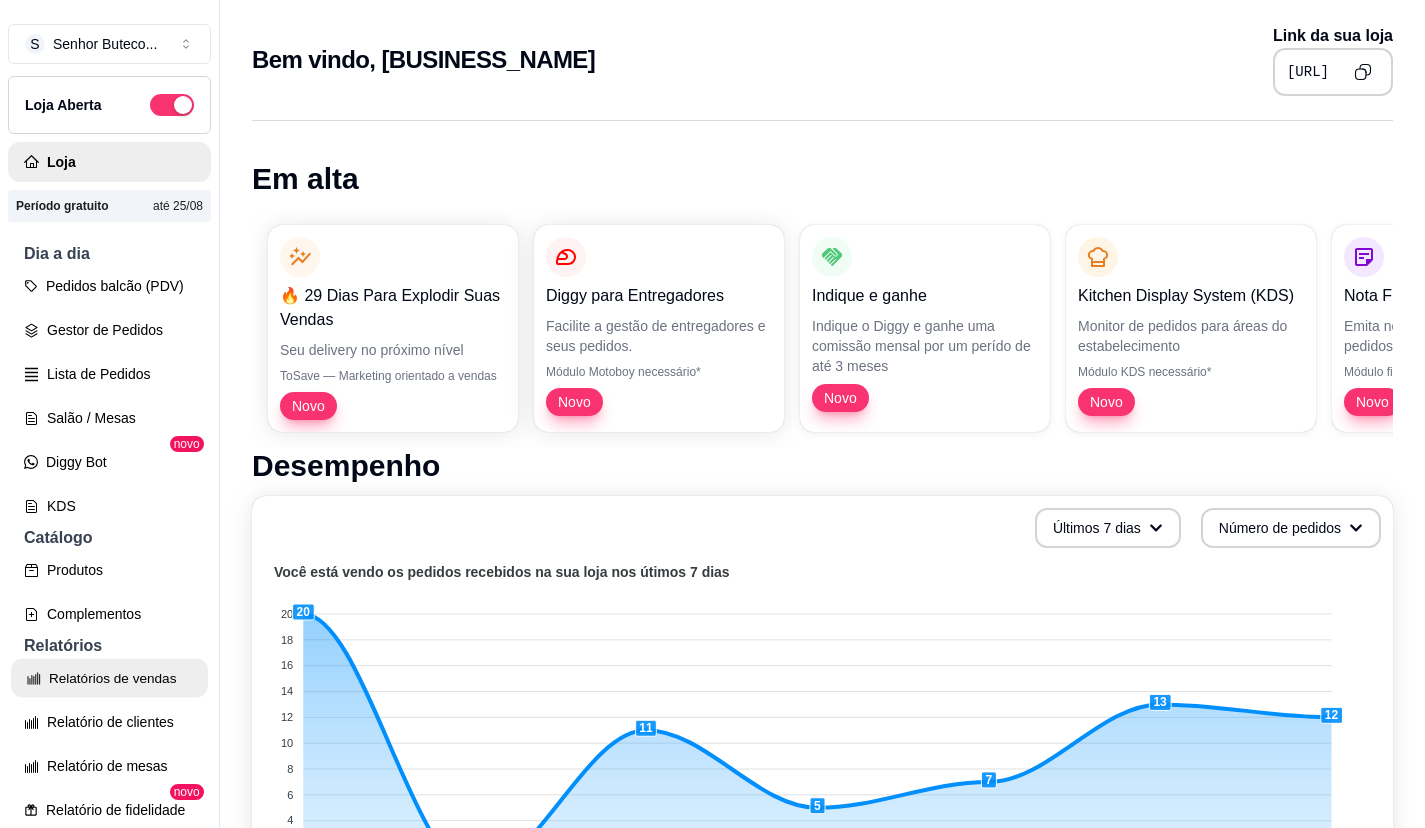 click on "Relatórios de vendas" at bounding box center (109, 678) 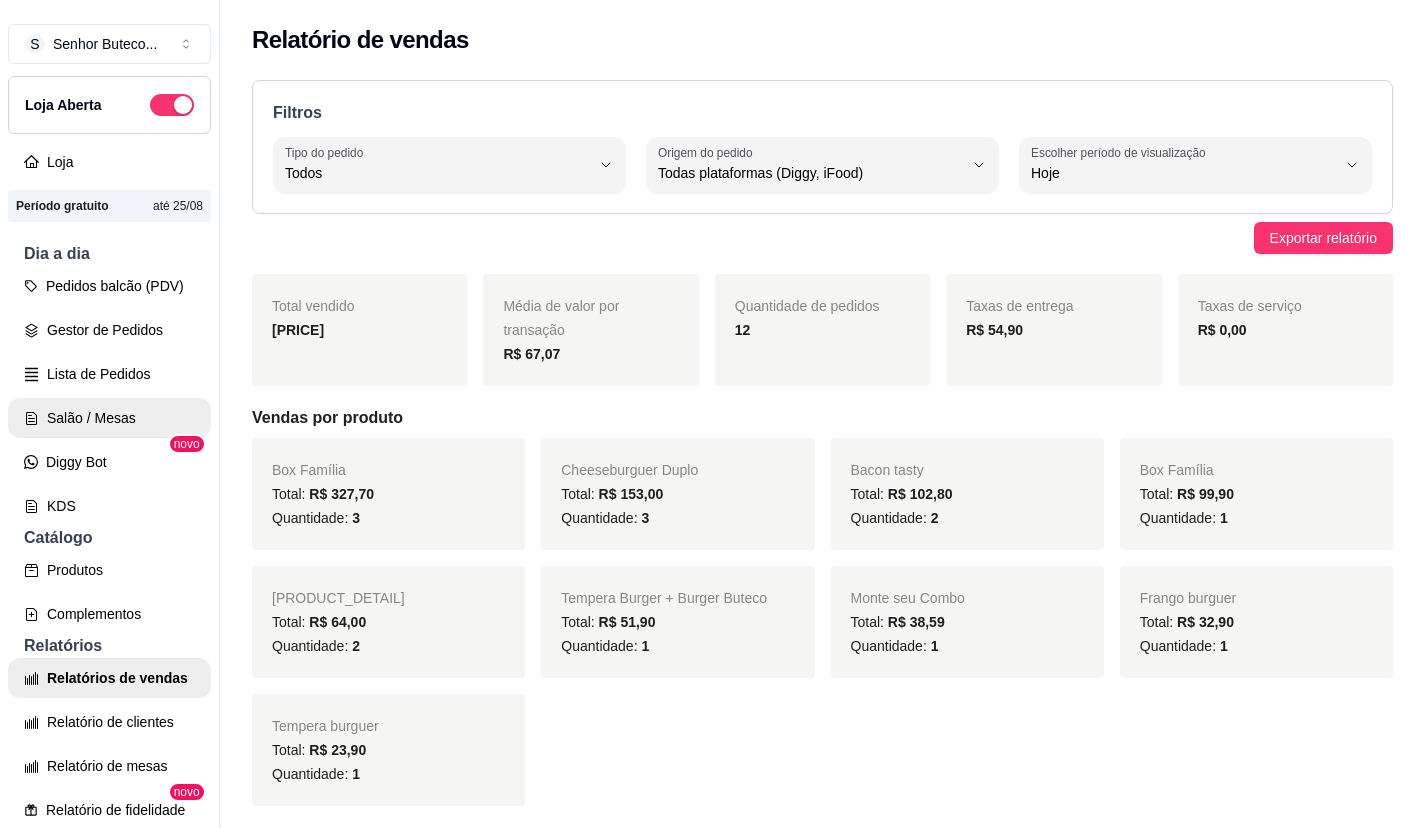 scroll, scrollTop: 100, scrollLeft: 0, axis: vertical 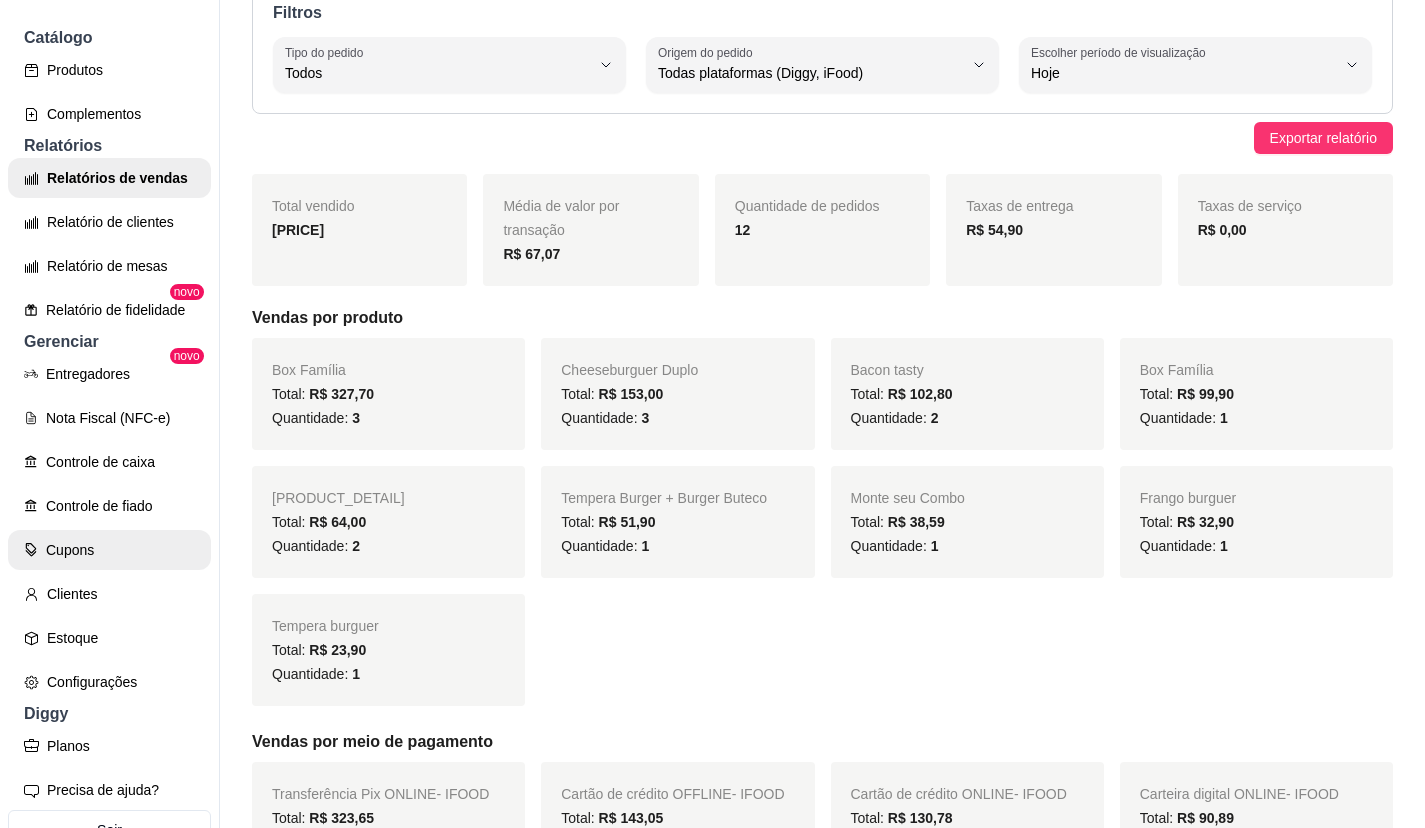 click on "Cupons" at bounding box center (109, 550) 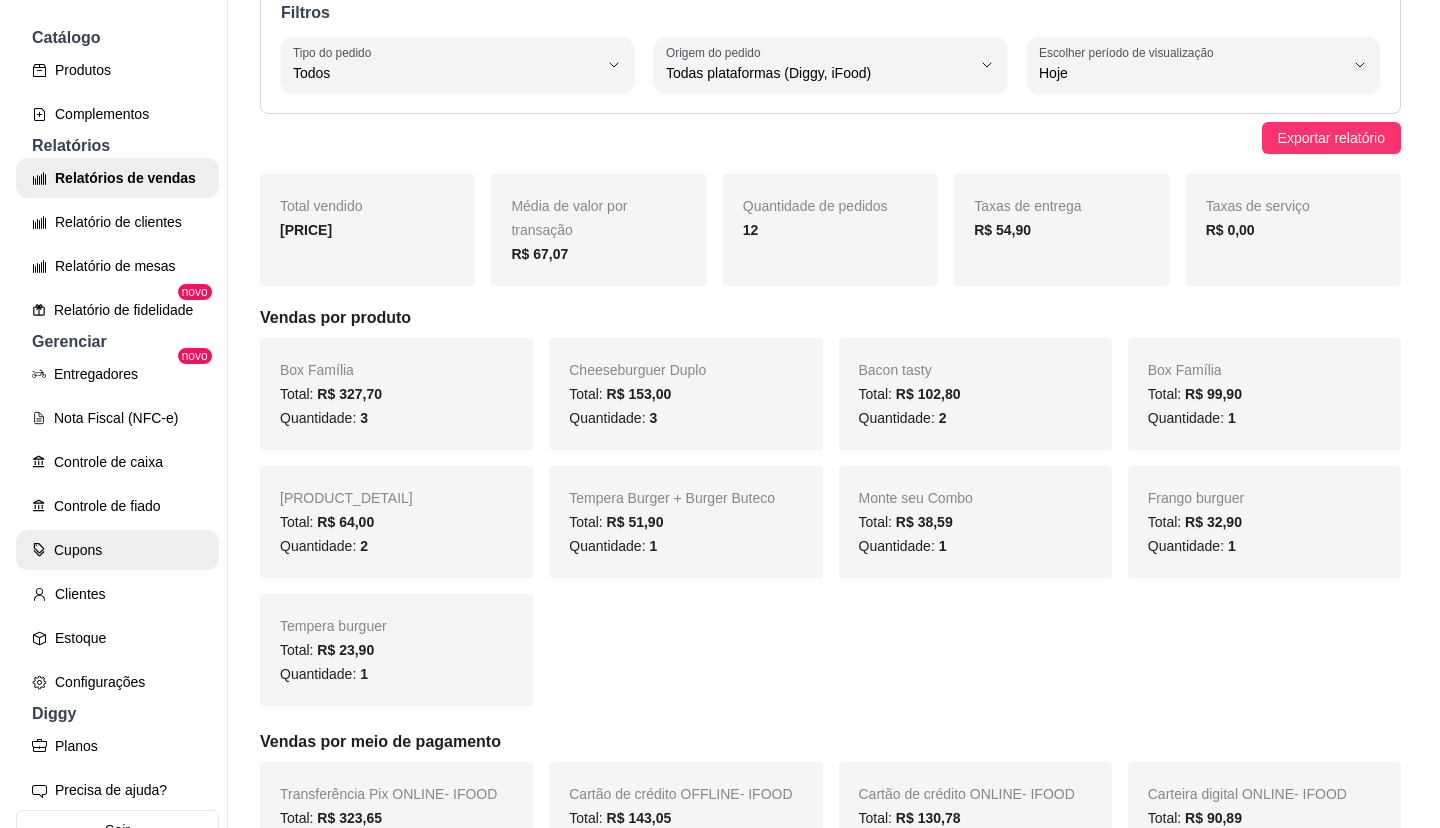 scroll, scrollTop: 0, scrollLeft: 0, axis: both 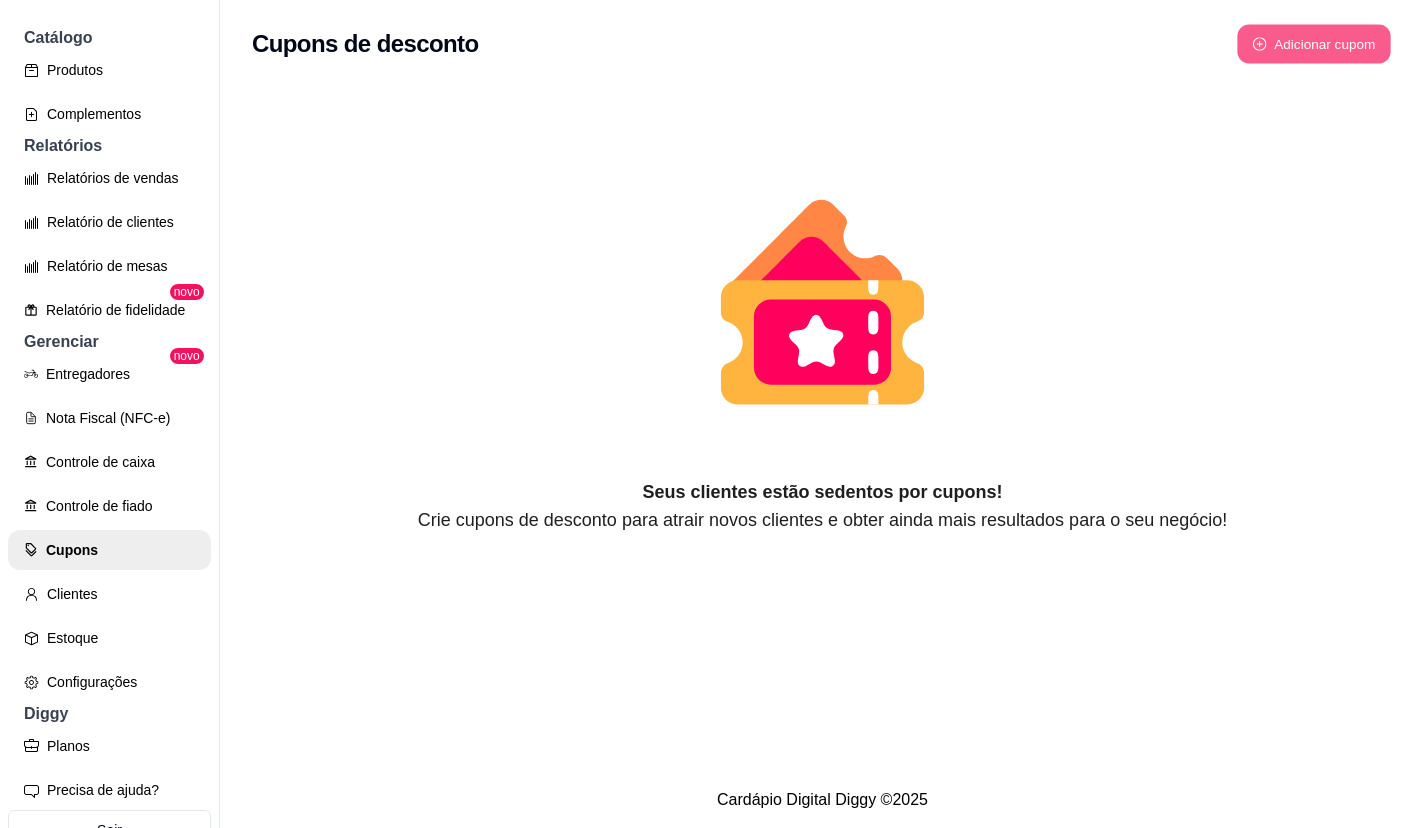 click on "Adicionar cupom" at bounding box center [1314, 44] 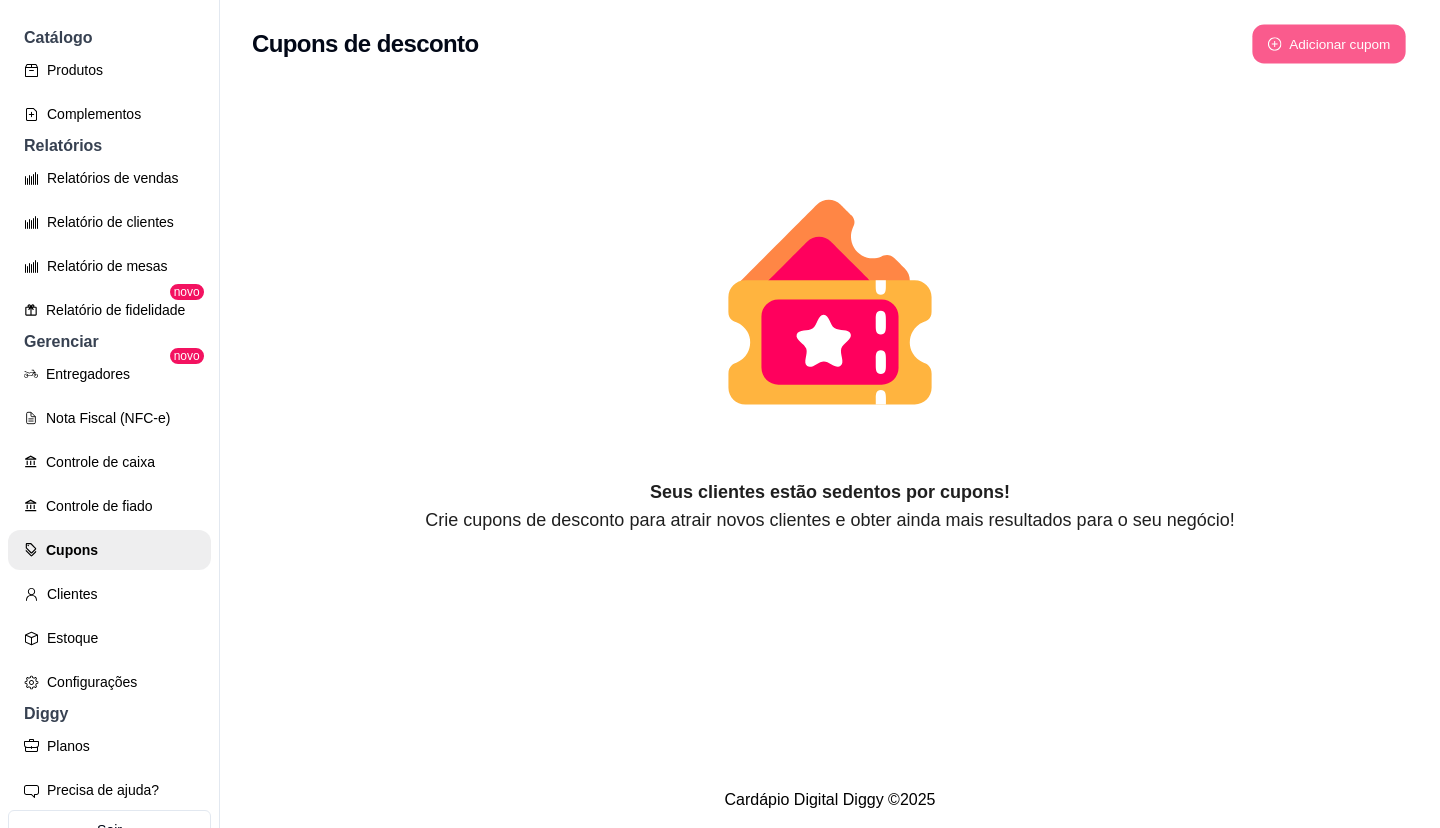 select on "FIXED_VALUE" 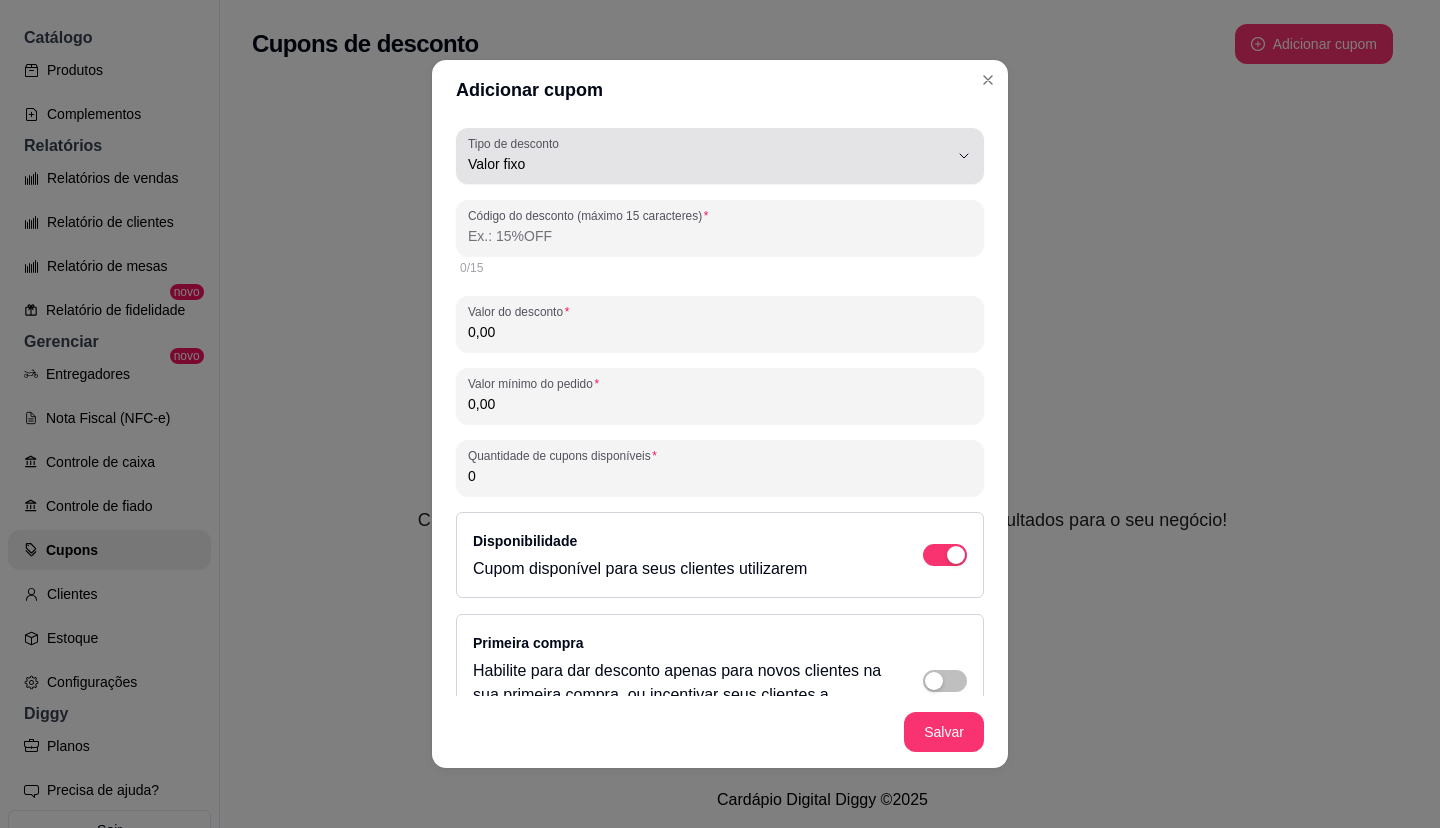 click on "Tipo de desconto Valor fixo" at bounding box center [720, 156] 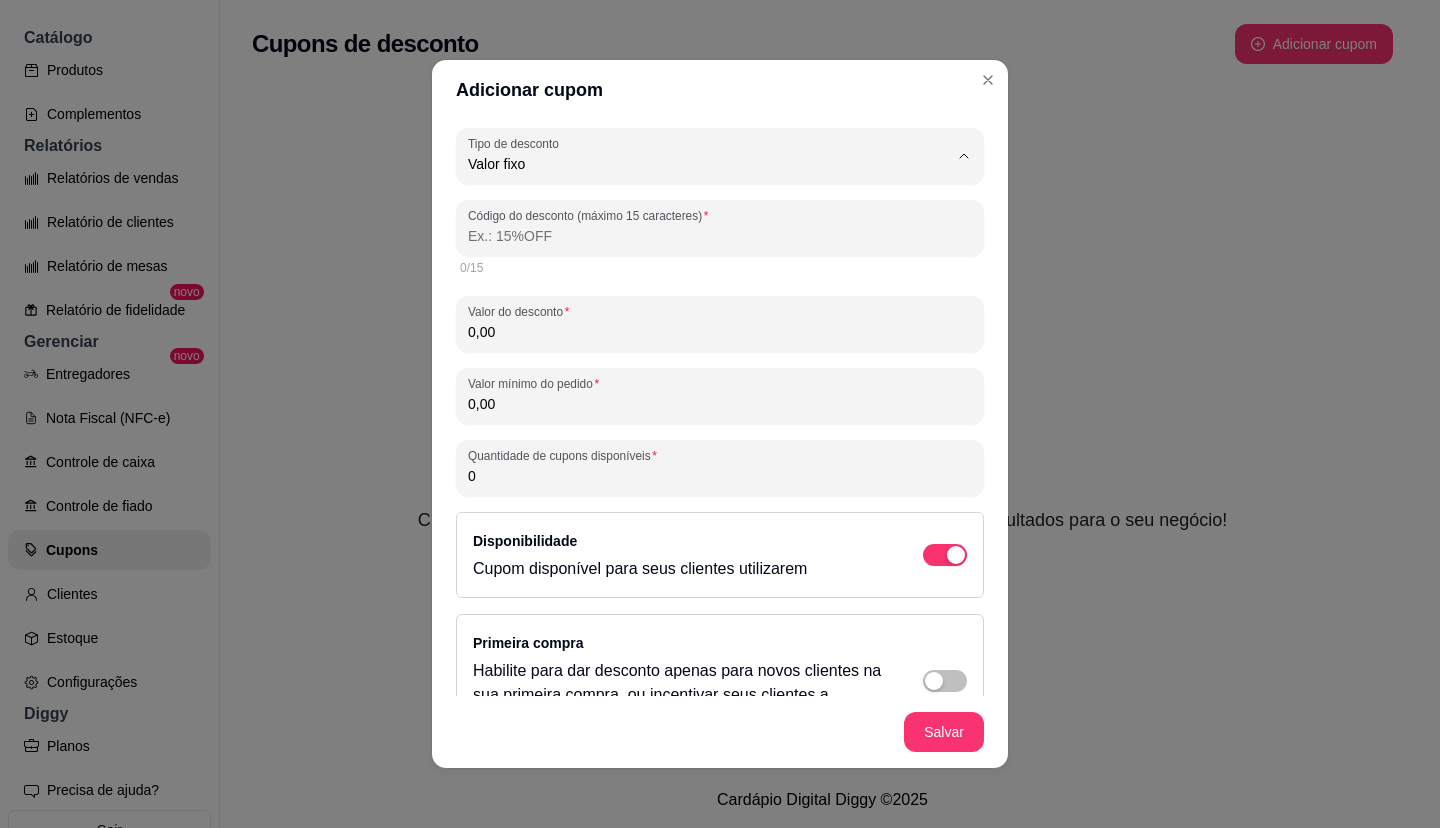 click on "Frete grátis" at bounding box center [695, 277] 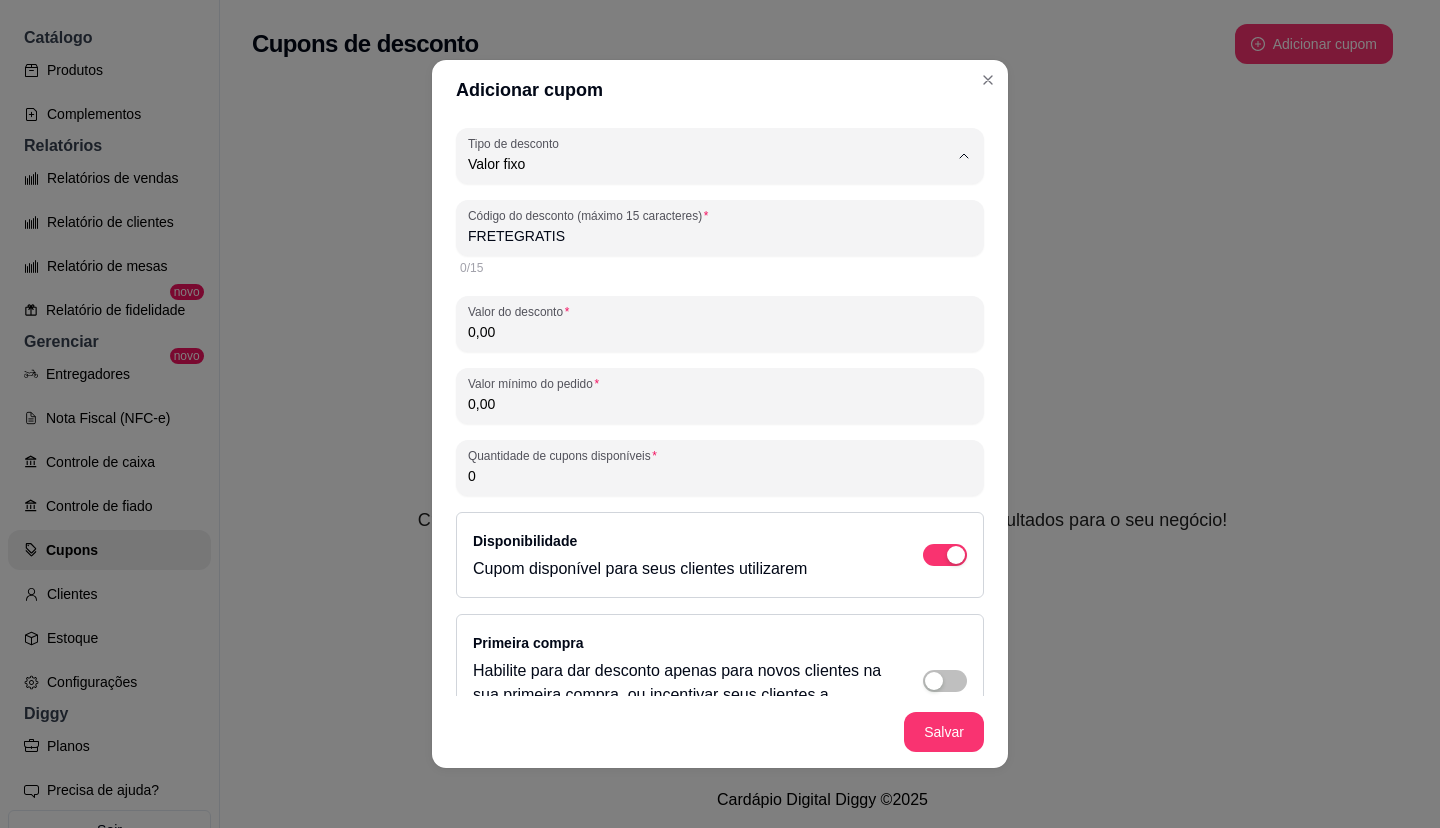 scroll, scrollTop: 19, scrollLeft: 0, axis: vertical 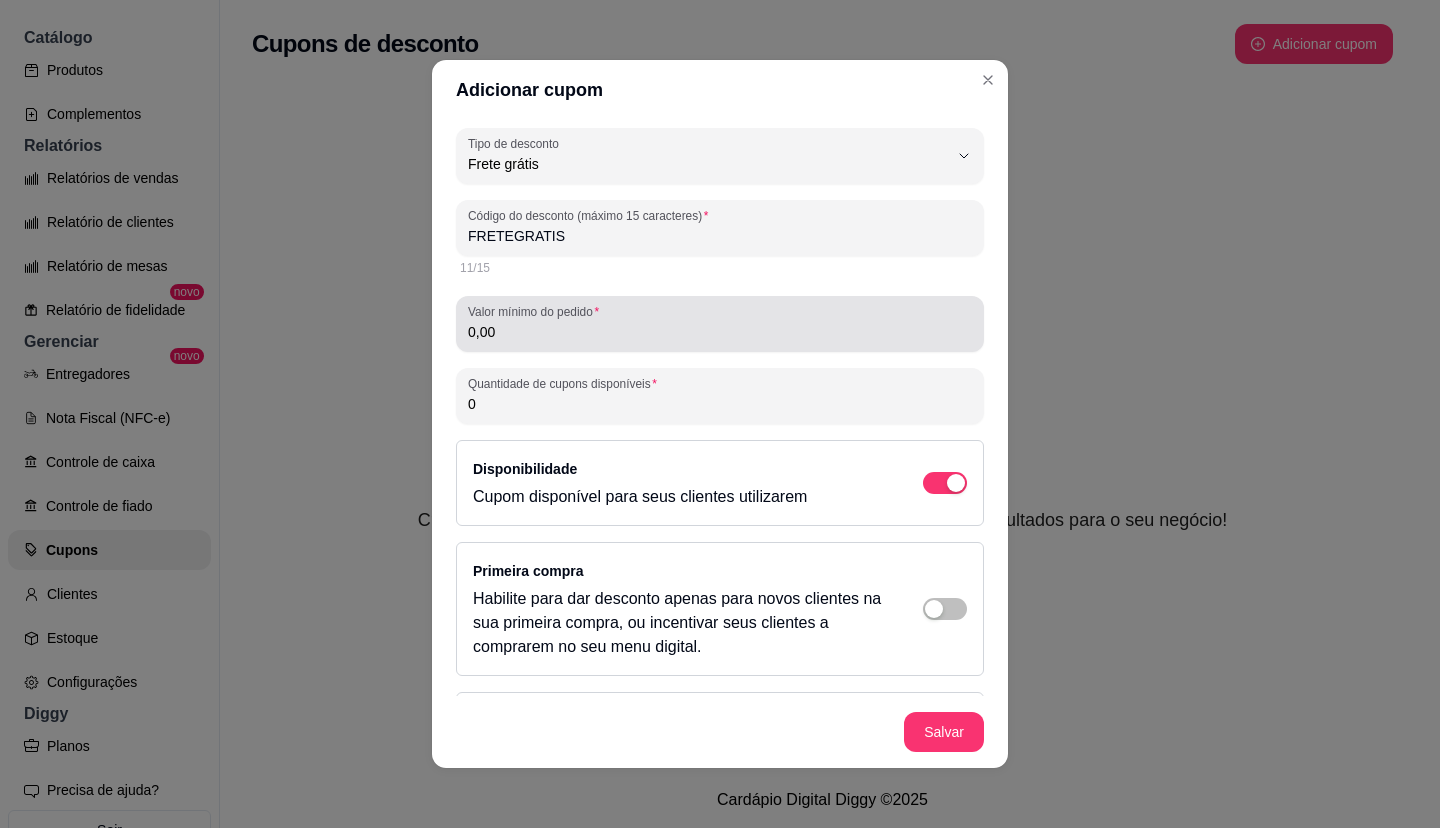 click on "0,00" at bounding box center (720, 332) 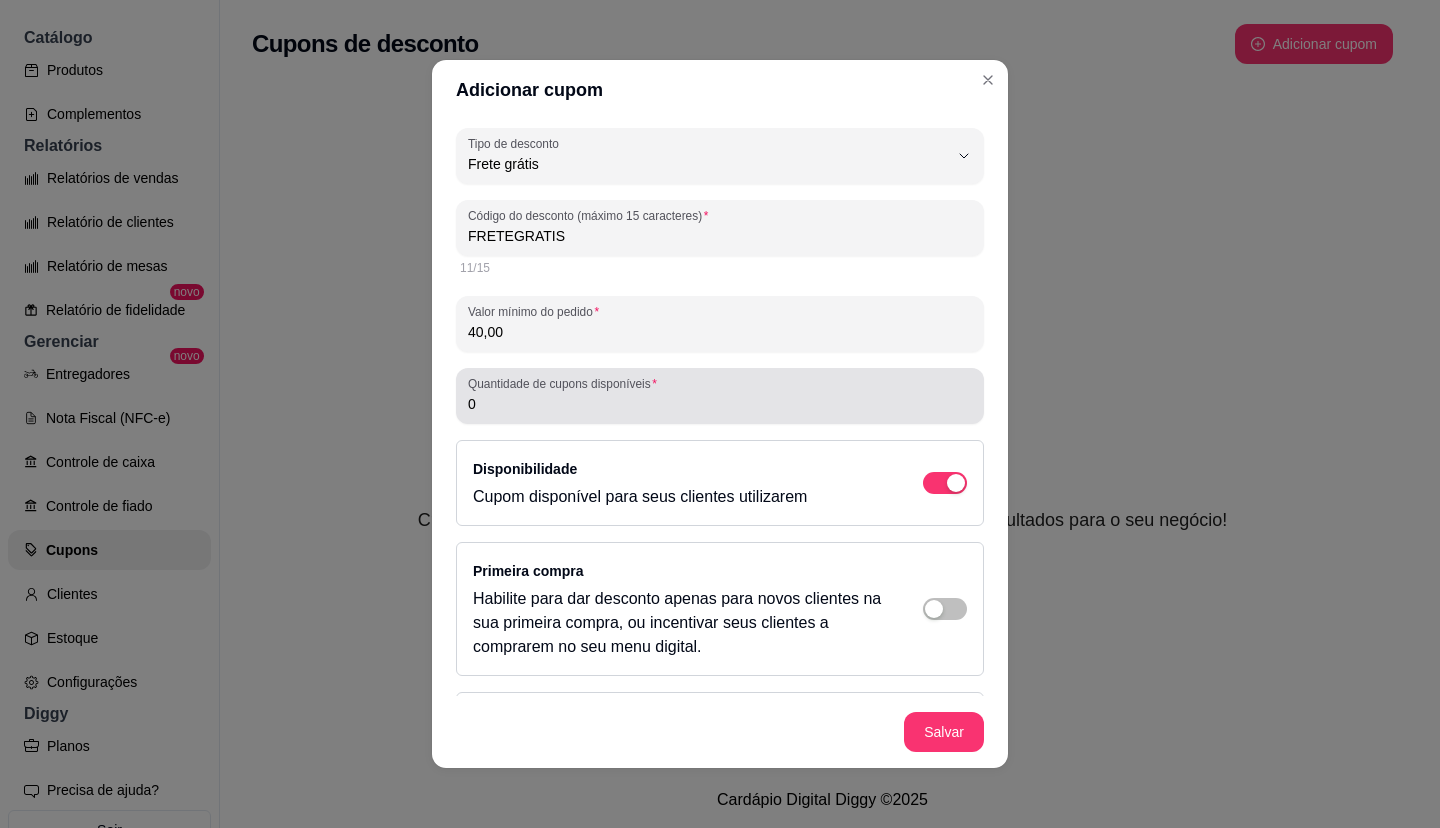 type on "40,00" 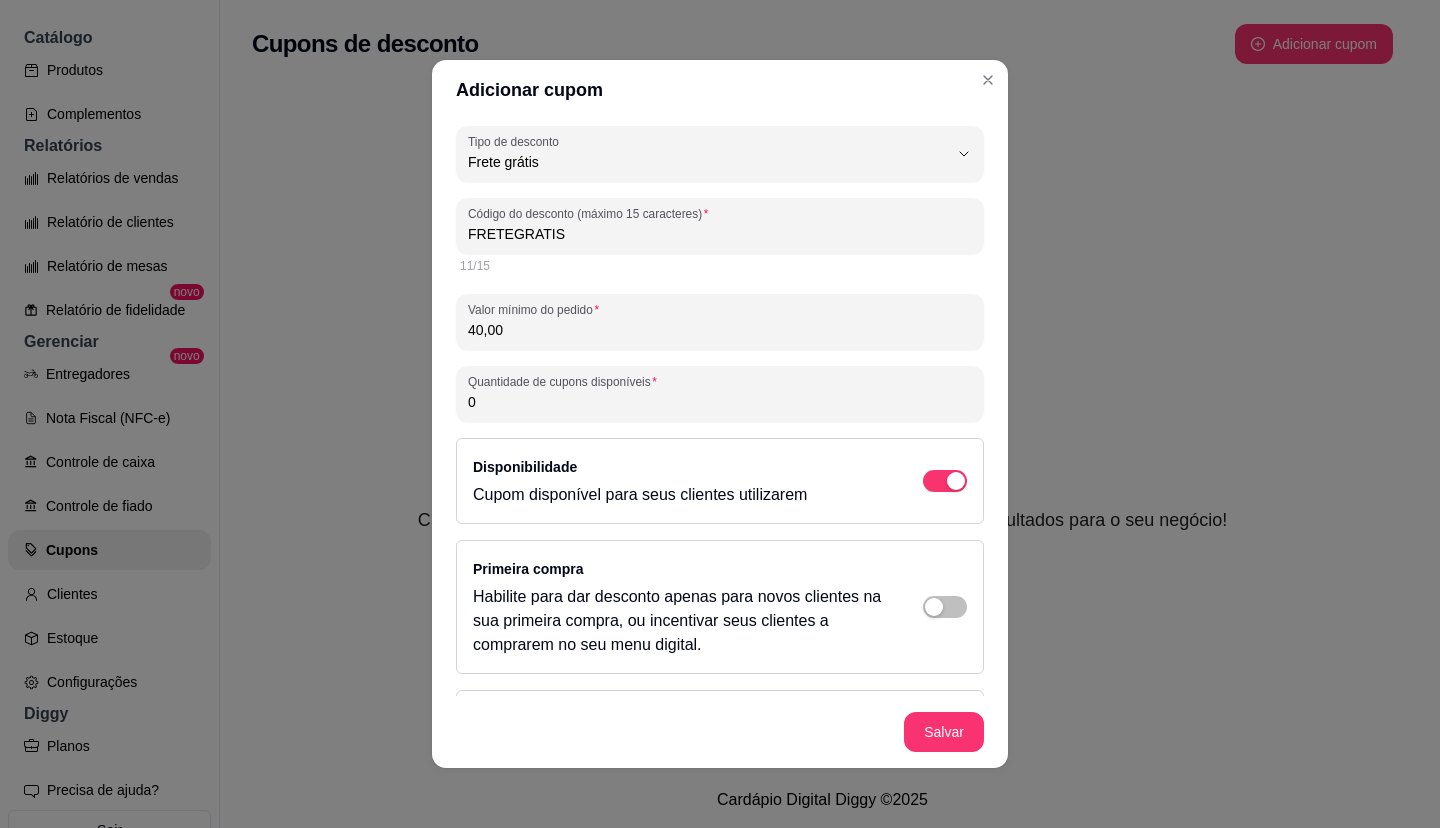 scroll, scrollTop: 0, scrollLeft: 0, axis: both 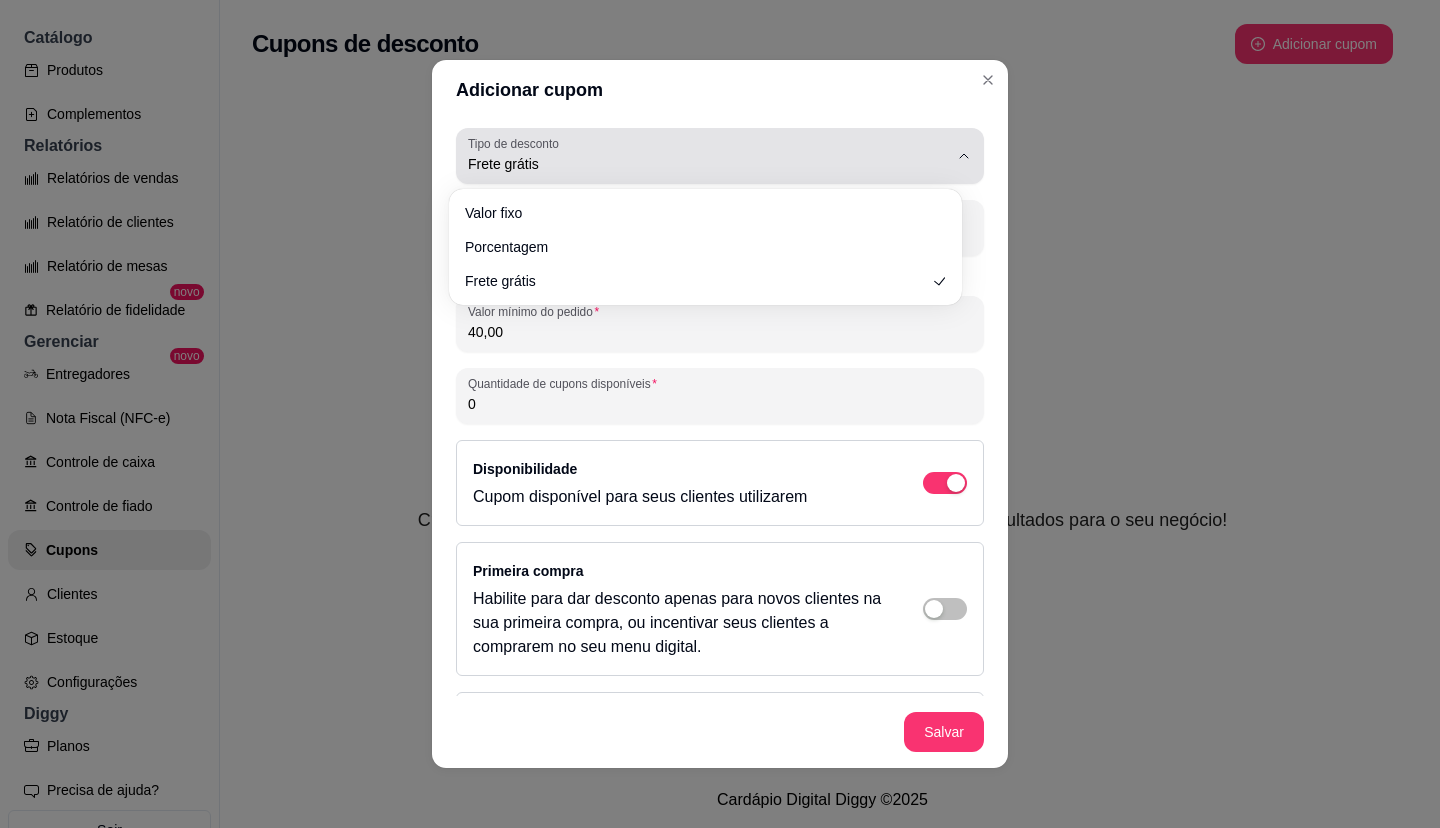 click on "Frete grátis" at bounding box center [708, 156] 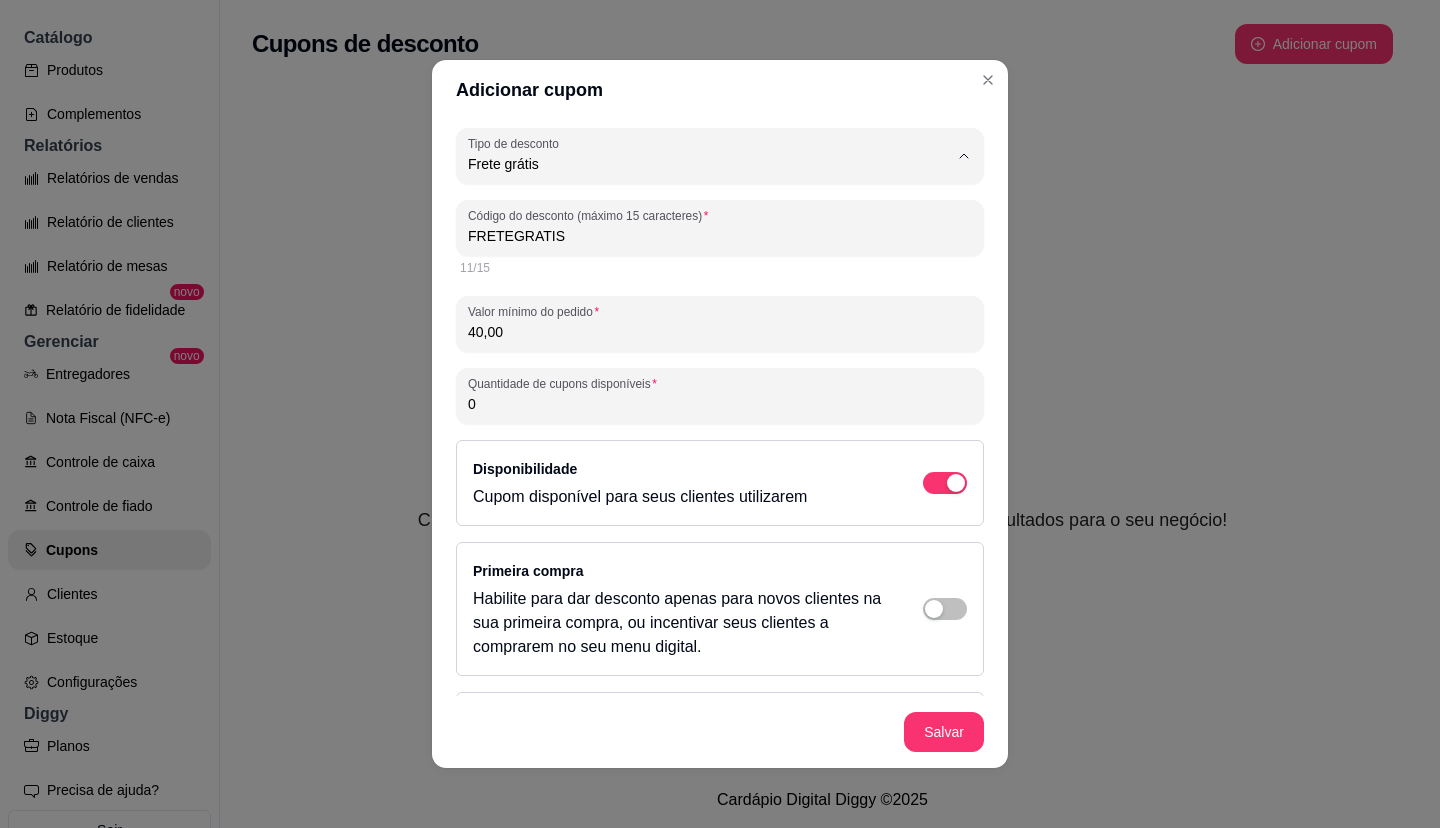 click on "Porcentagem" at bounding box center (695, 244) 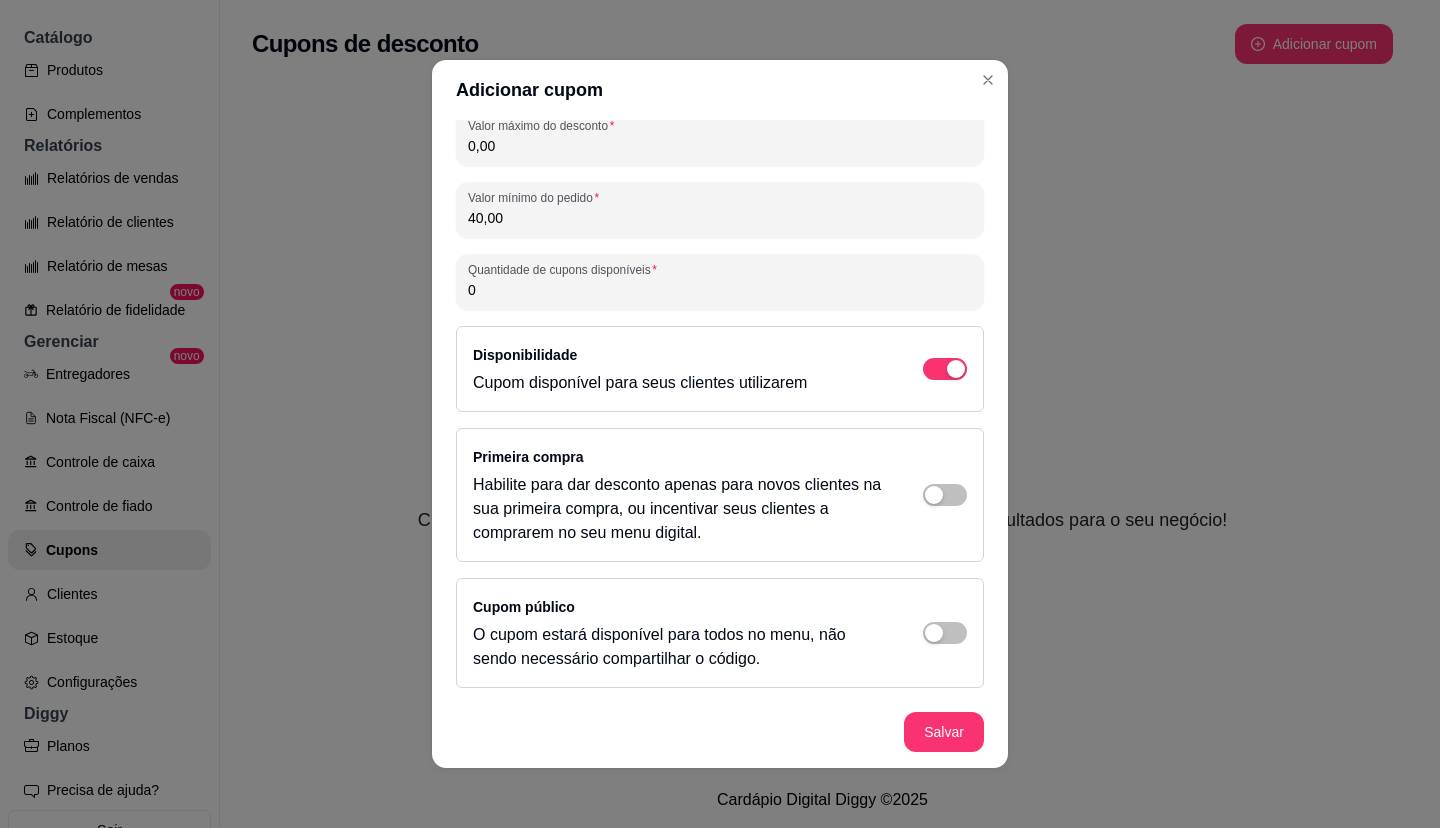 scroll, scrollTop: 0, scrollLeft: 0, axis: both 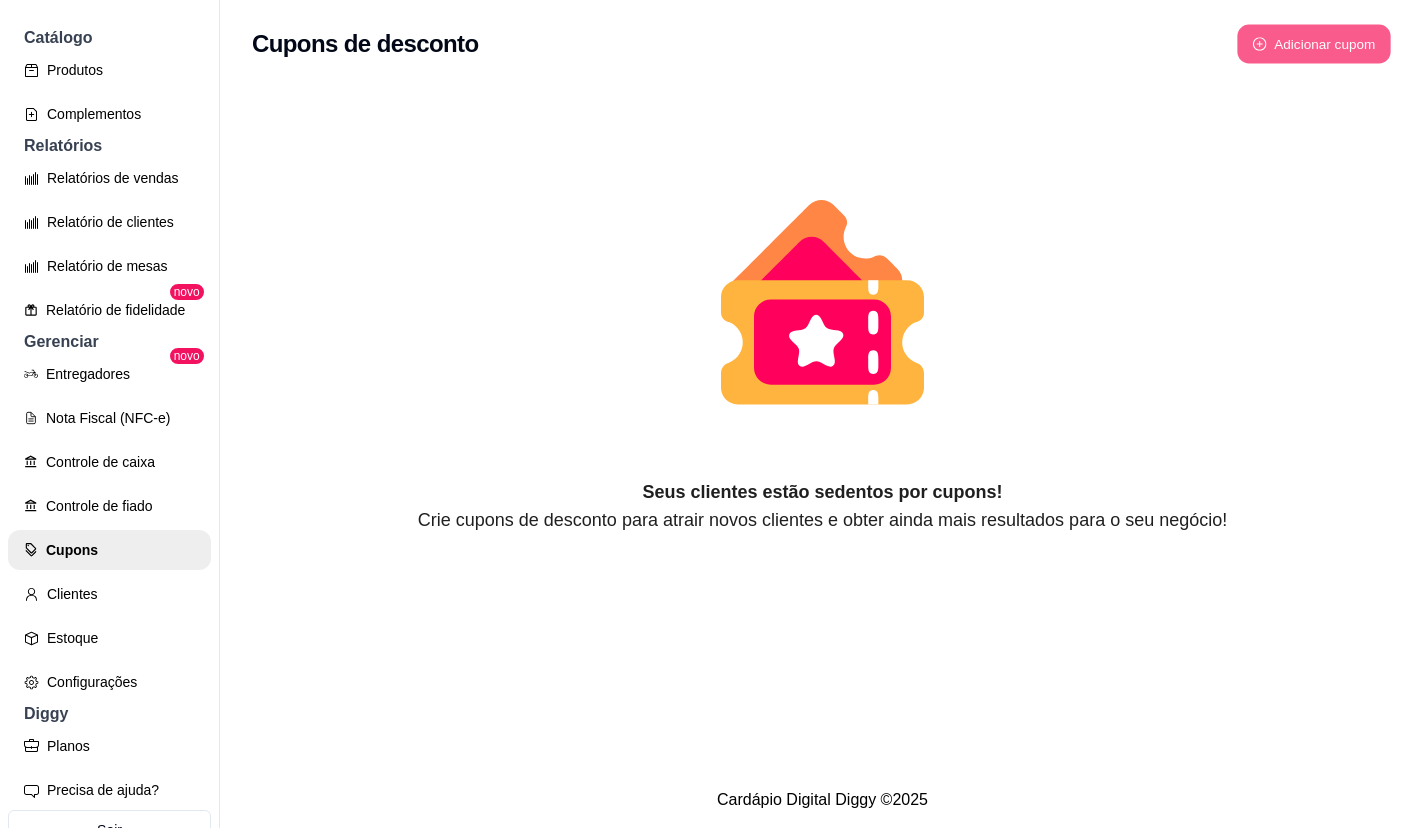 click on "Adicionar cupom" at bounding box center (1314, 44) 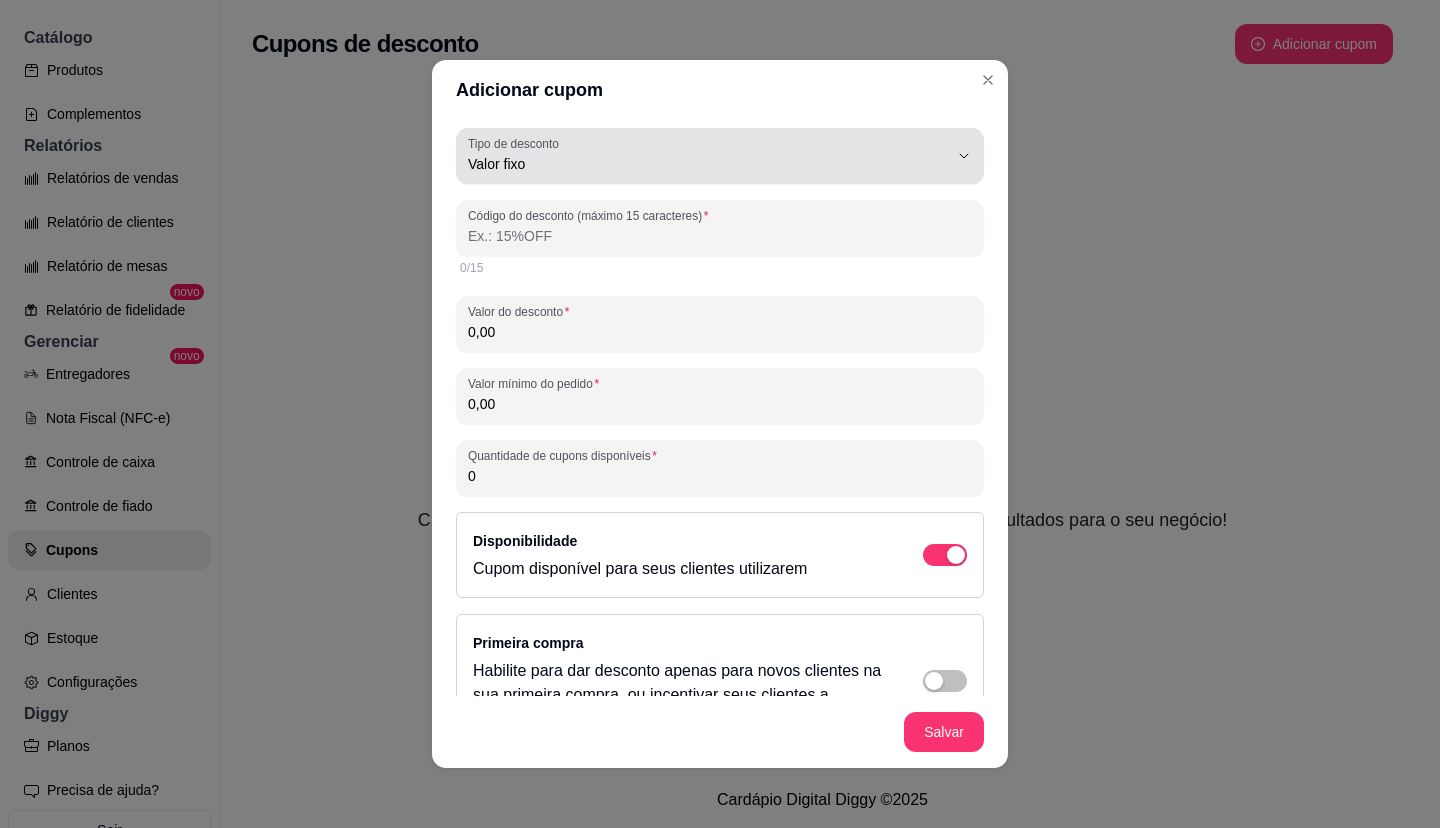 click on "Valor fixo" at bounding box center (708, 156) 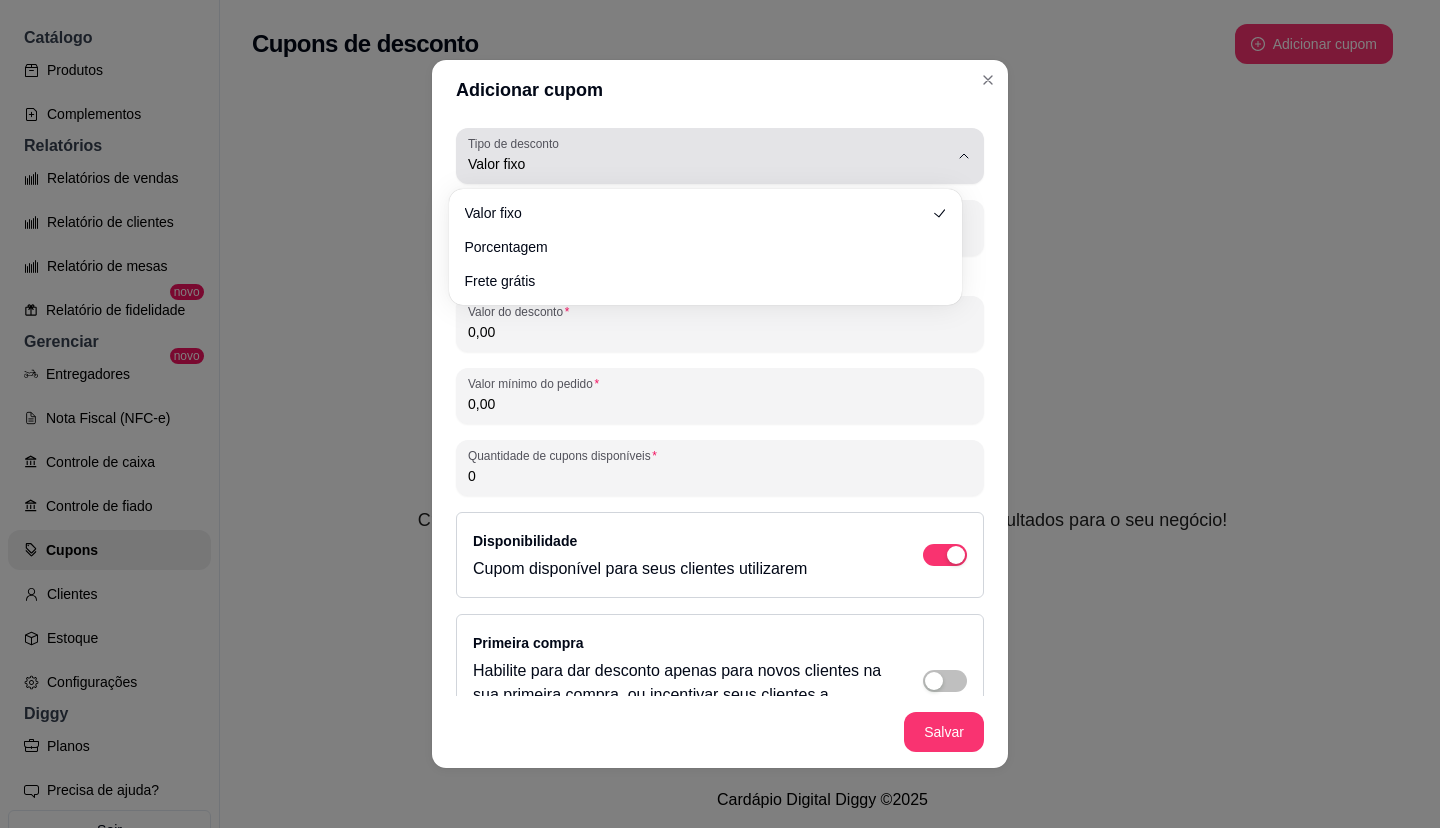 click on "Valor fixo" at bounding box center (708, 156) 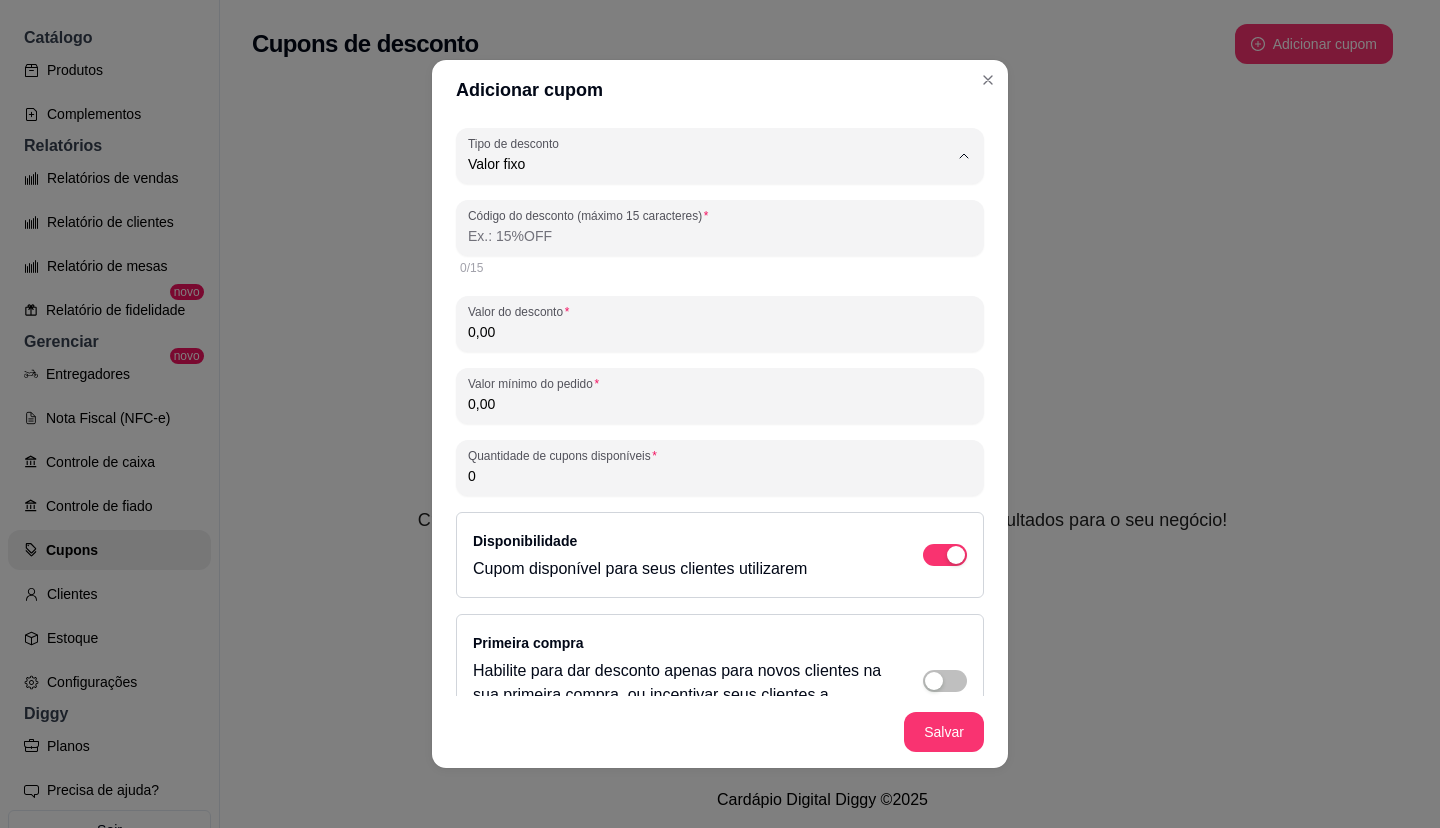 click on "Frete grátis" at bounding box center (695, 277) 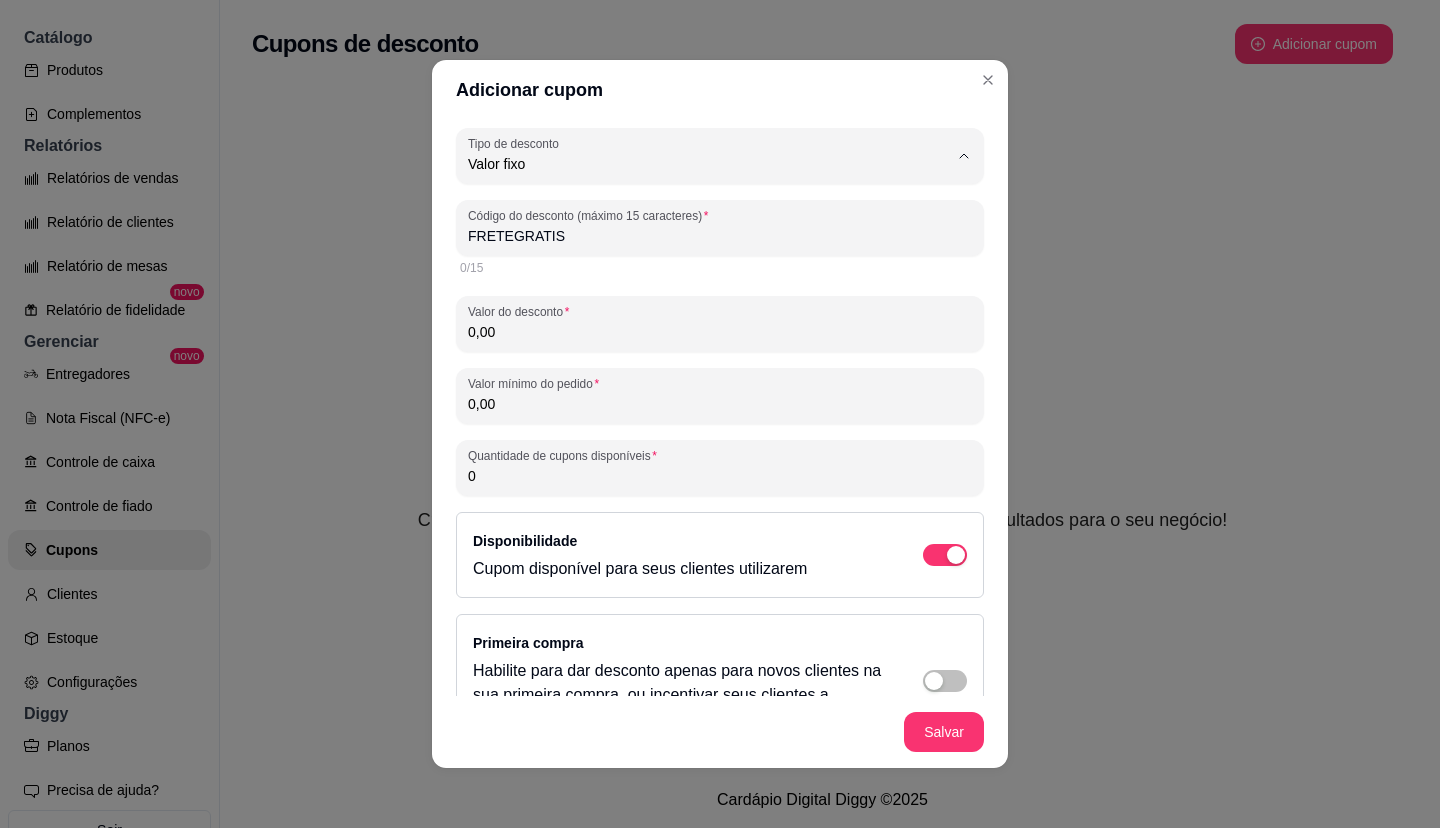 scroll, scrollTop: 19, scrollLeft: 0, axis: vertical 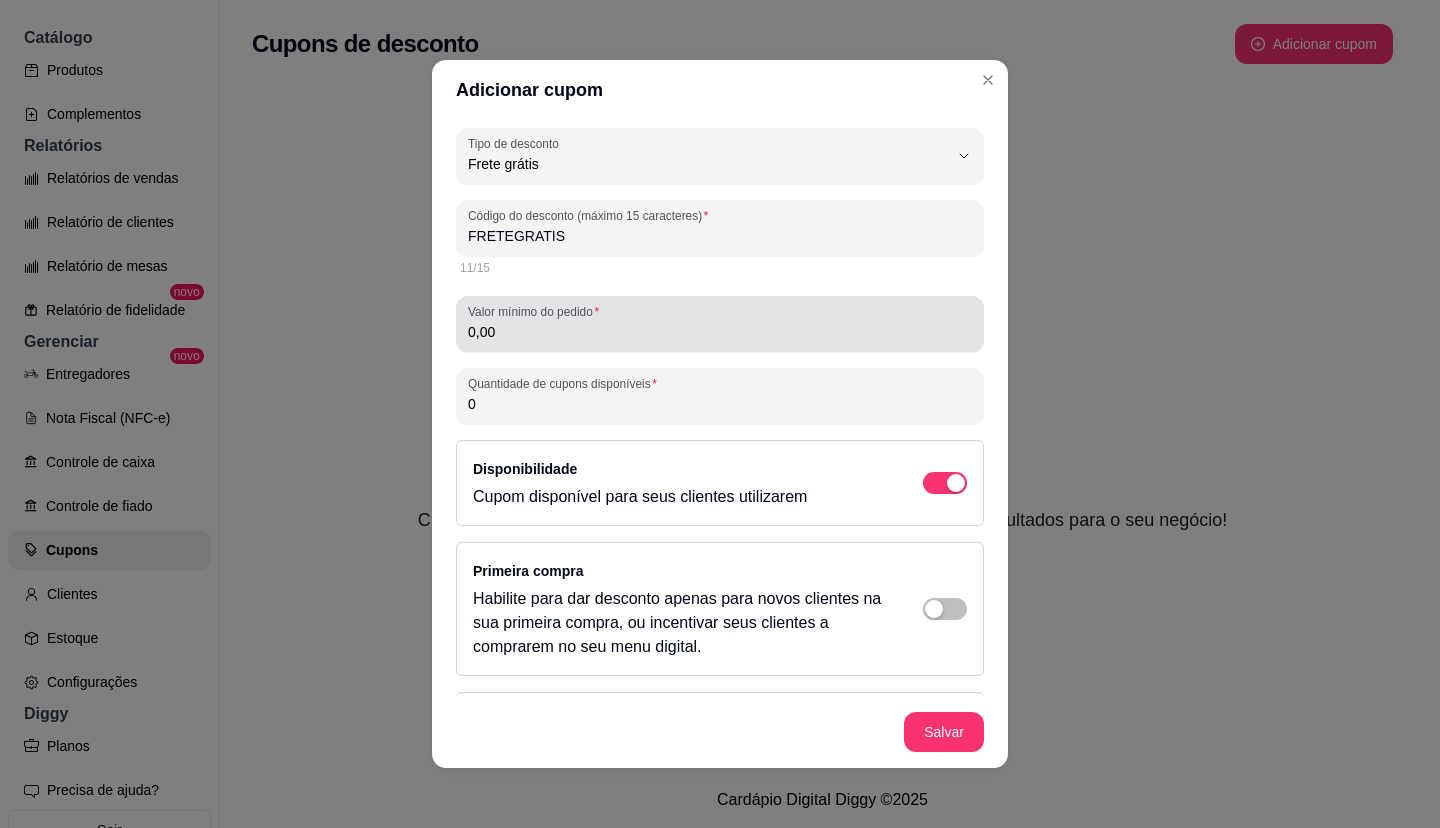click on "0,00" at bounding box center (720, 332) 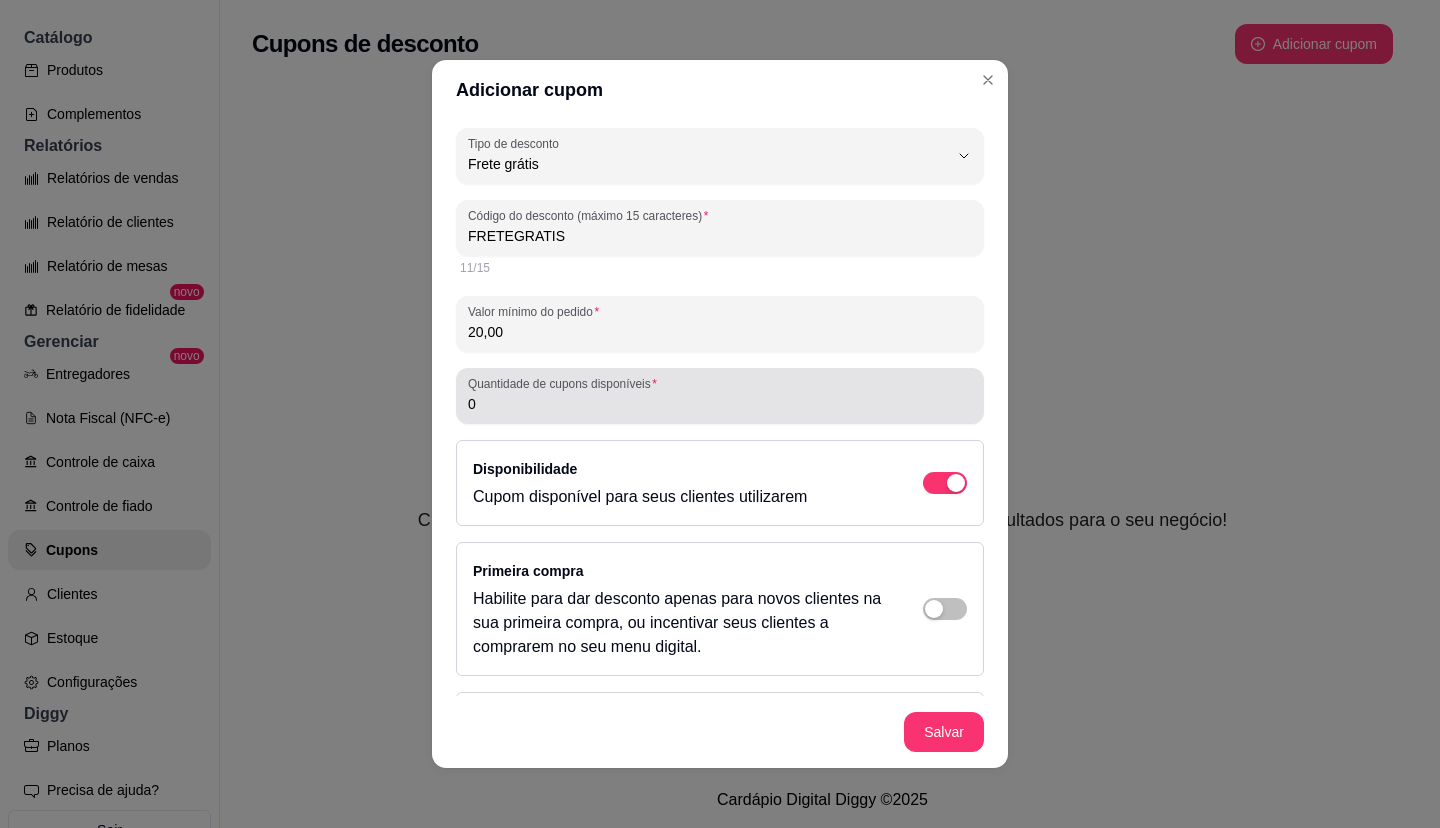 type on "20,00" 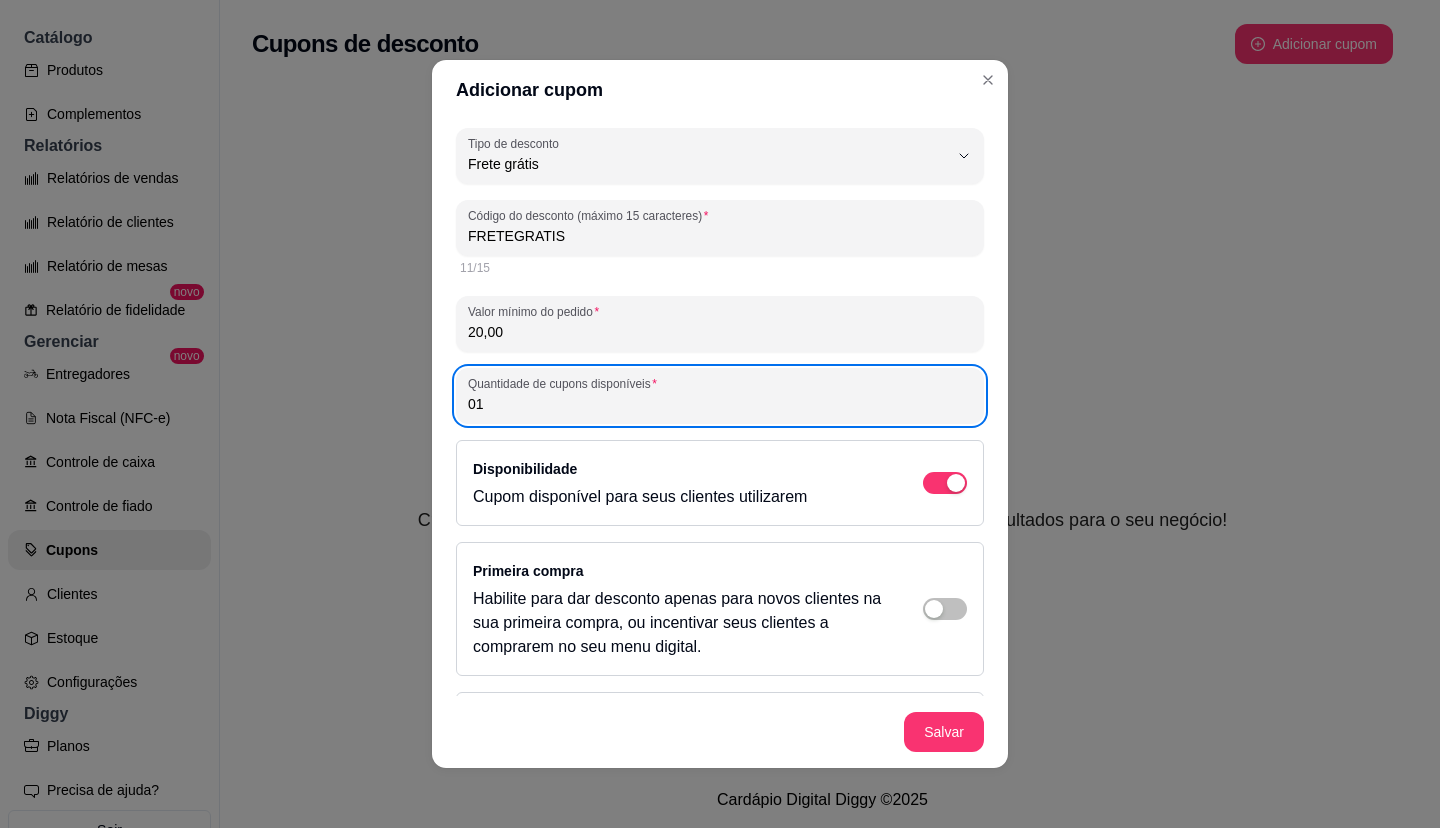 type on "0" 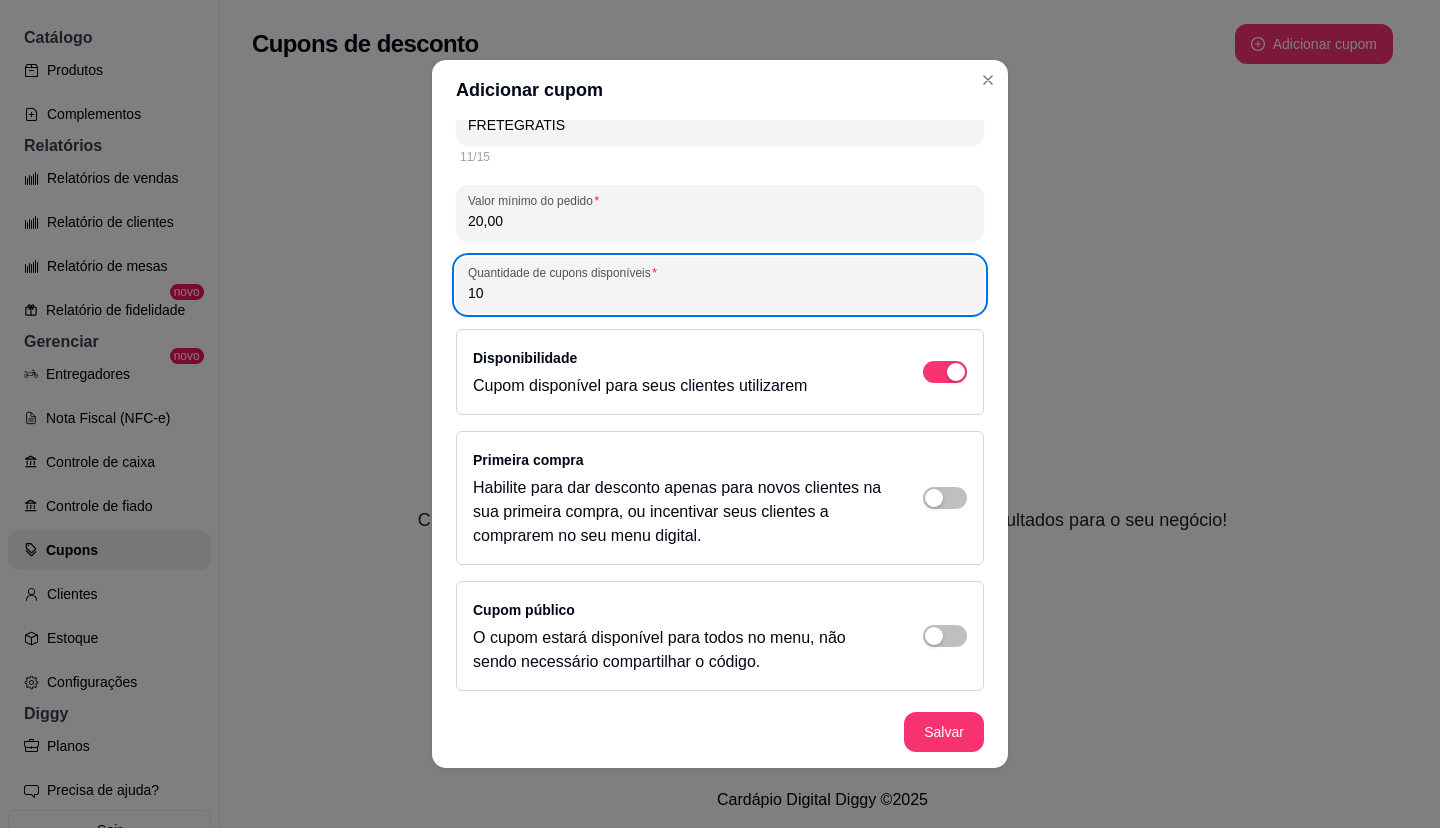 scroll, scrollTop: 114, scrollLeft: 0, axis: vertical 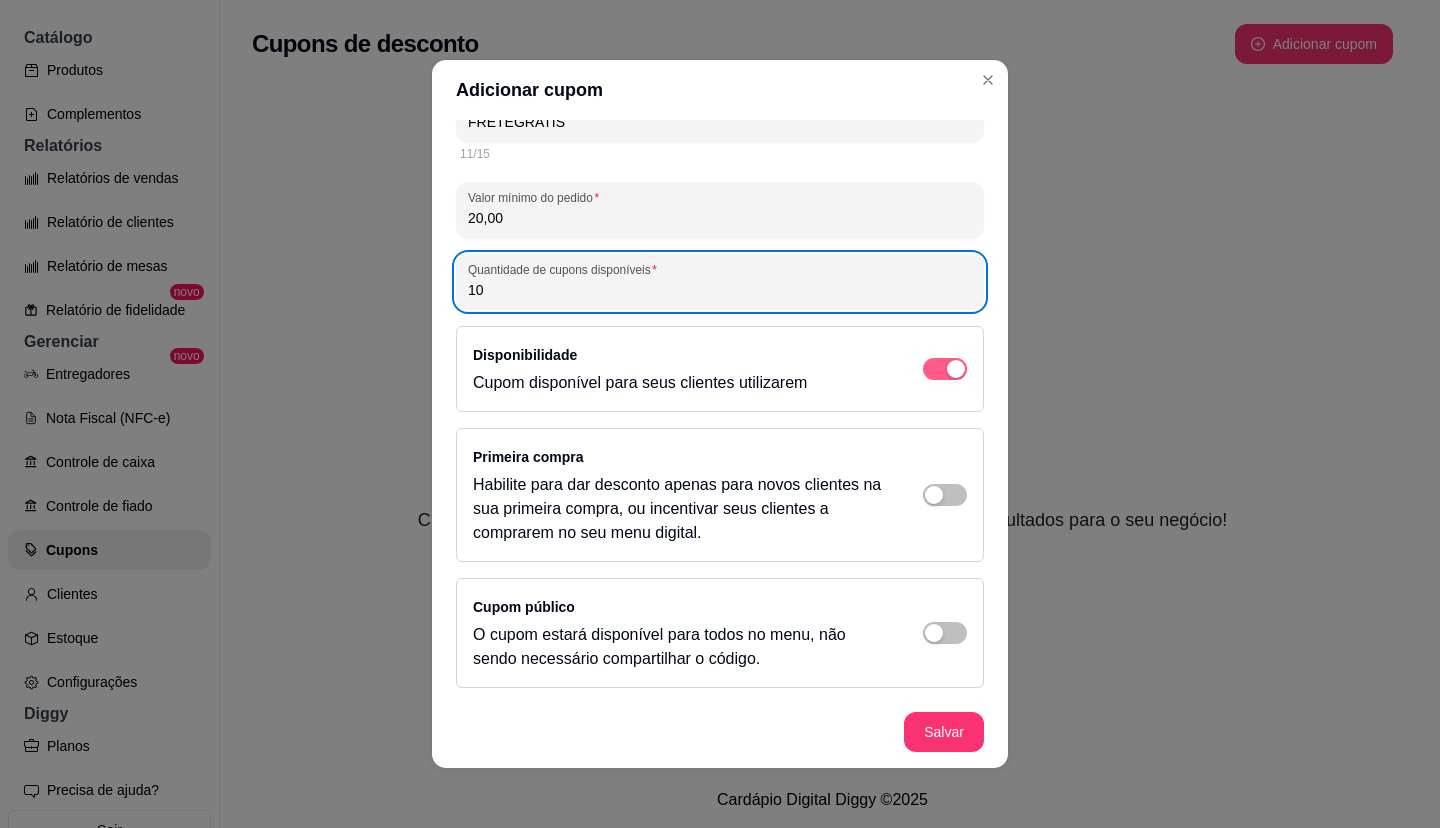 type on "10" 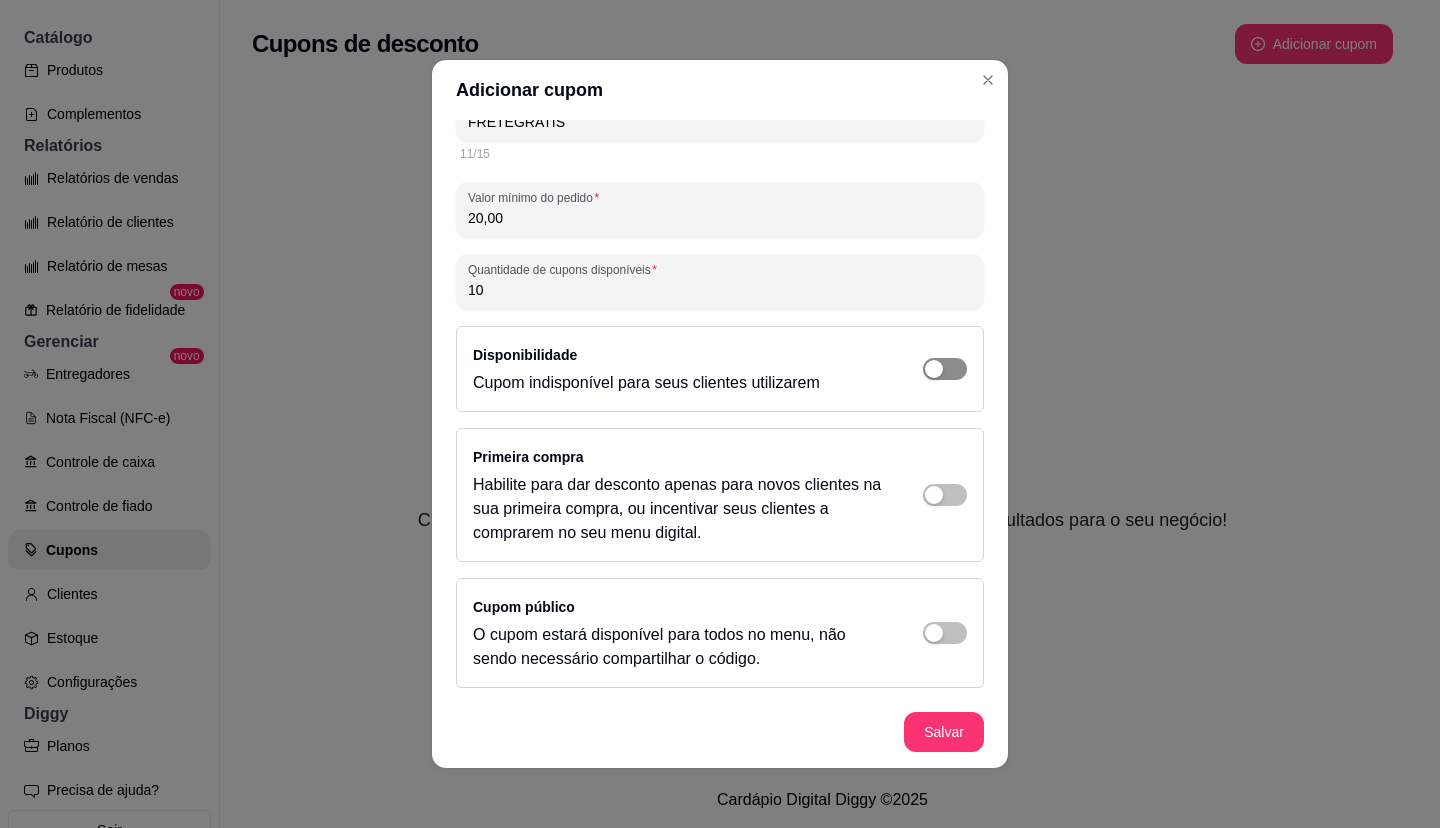 click at bounding box center [945, 369] 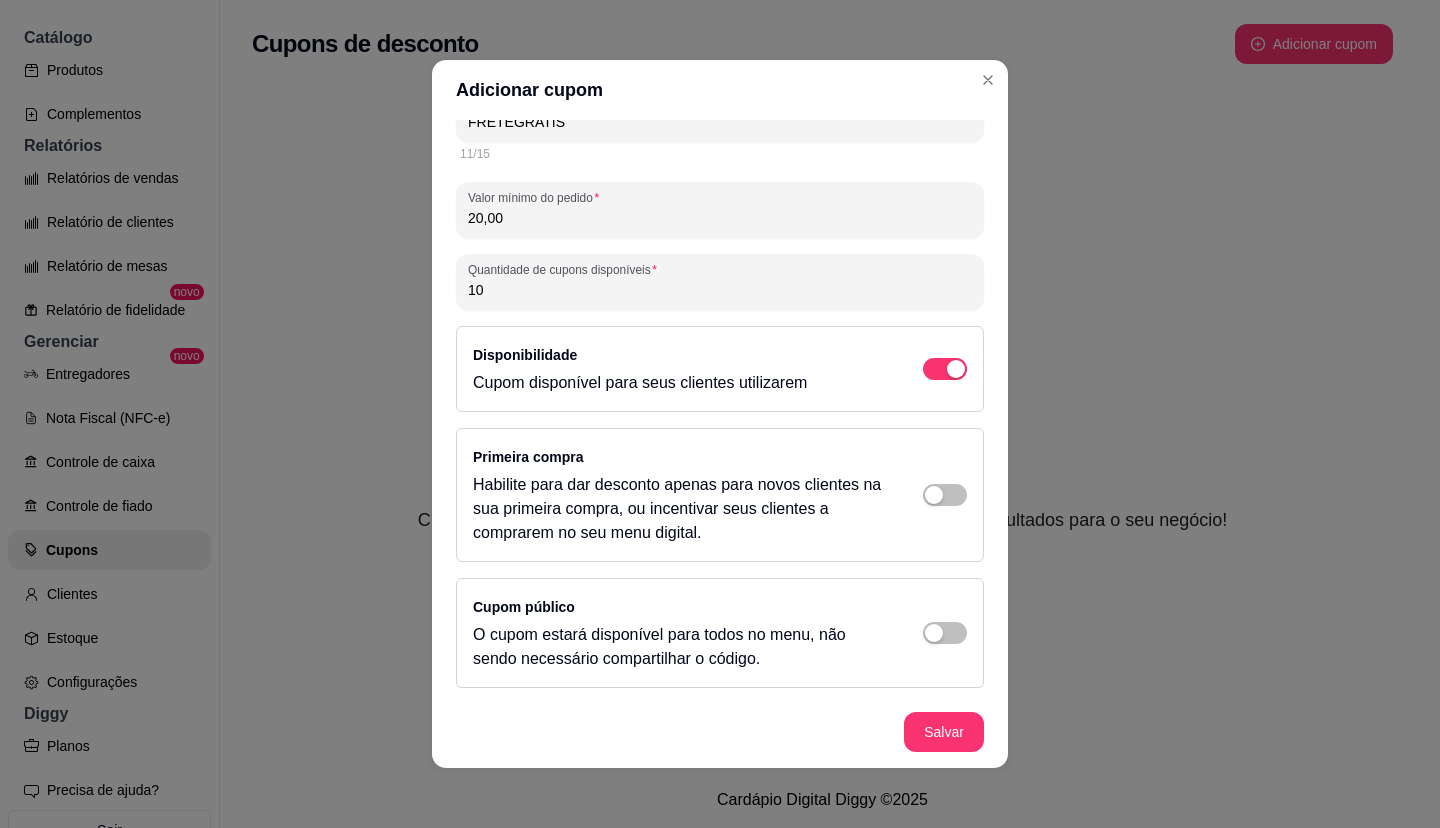 scroll, scrollTop: 4, scrollLeft: 0, axis: vertical 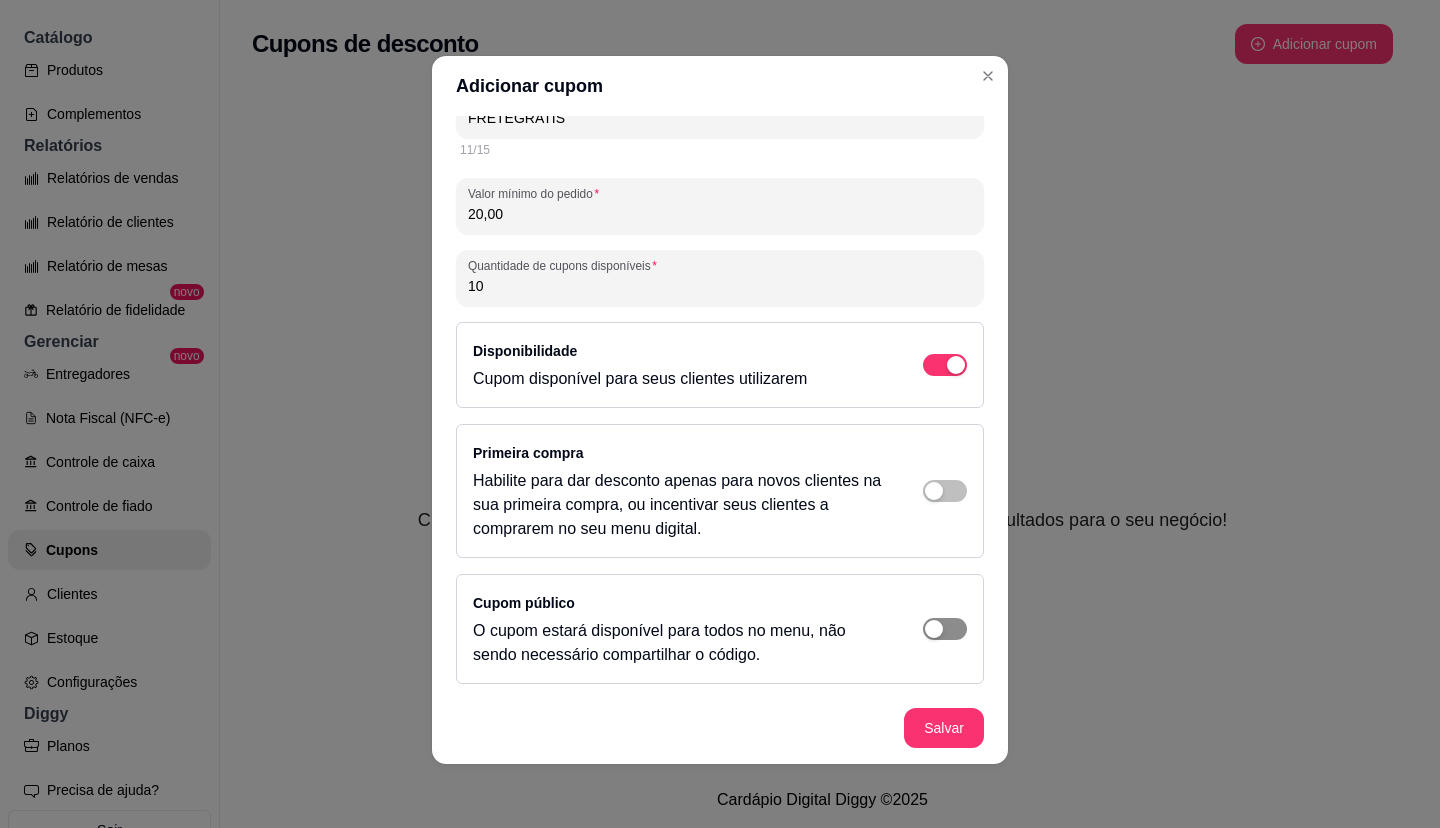click at bounding box center [945, 629] 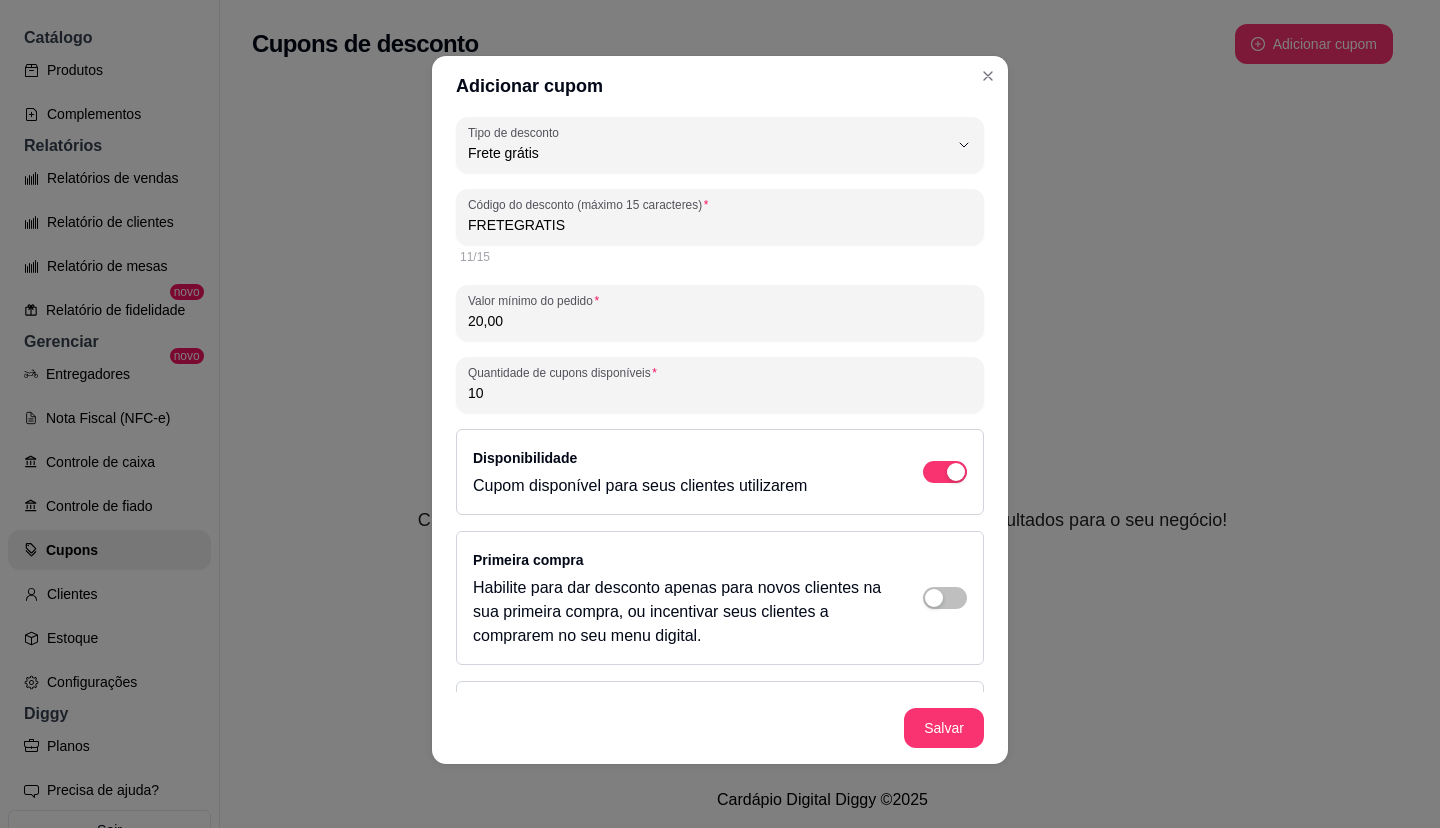 scroll, scrollTop: 0, scrollLeft: 0, axis: both 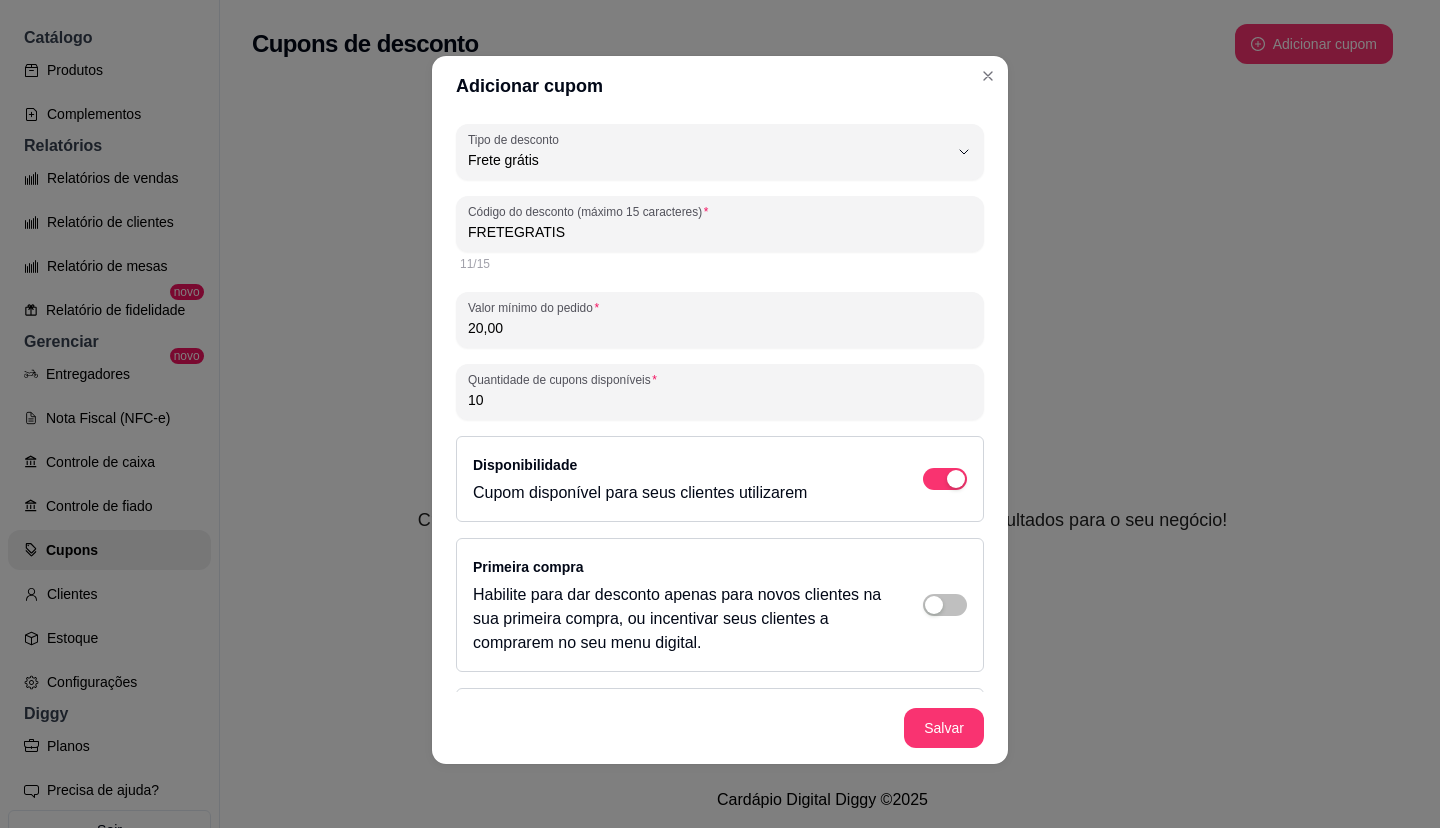 click on "20,00" at bounding box center [720, 328] 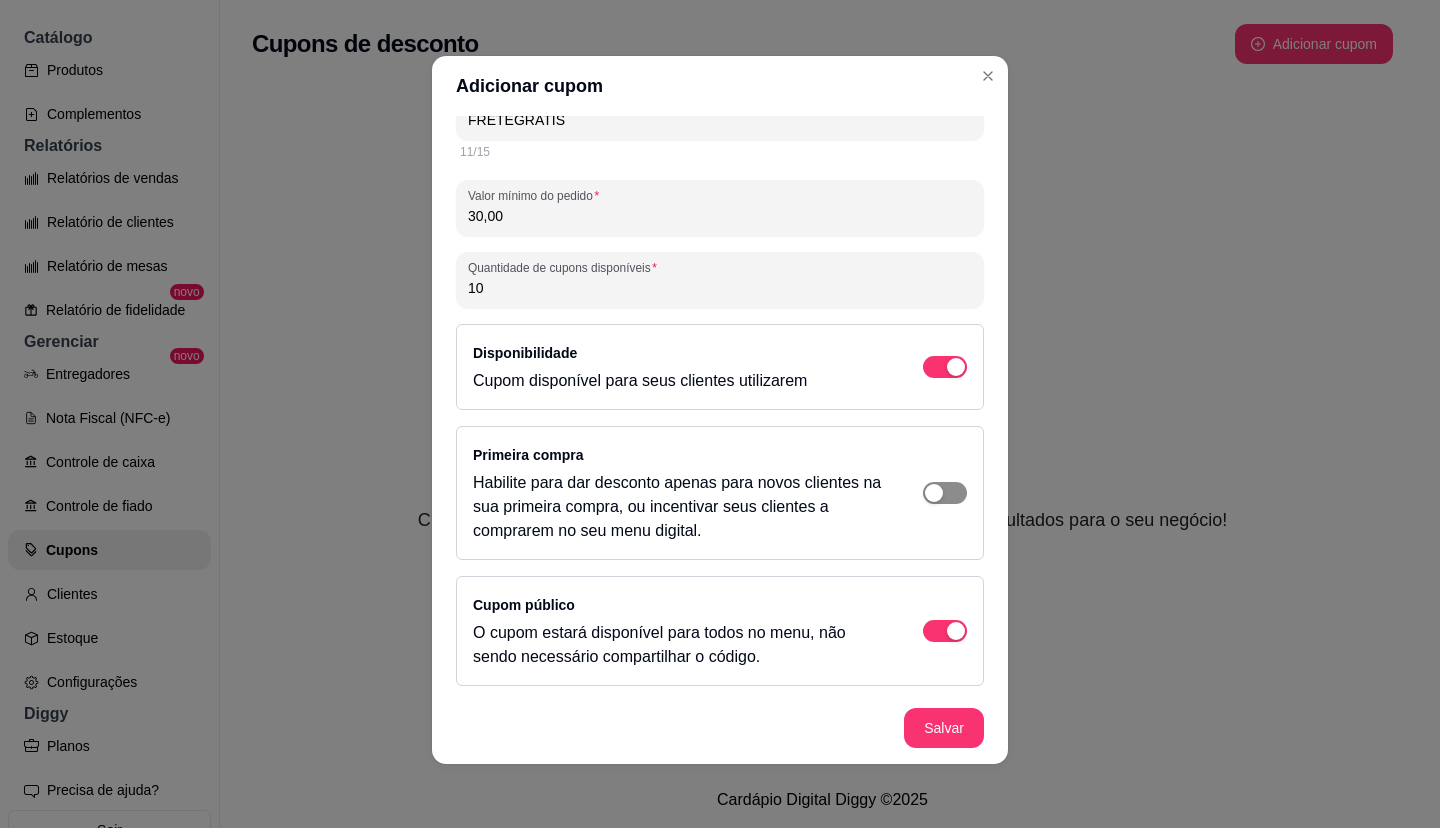scroll, scrollTop: 114, scrollLeft: 0, axis: vertical 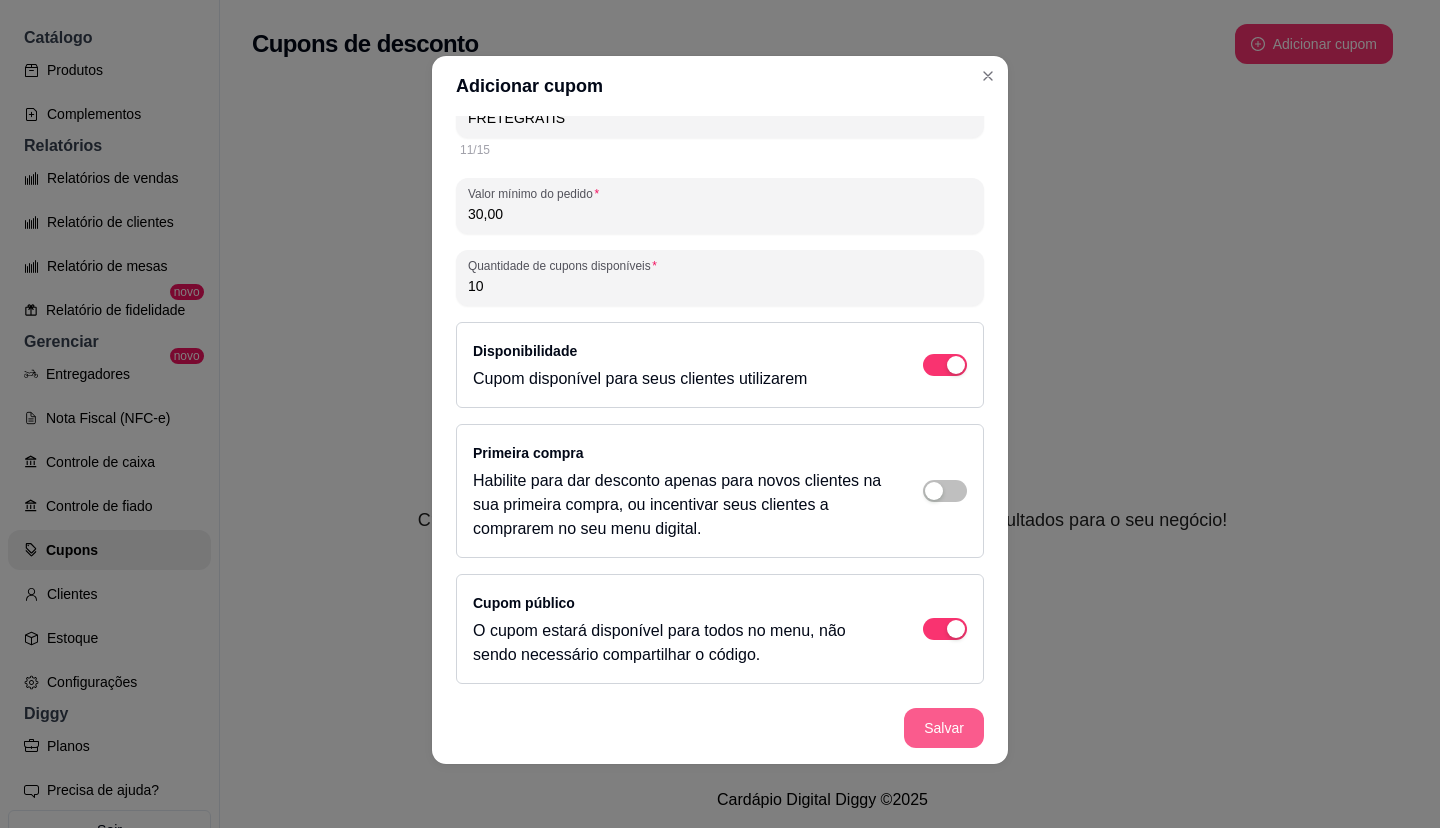 type on "30,00" 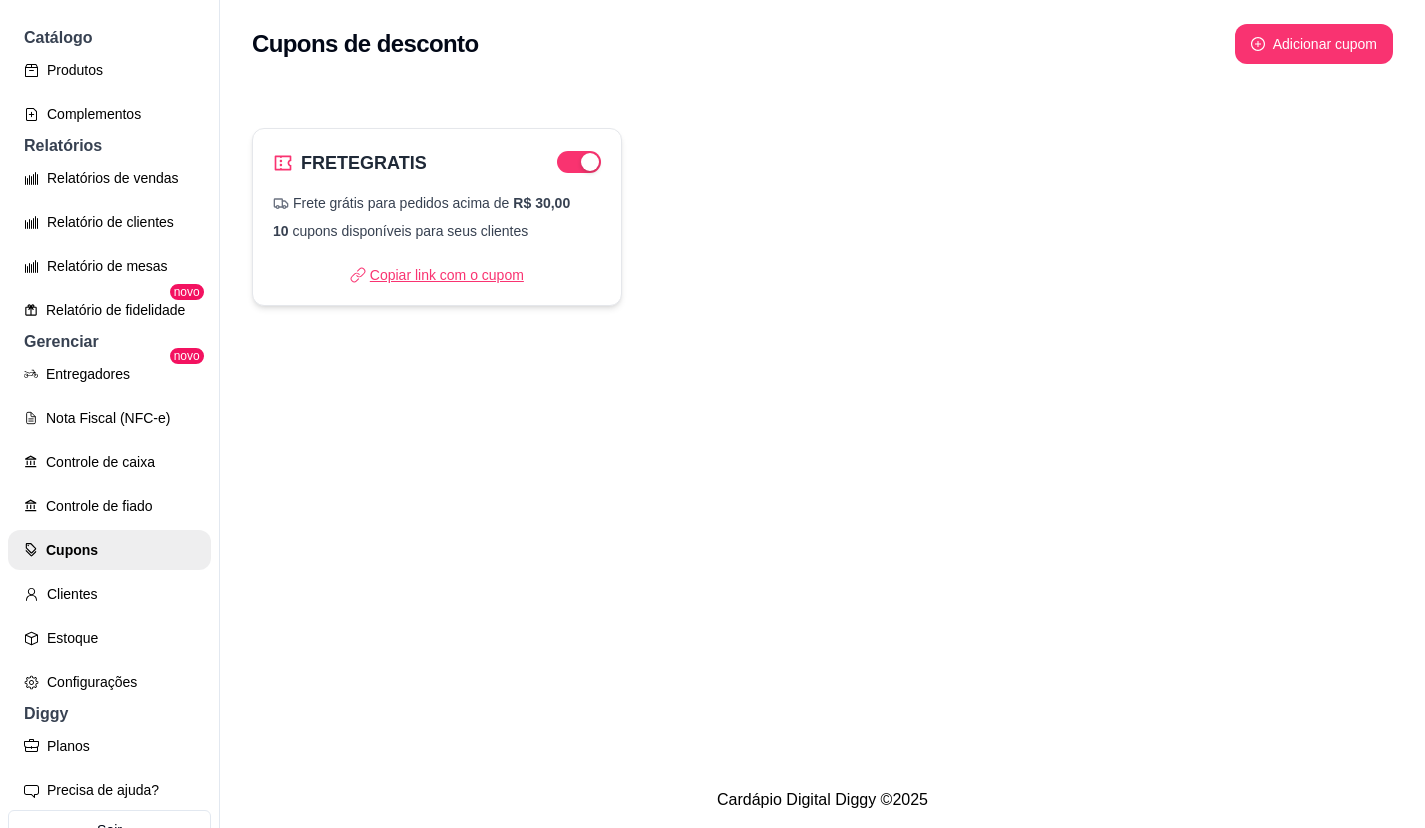 click on "Copiar link com o cupom" at bounding box center (437, 275) 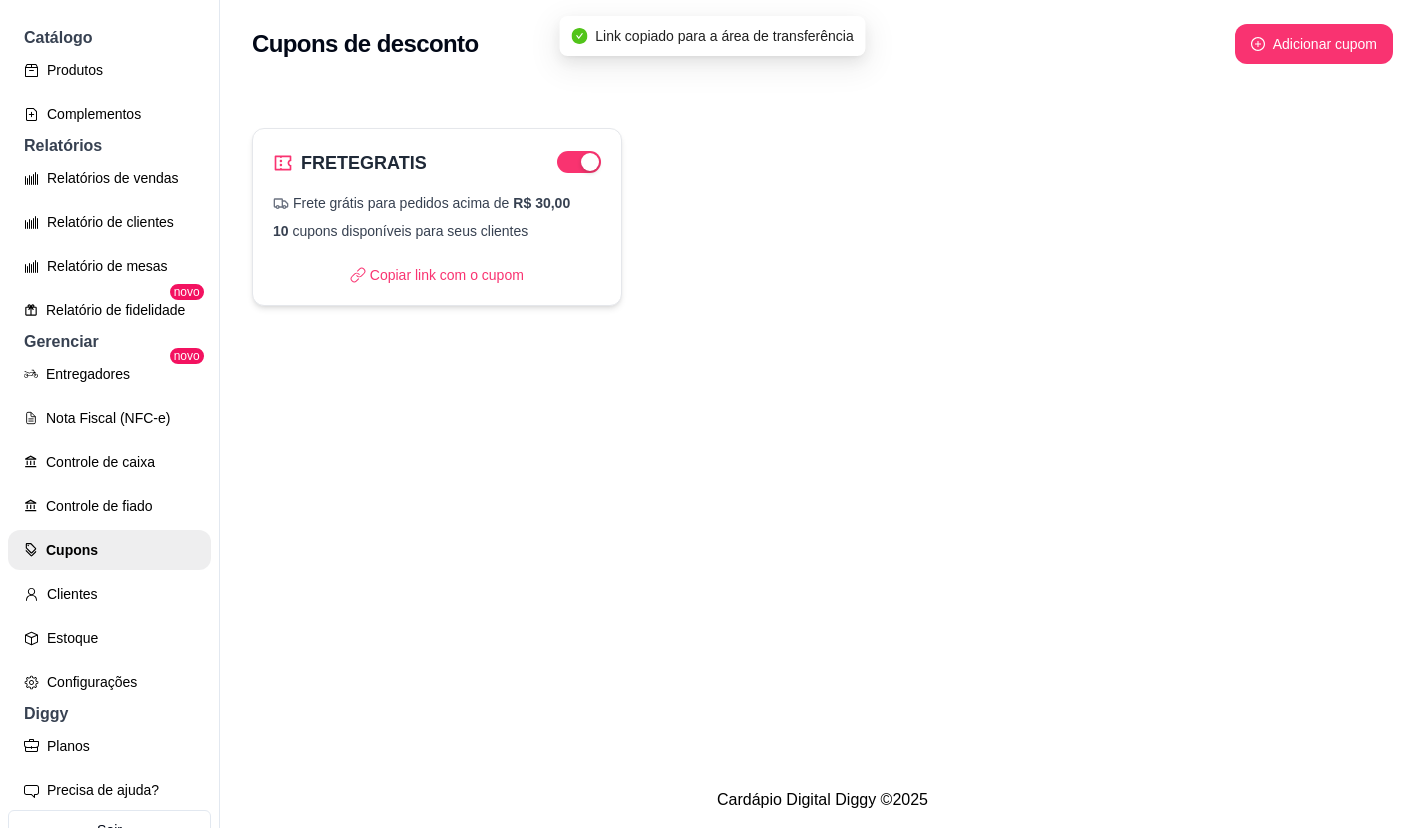 click on "Frete grátis para pedidos acima de   R$ 30,00 10   cupons disponíveis   para seus clientes" at bounding box center [437, 217] 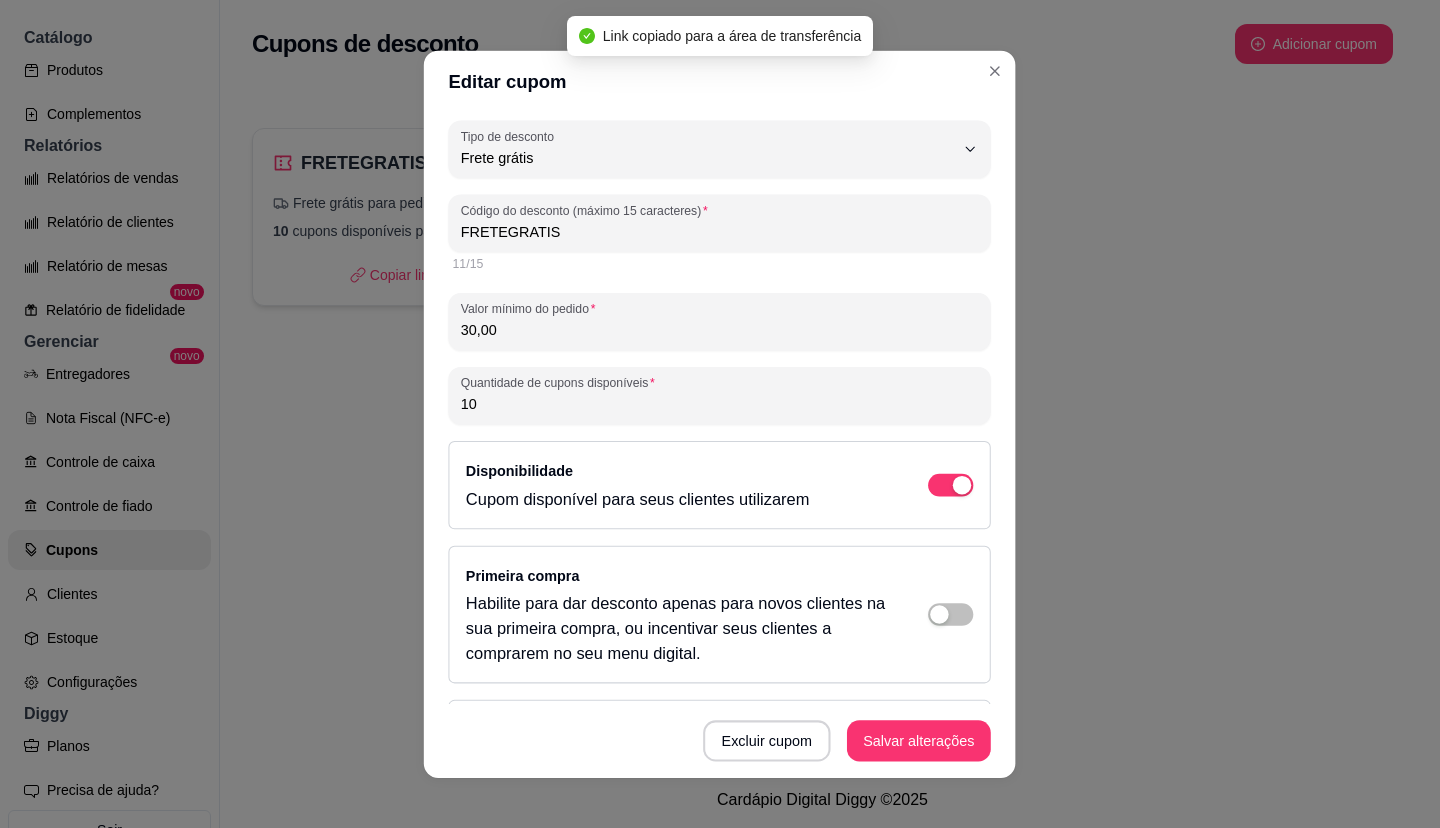 scroll, scrollTop: 19, scrollLeft: 0, axis: vertical 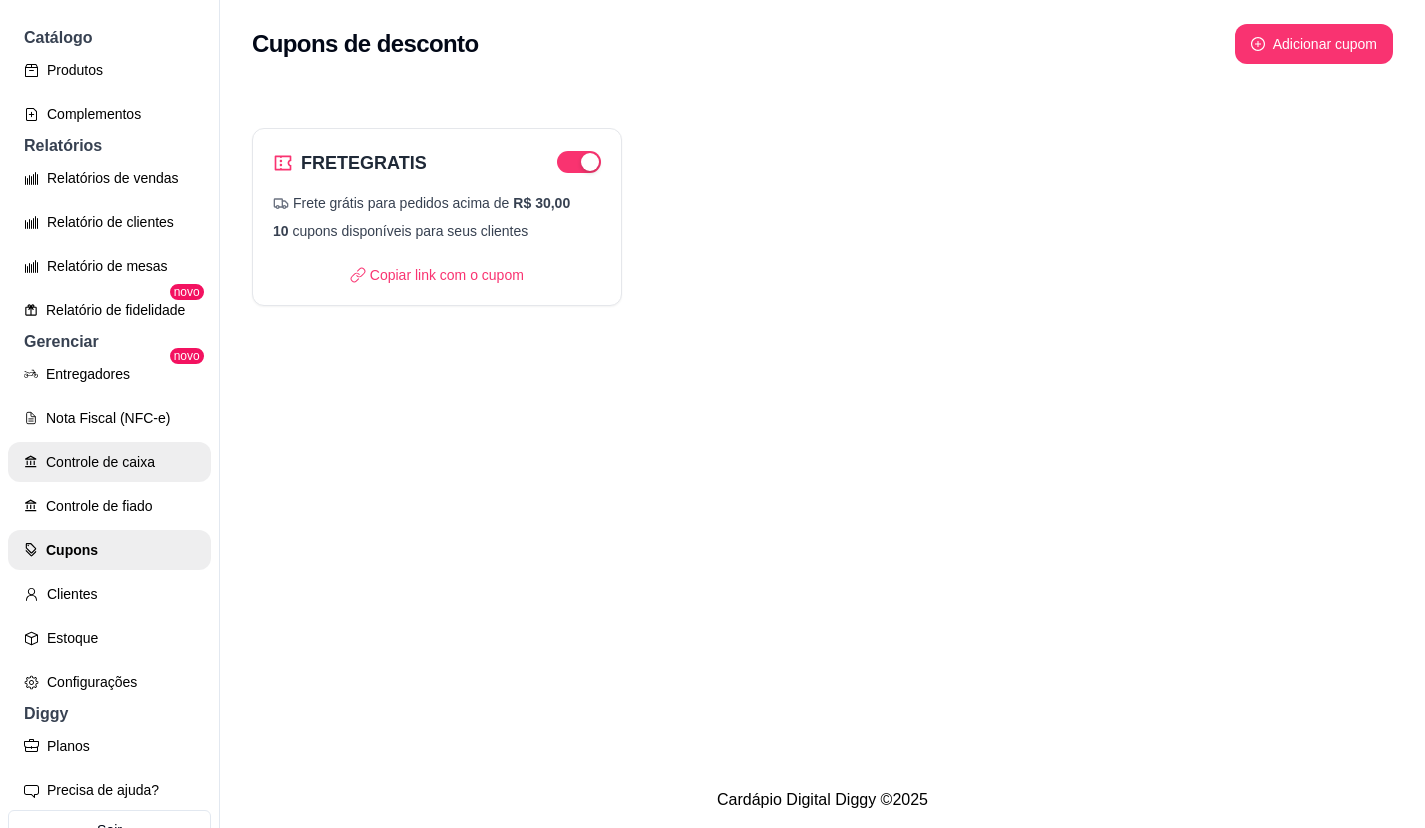 click on "Controle de caixa" at bounding box center [109, 462] 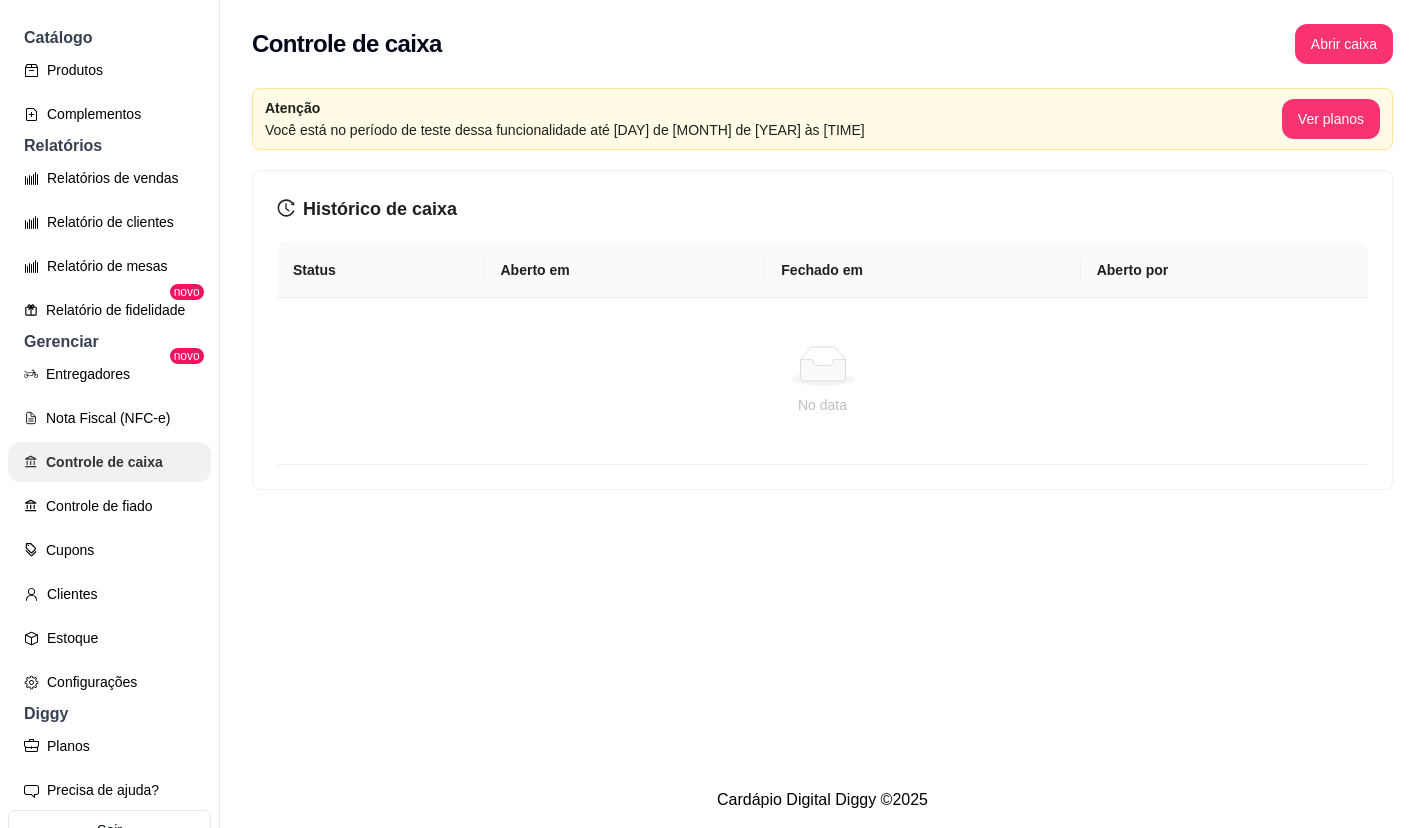 scroll, scrollTop: 586, scrollLeft: 0, axis: vertical 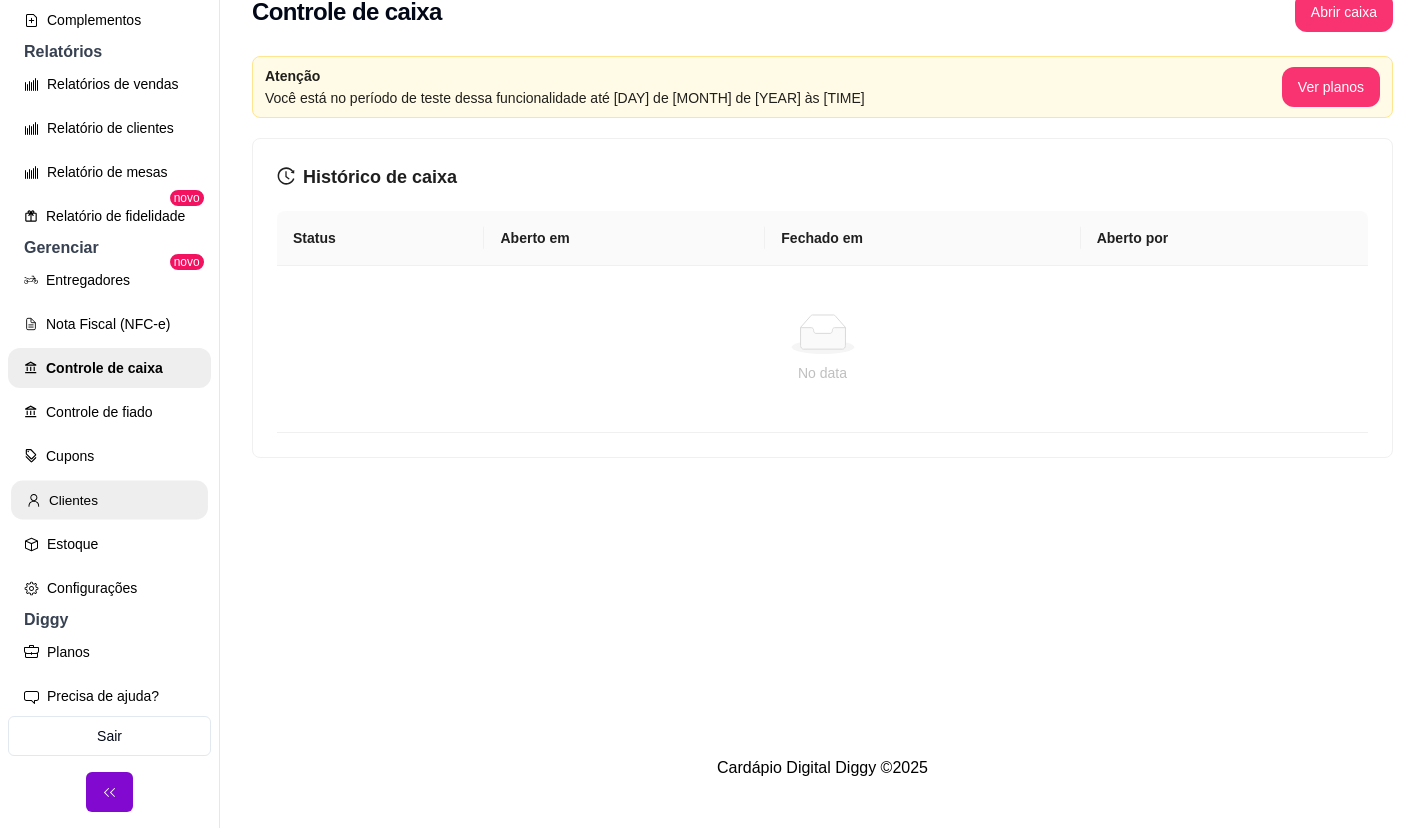 click on "Clientes" at bounding box center [109, 500] 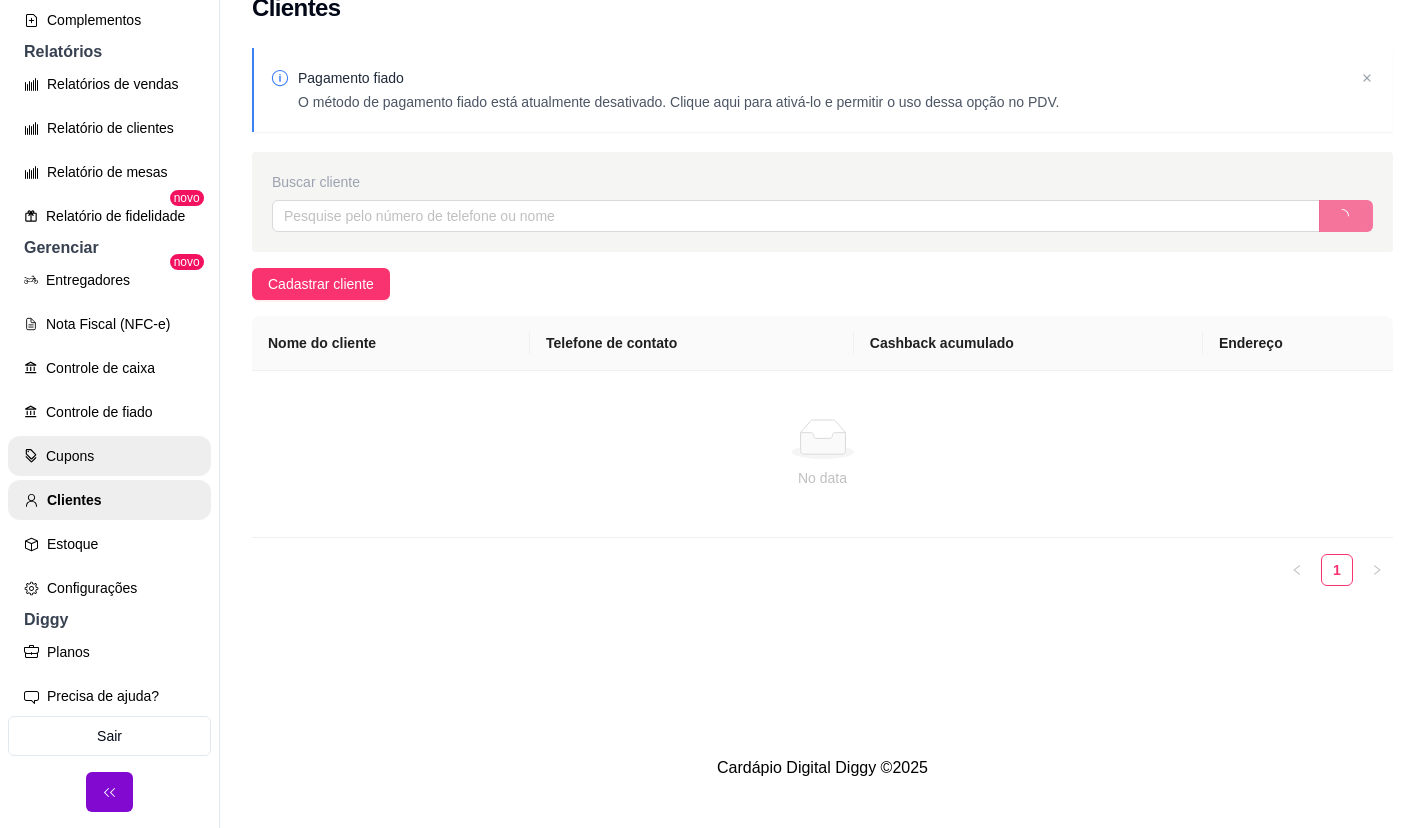 scroll, scrollTop: 0, scrollLeft: 0, axis: both 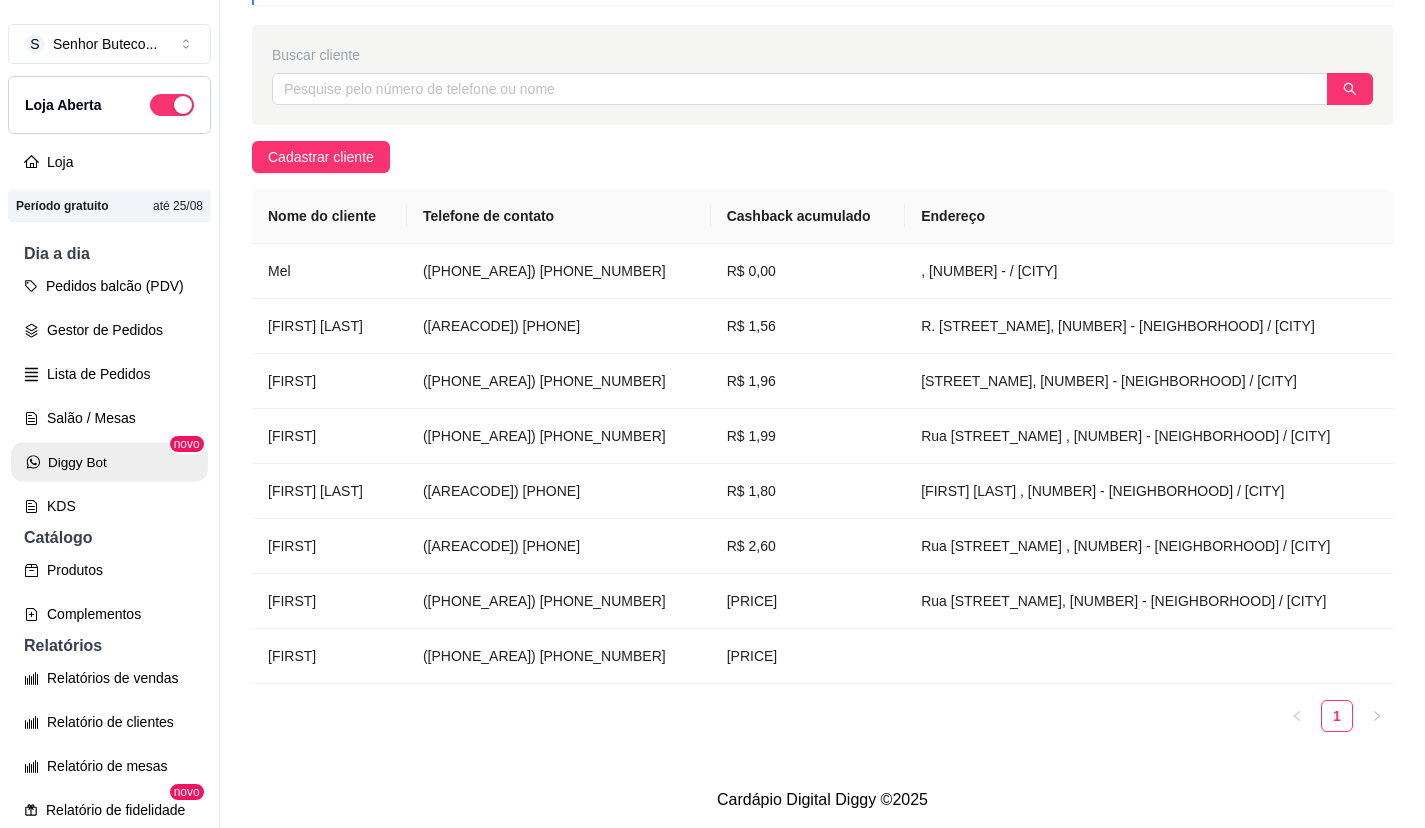 click on "Diggy Bot" at bounding box center (109, 462) 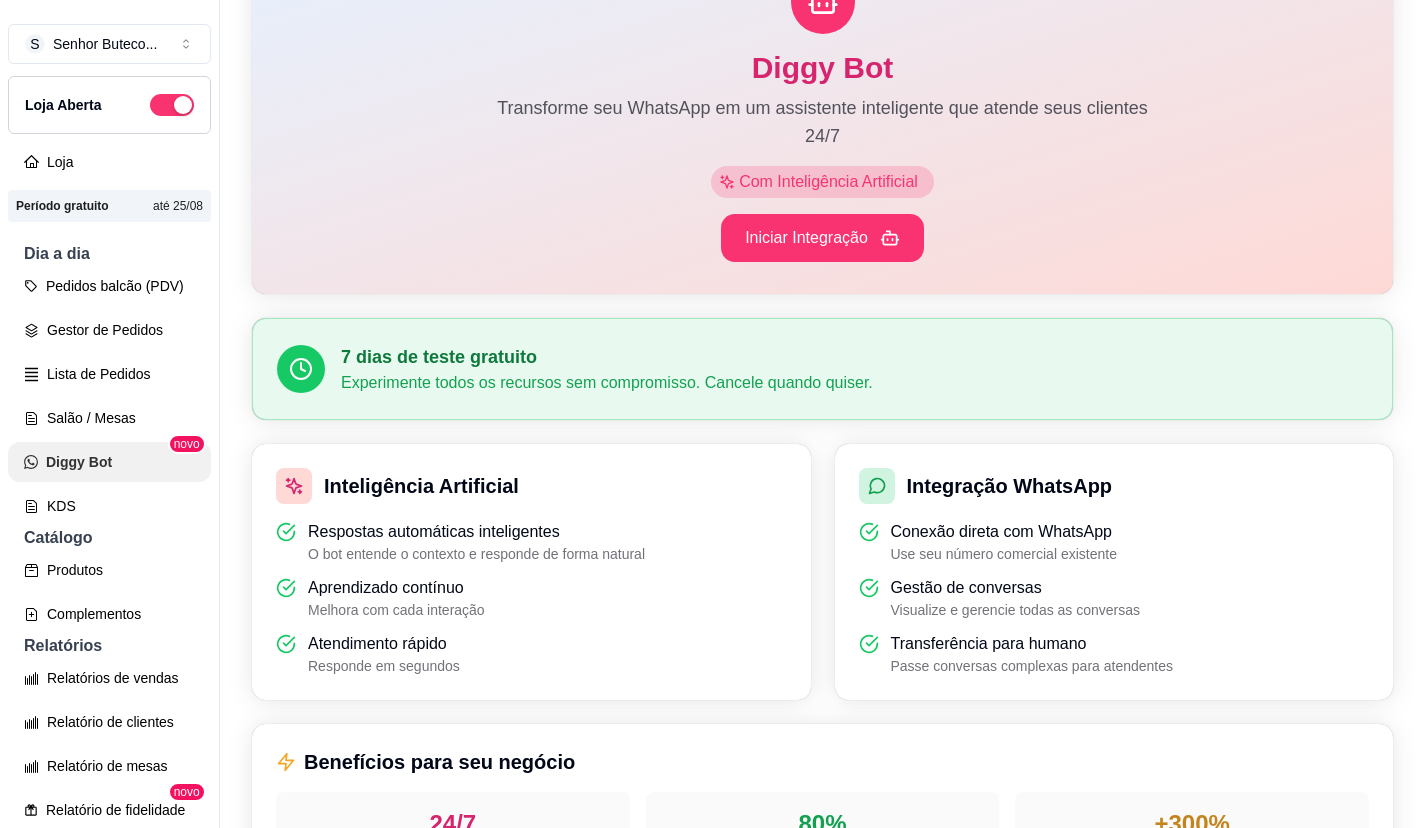 scroll, scrollTop: 0, scrollLeft: 0, axis: both 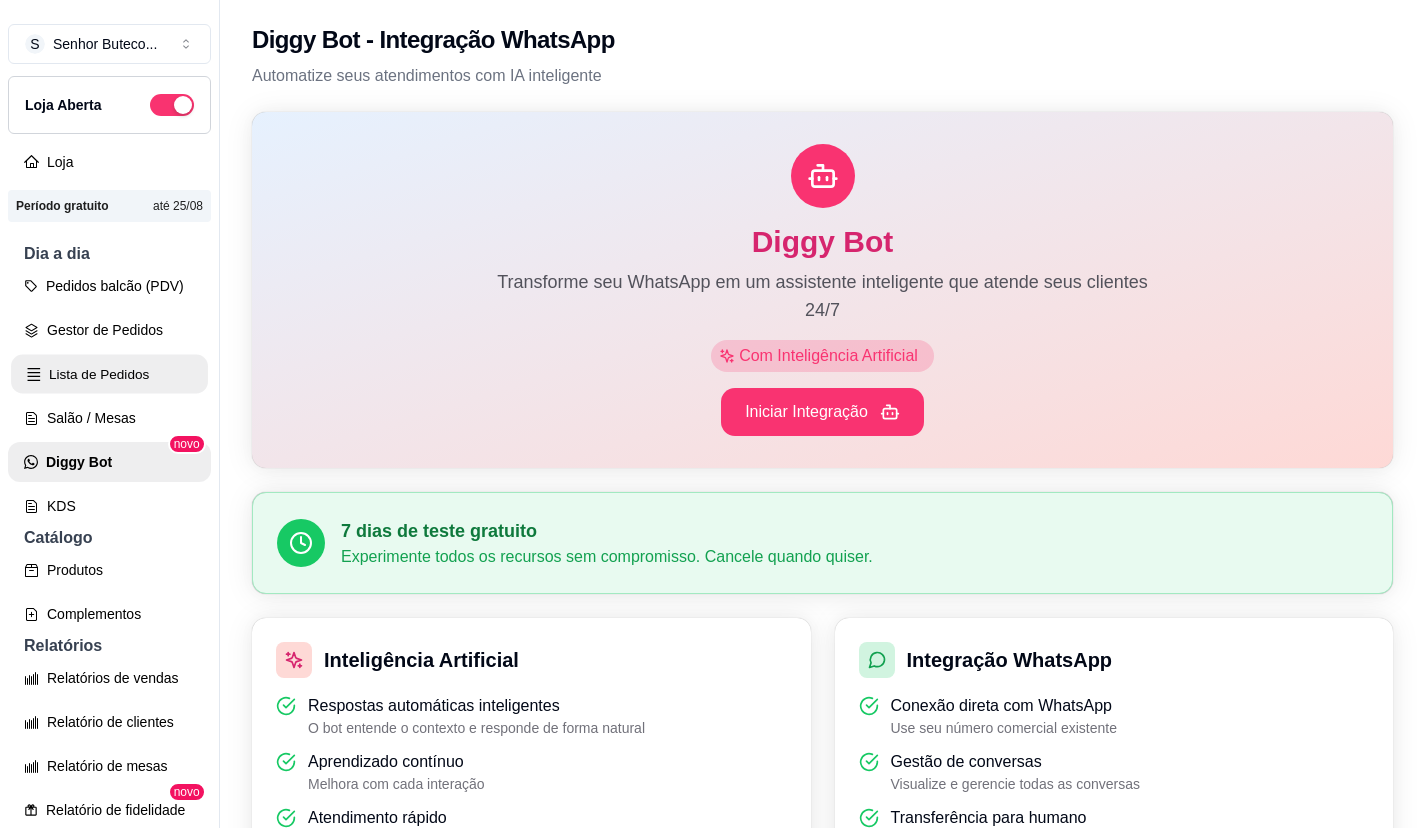 click on "Lista de Pedidos" at bounding box center (109, 374) 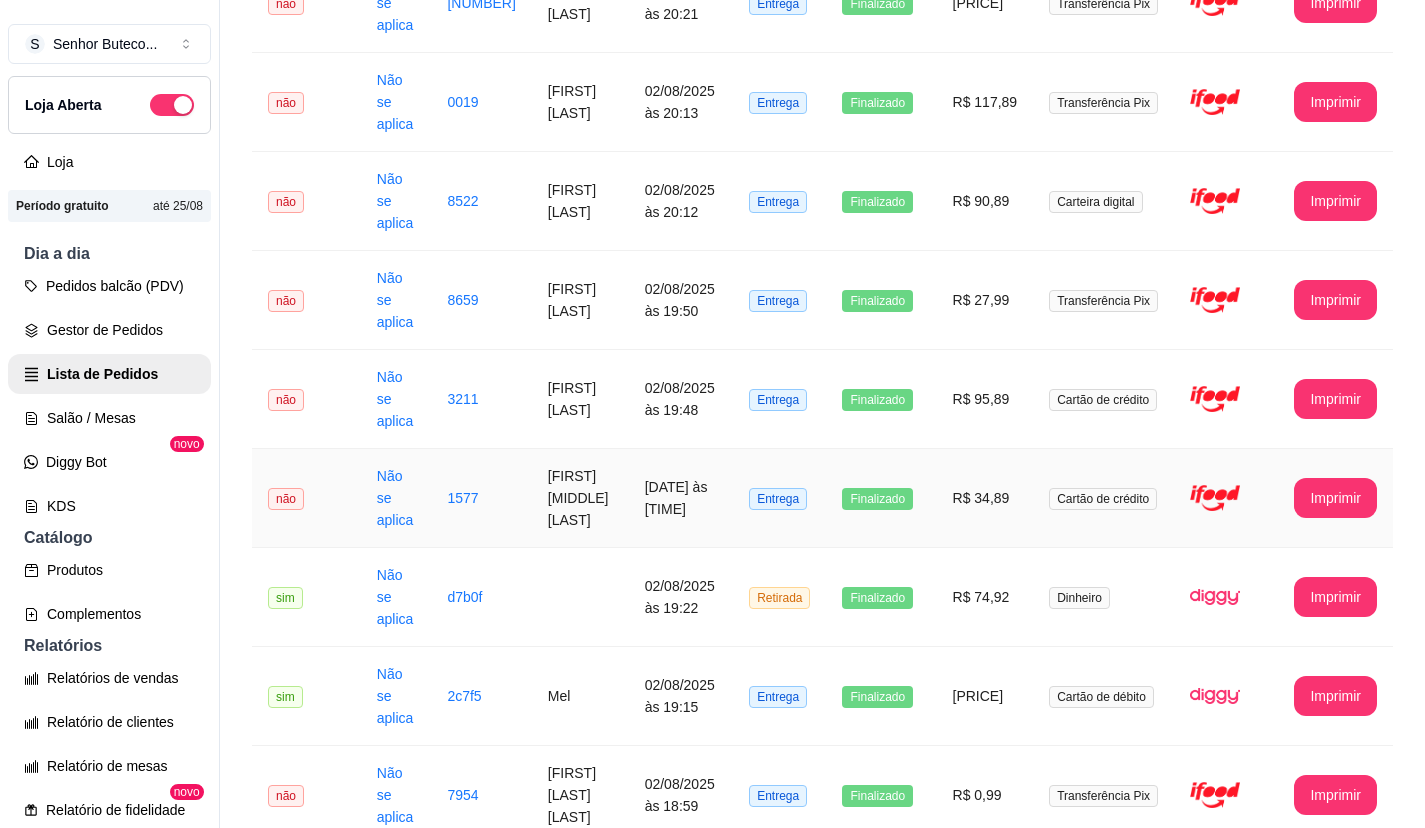 scroll, scrollTop: 0, scrollLeft: 0, axis: both 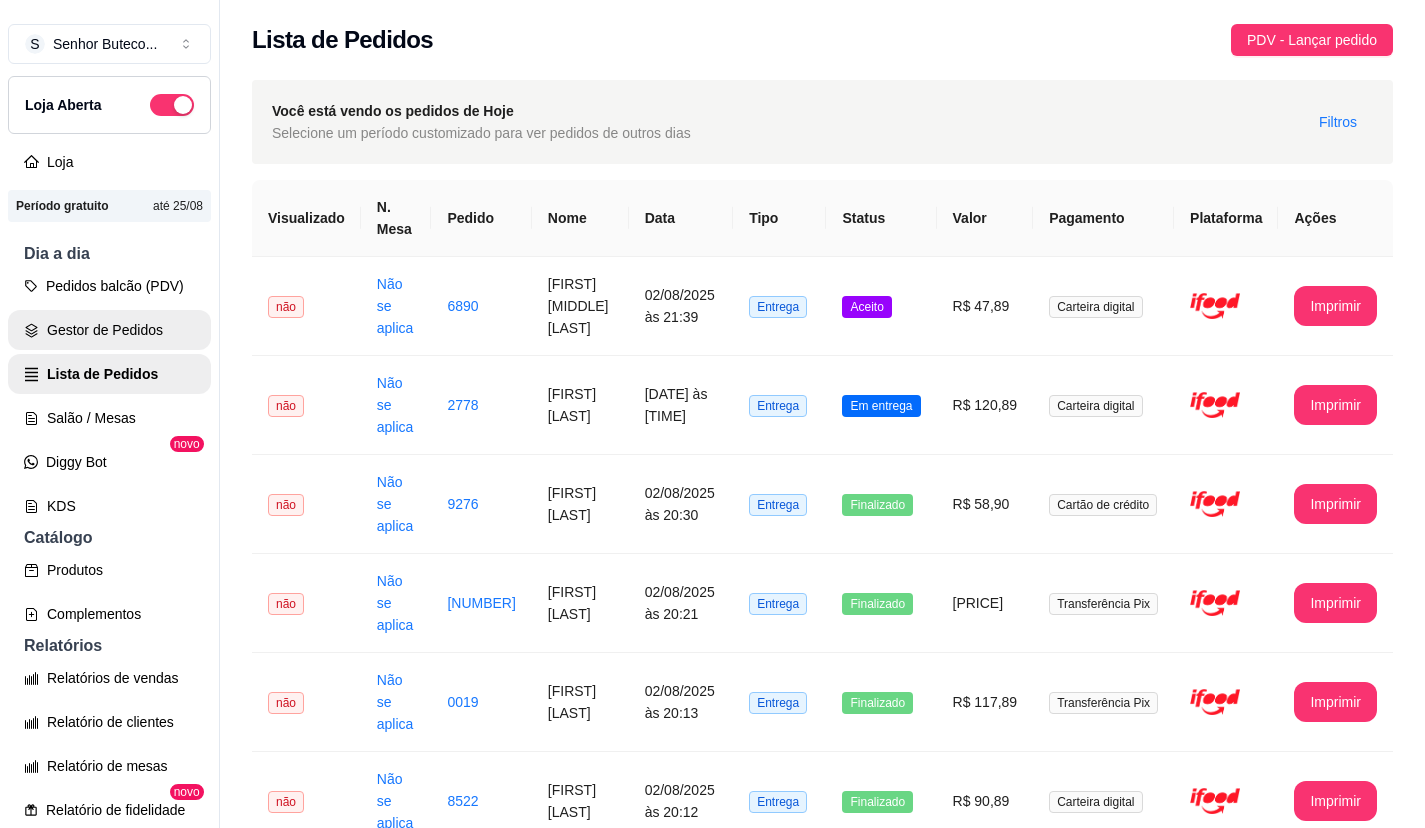 click on "Gestor de Pedidos" at bounding box center [109, 330] 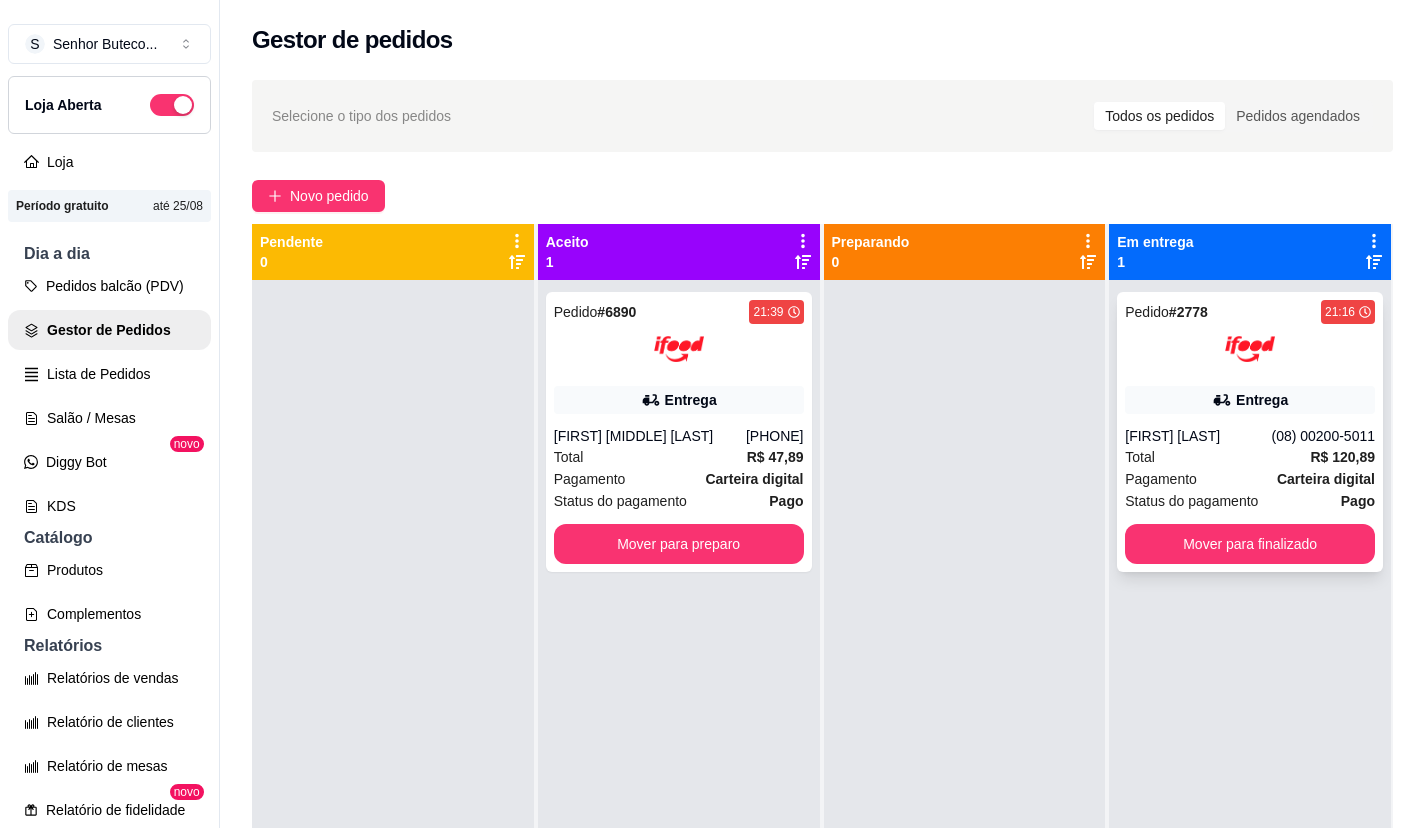 click on "Pedido  # [ORDER_NUMBER] [TIME] Entrega [FIRST] [LAST] ([PHONE_NUMBER]) Total R$ 120,89 Pagamento Carteira digital Status do pagamento Pago Mover para finalizado" at bounding box center [1250, 432] 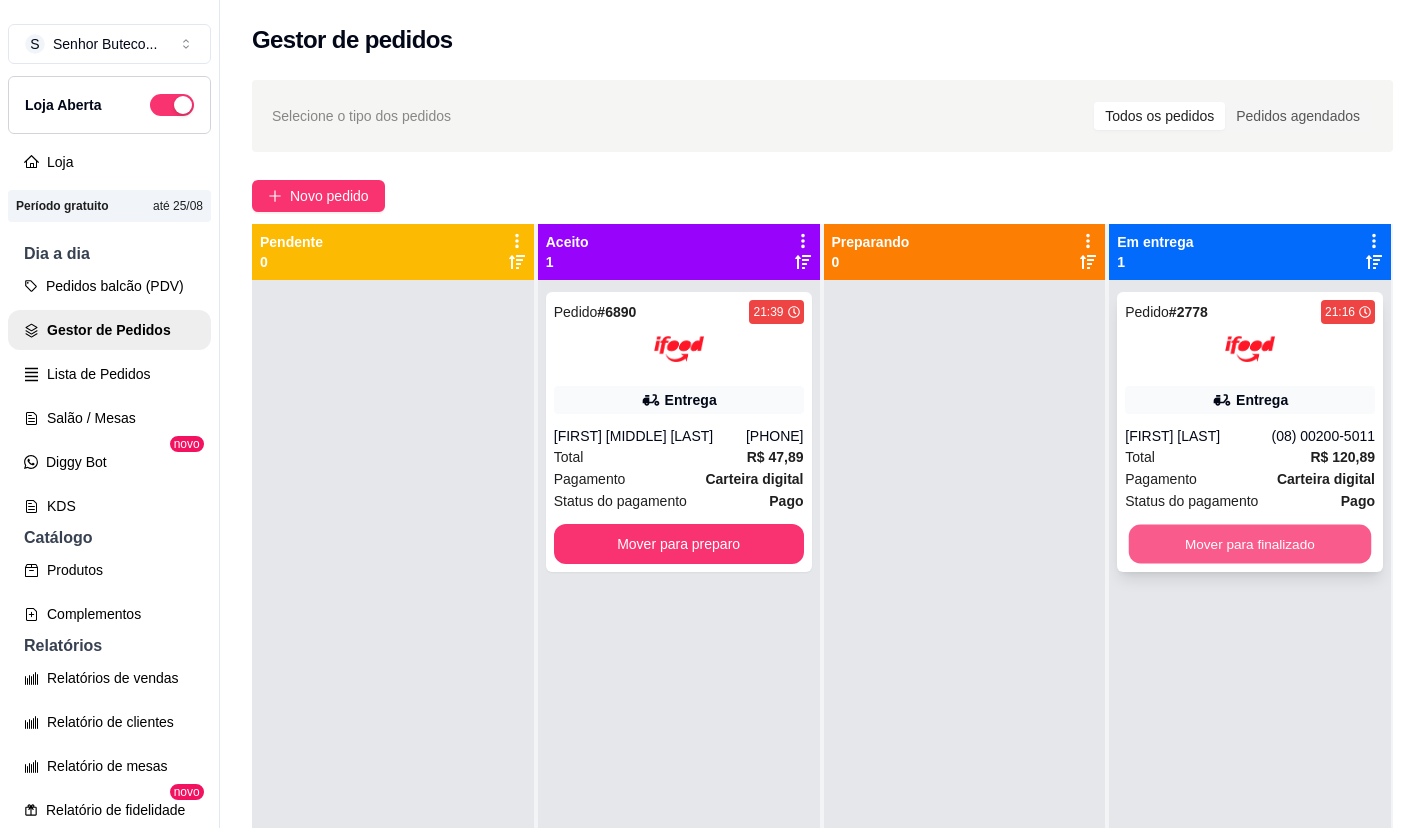 click on "Mover para finalizado" at bounding box center (1250, 544) 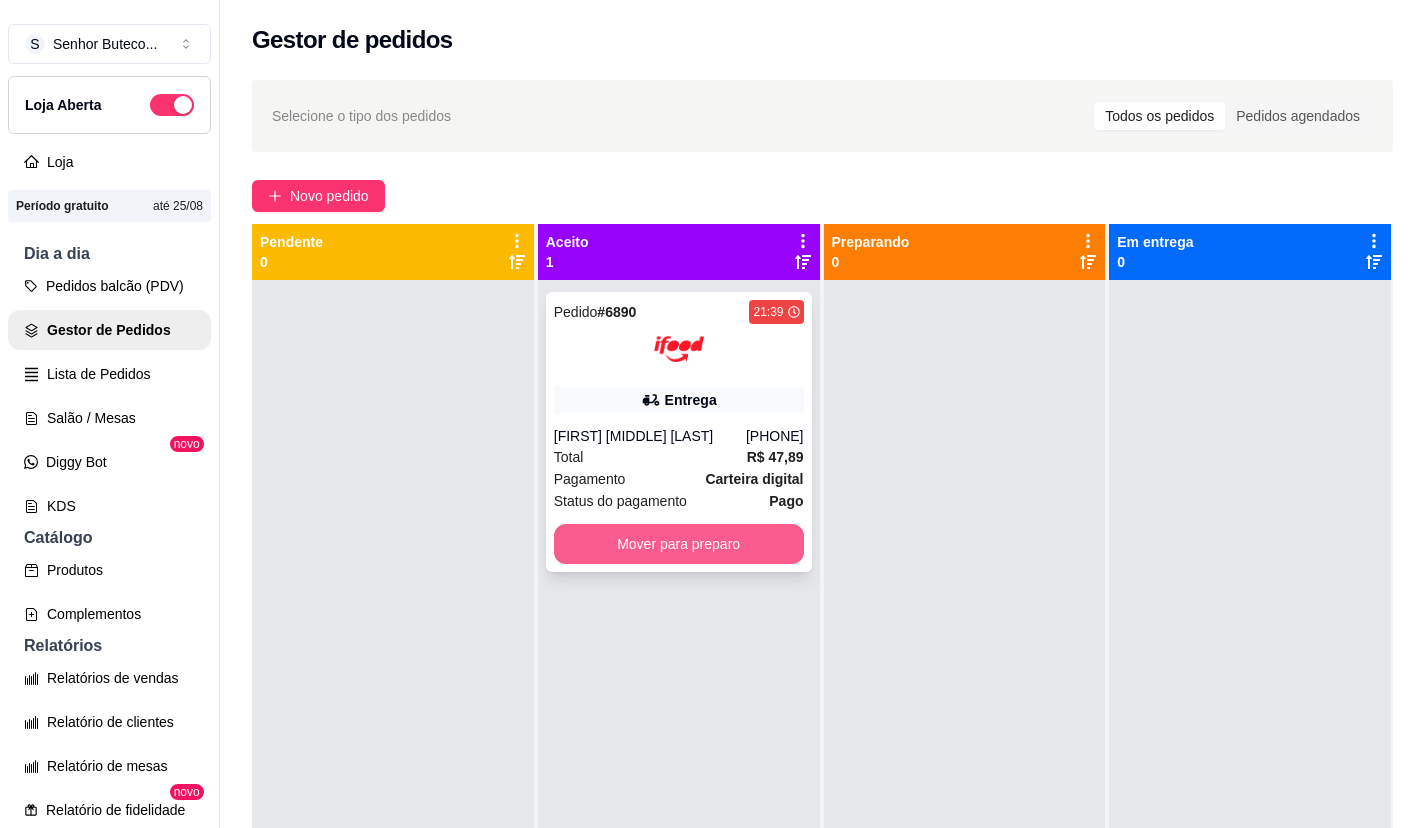 click on "Mover para preparo" at bounding box center (679, 544) 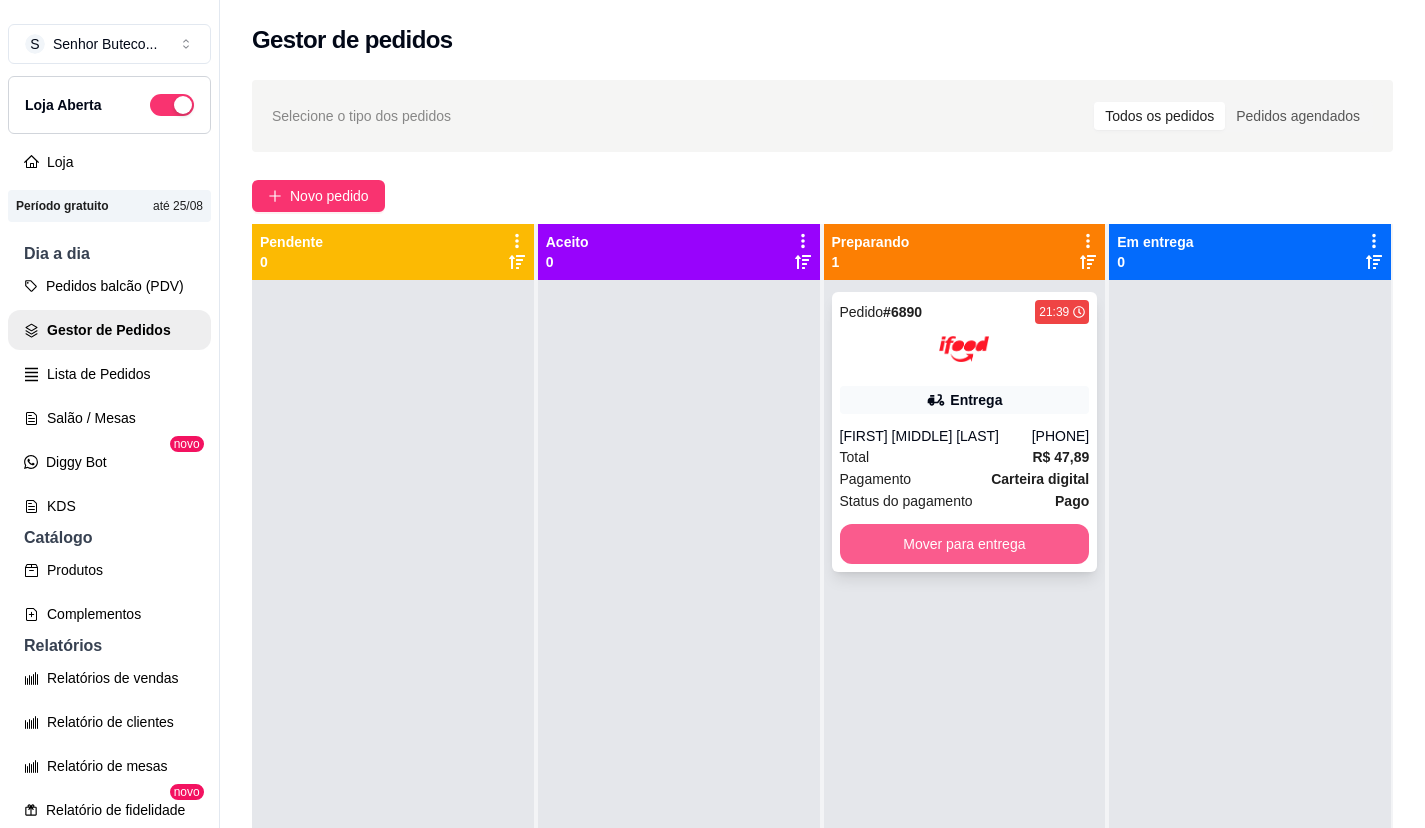click on "Mover para entrega" at bounding box center [965, 544] 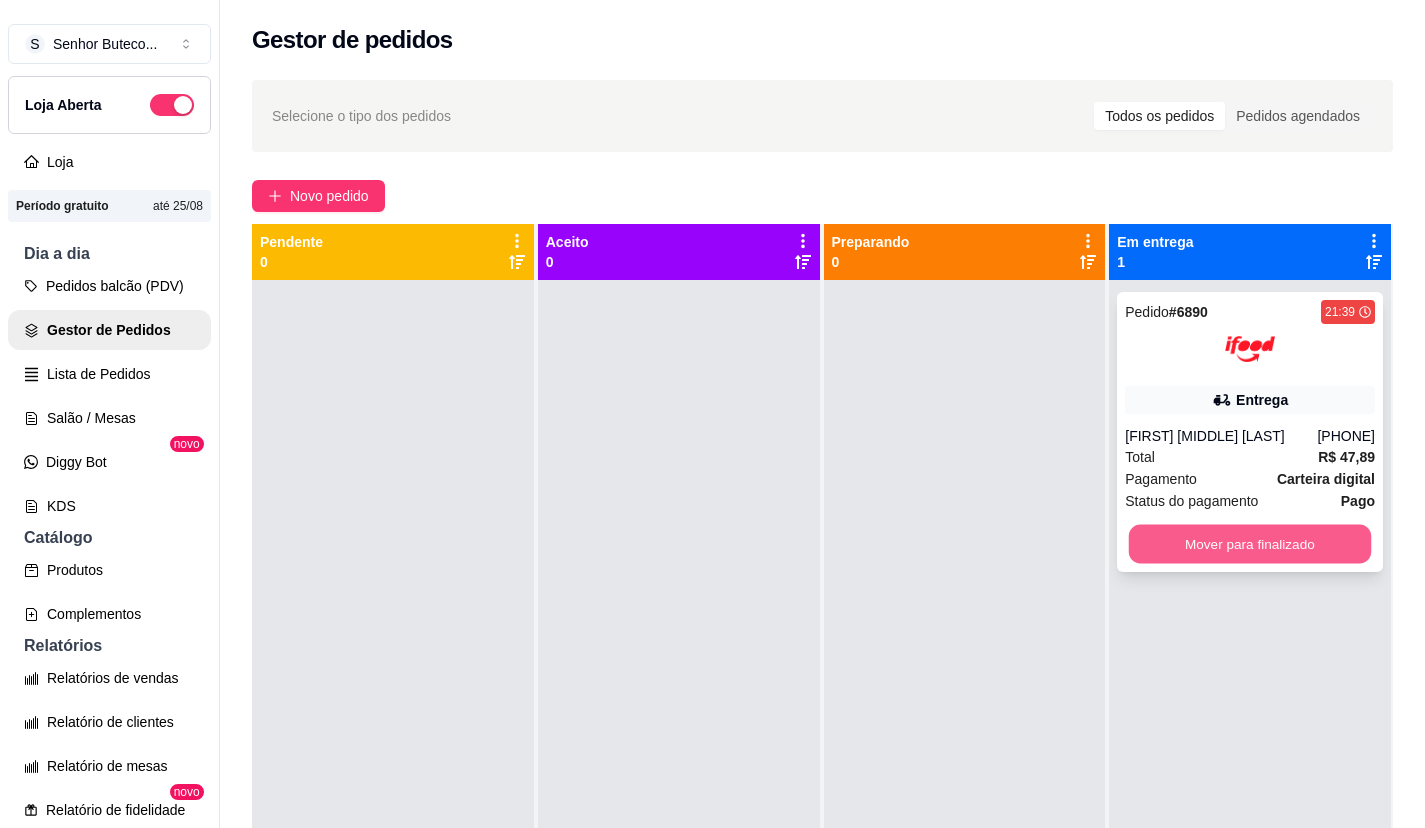click on "Mover para finalizado" at bounding box center (1250, 544) 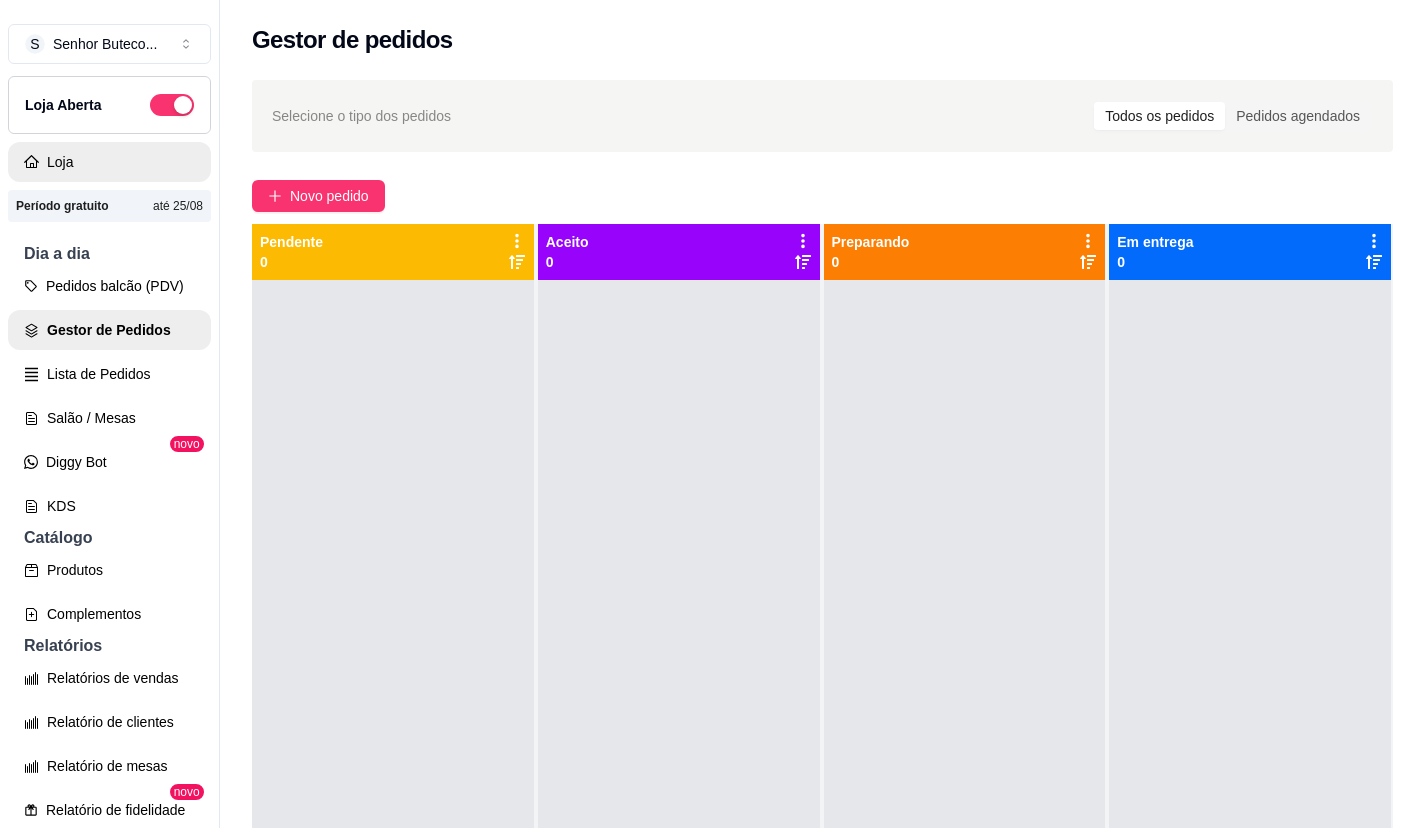 click on "Loja" at bounding box center (109, 162) 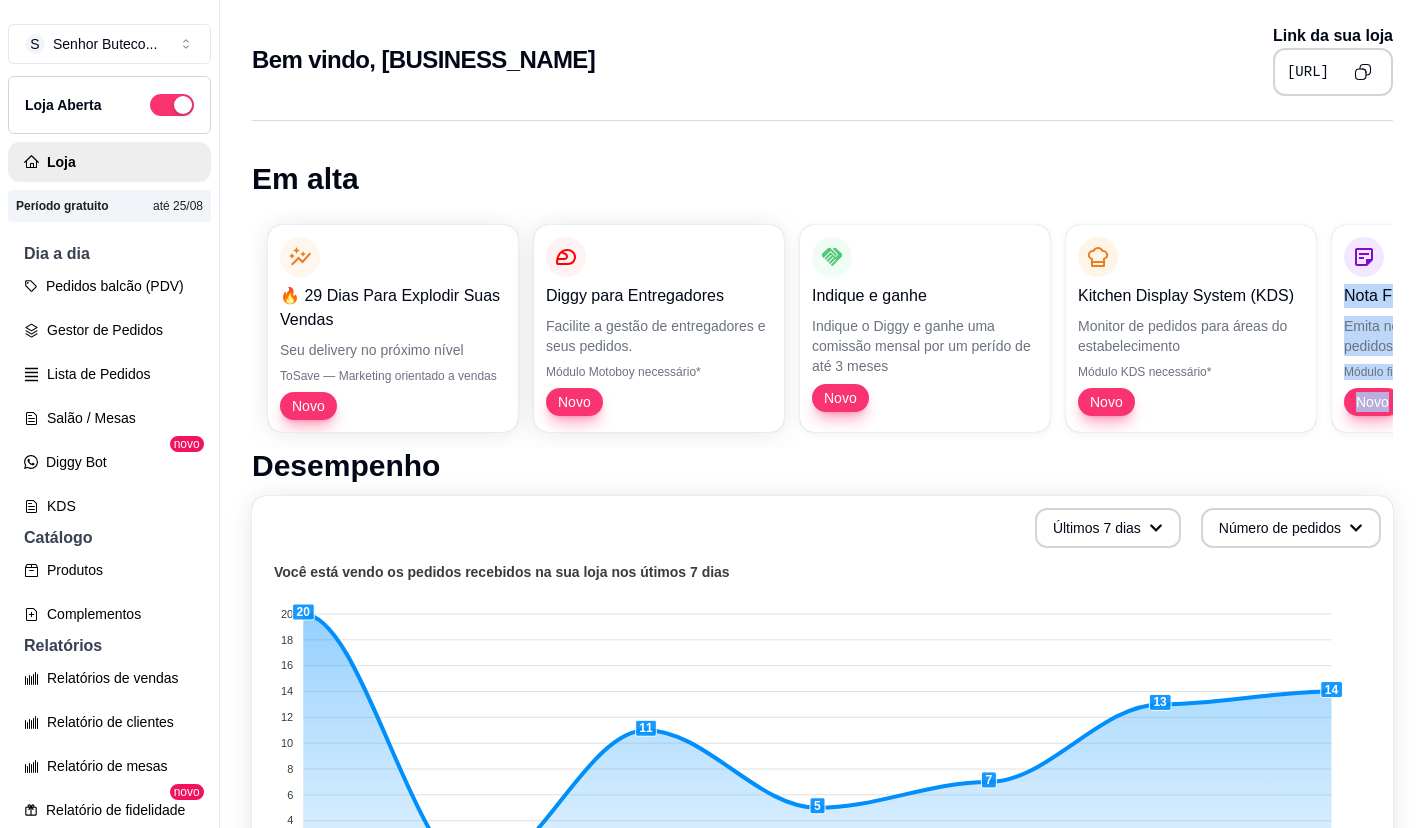 drag, startPoint x: 1361, startPoint y: 446, endPoint x: 1171, endPoint y: 445, distance: 190.00262 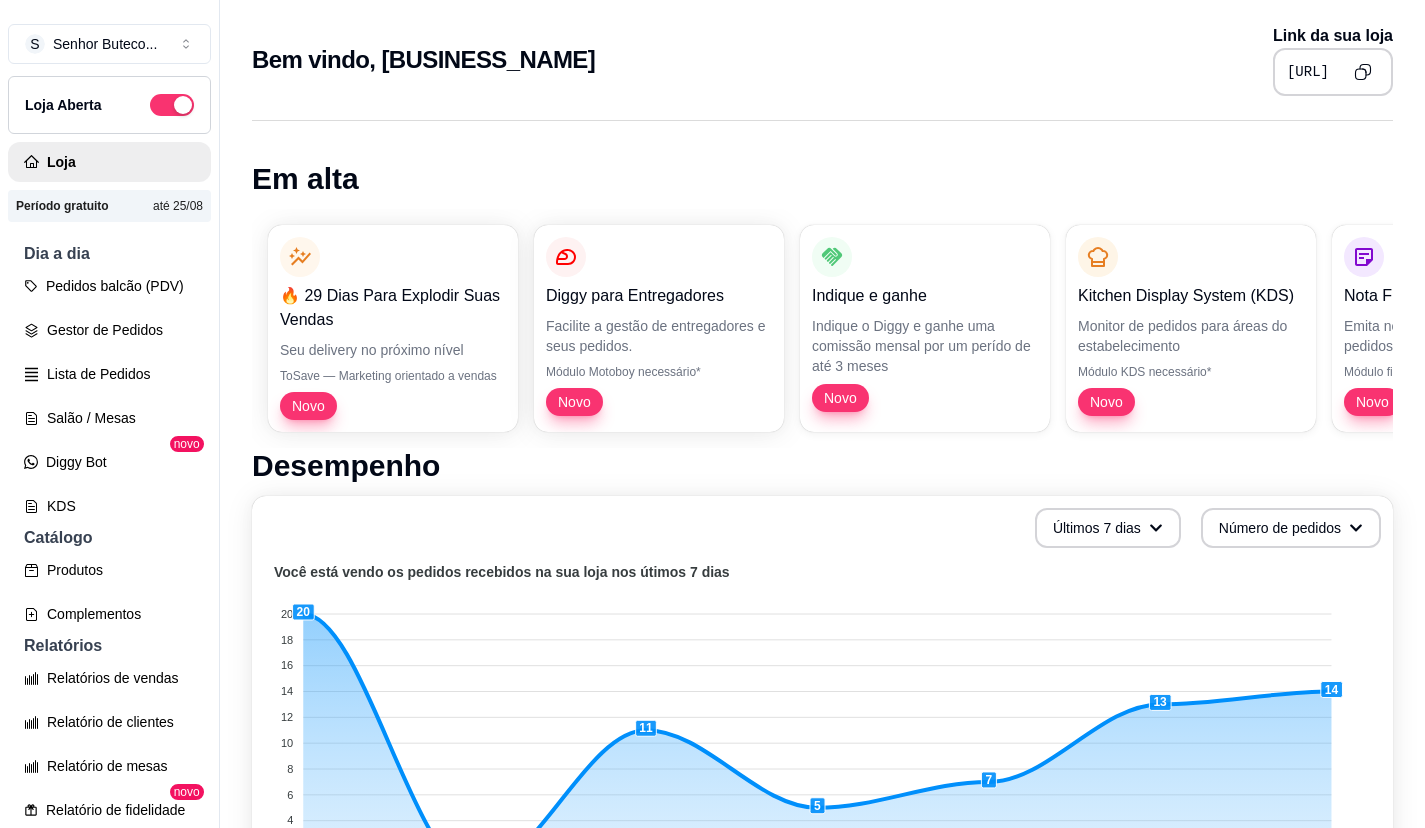 drag, startPoint x: 1171, startPoint y: 445, endPoint x: 1170, endPoint y: 195, distance: 250.002 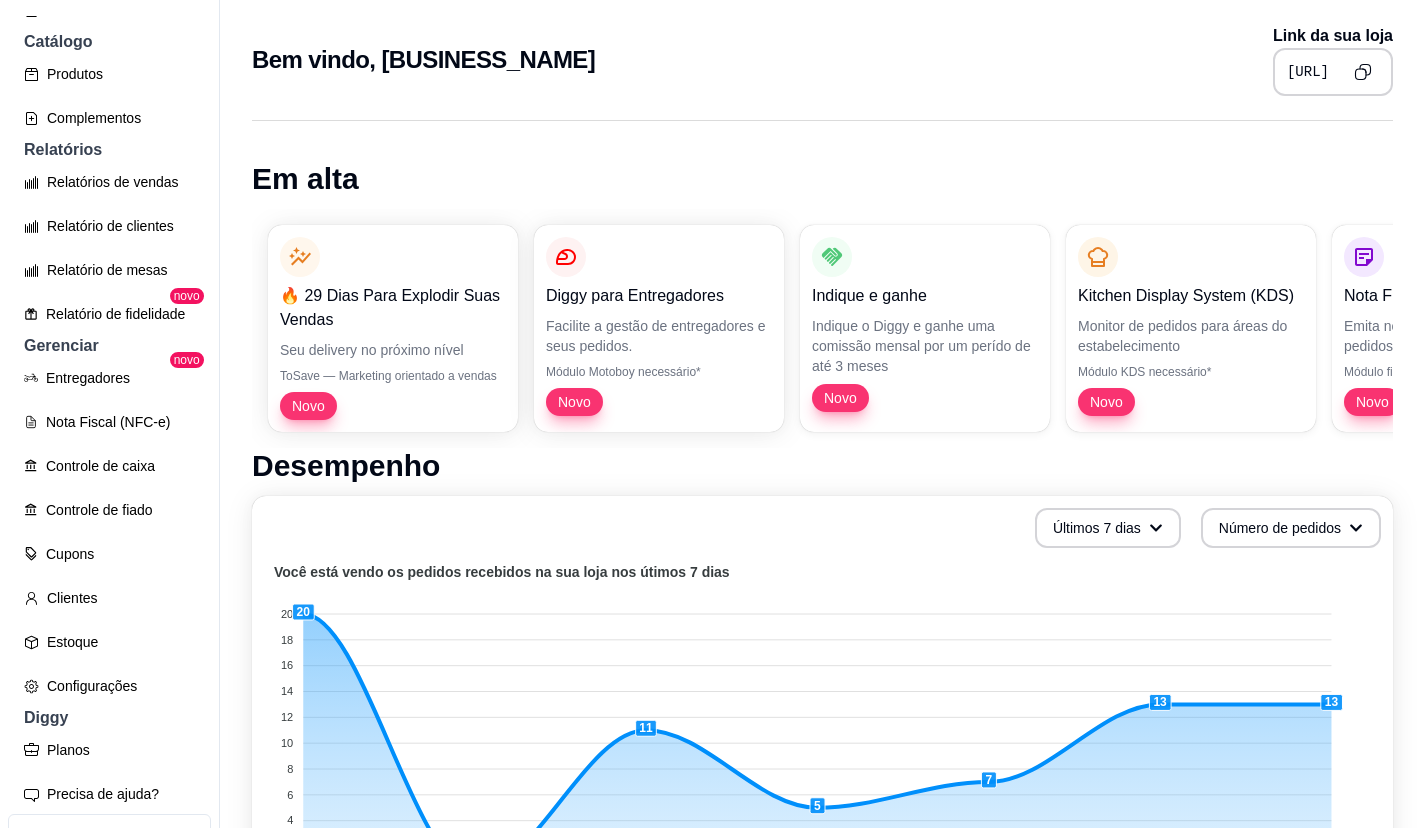 scroll, scrollTop: 586, scrollLeft: 0, axis: vertical 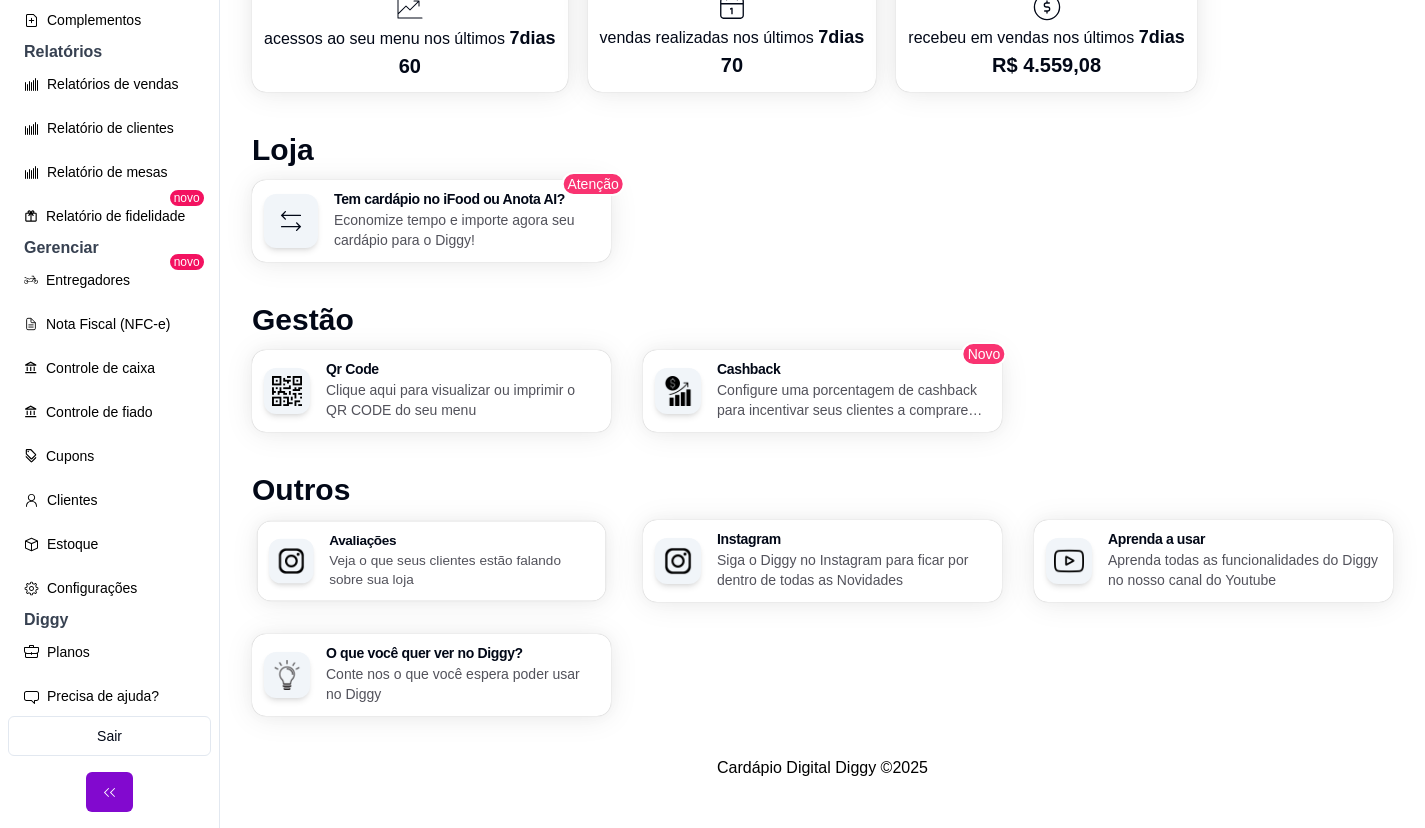 click on "Veja o que seus clientes estão falando sobre sua loja" at bounding box center [461, 569] 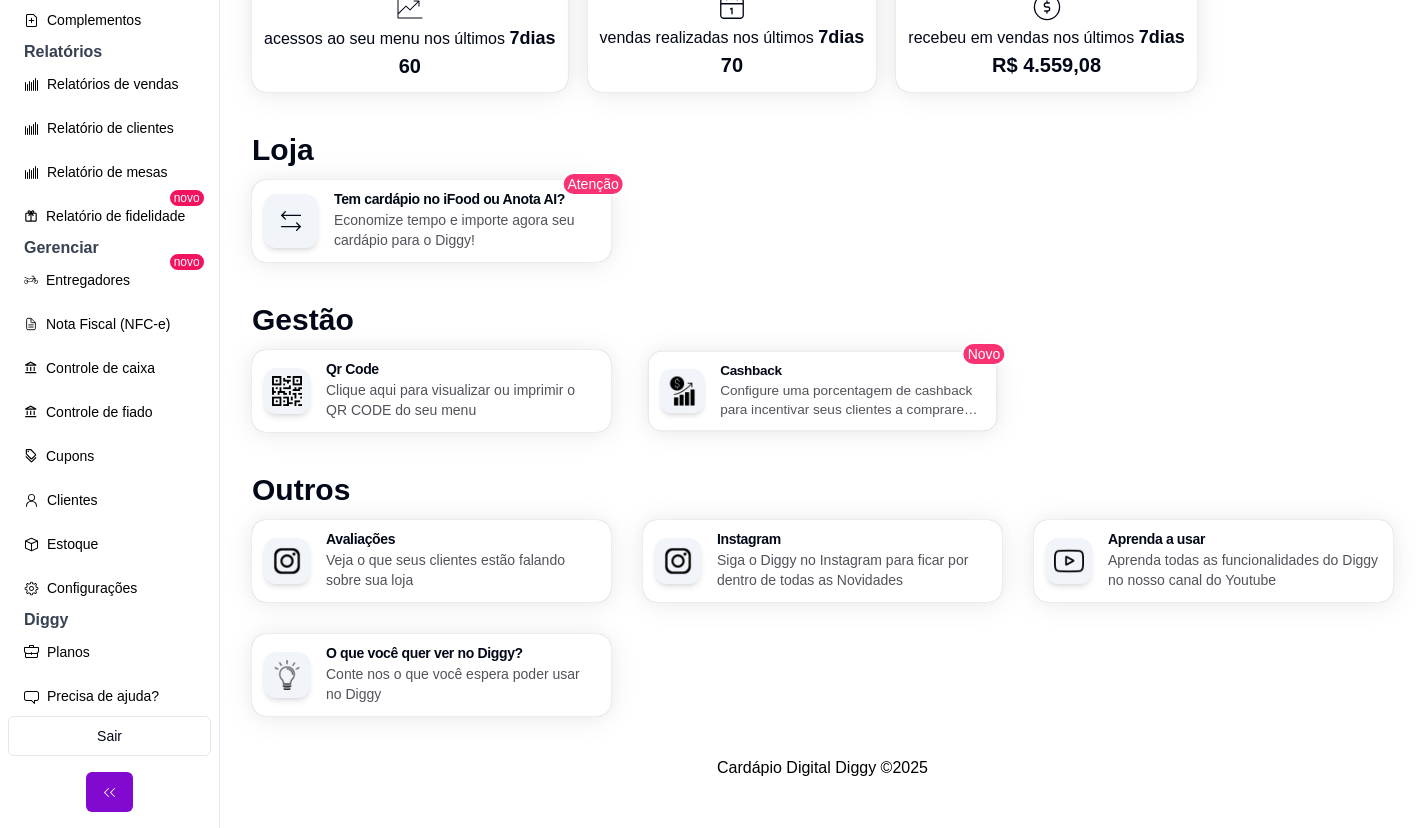click on "Configure uma porcentagem de cashback para incentivar seus clientes a comprarem em sua loja" at bounding box center (852, 399) 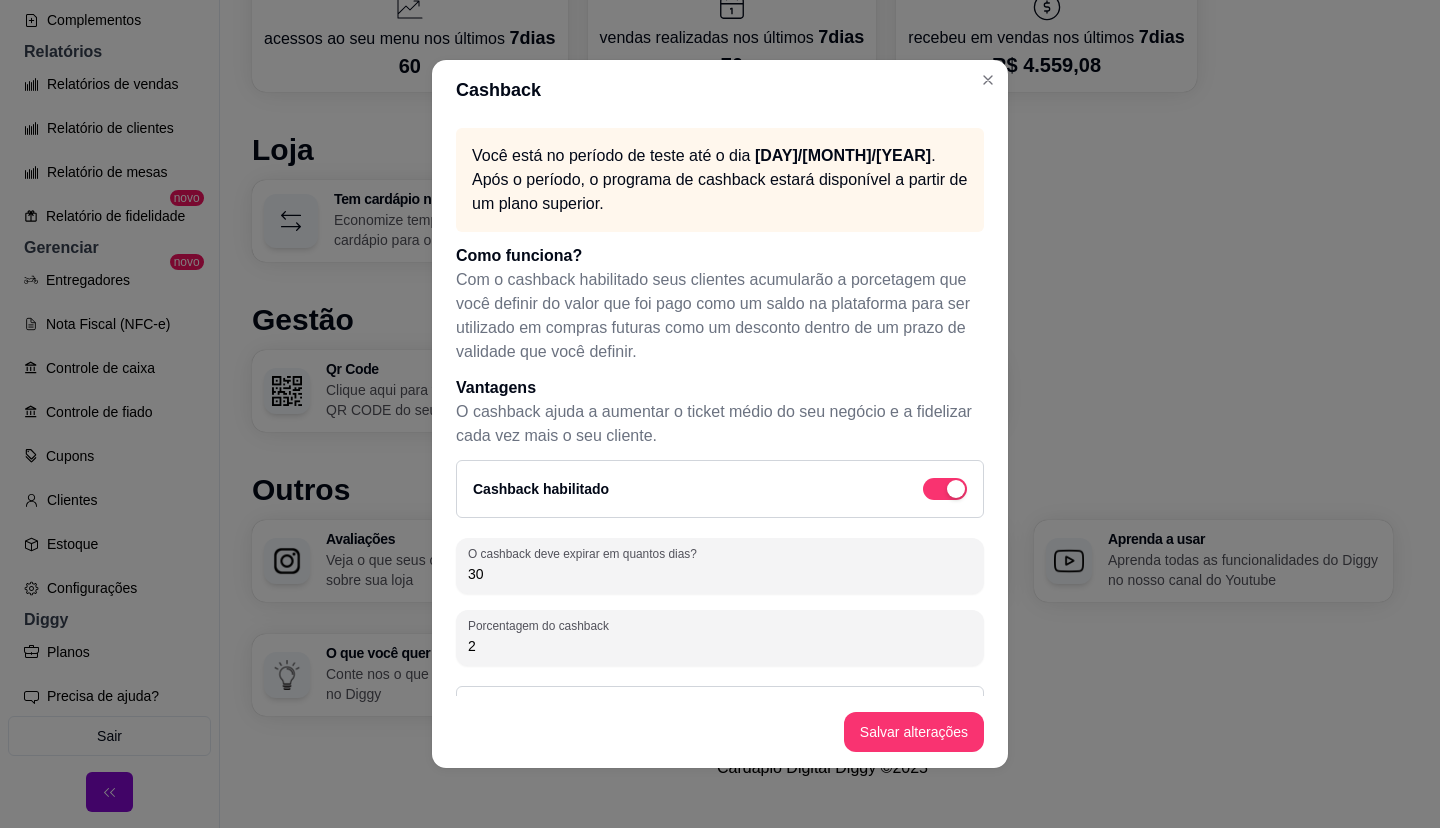 scroll, scrollTop: 80, scrollLeft: 0, axis: vertical 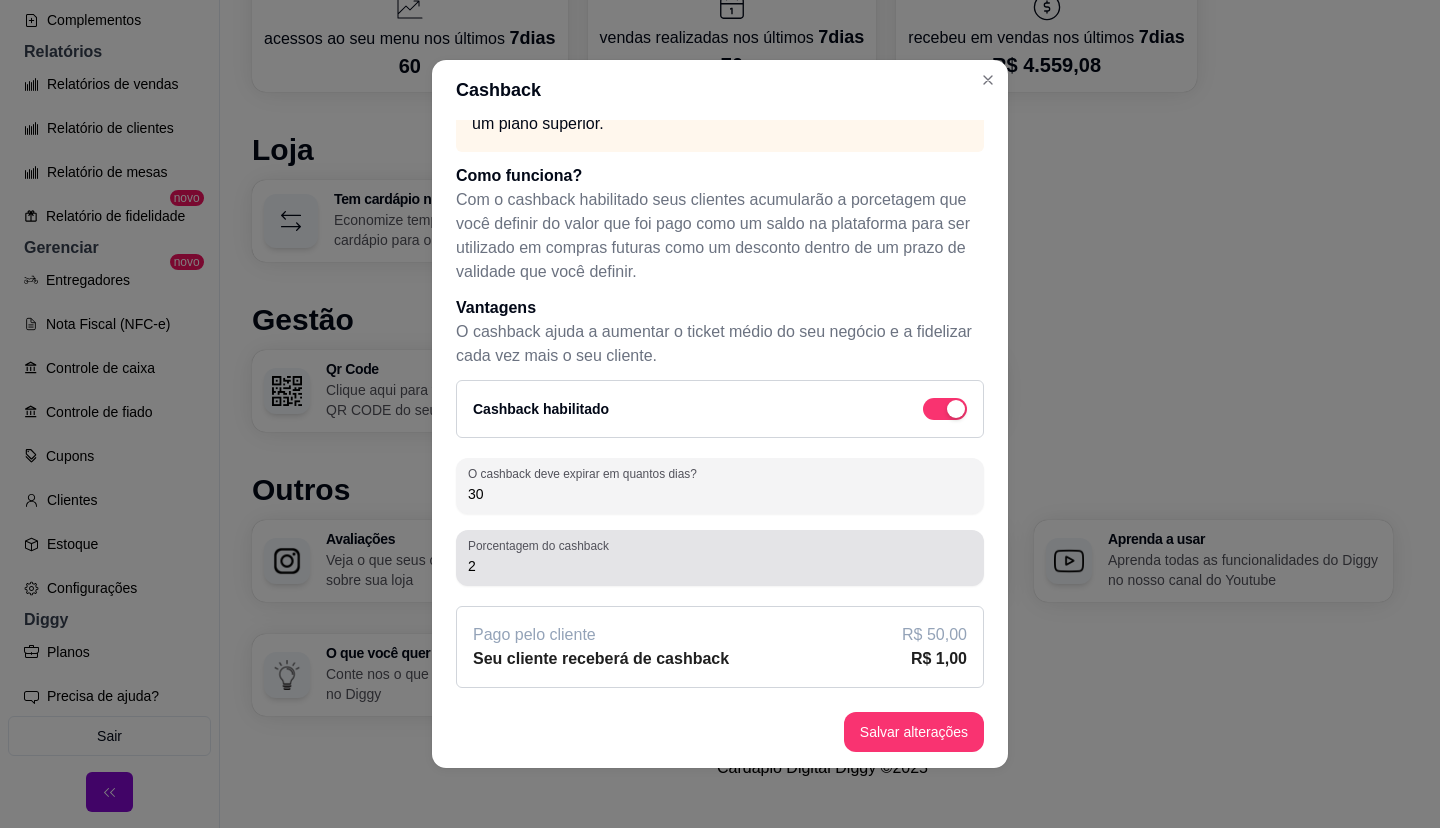 click on "2" at bounding box center (720, 558) 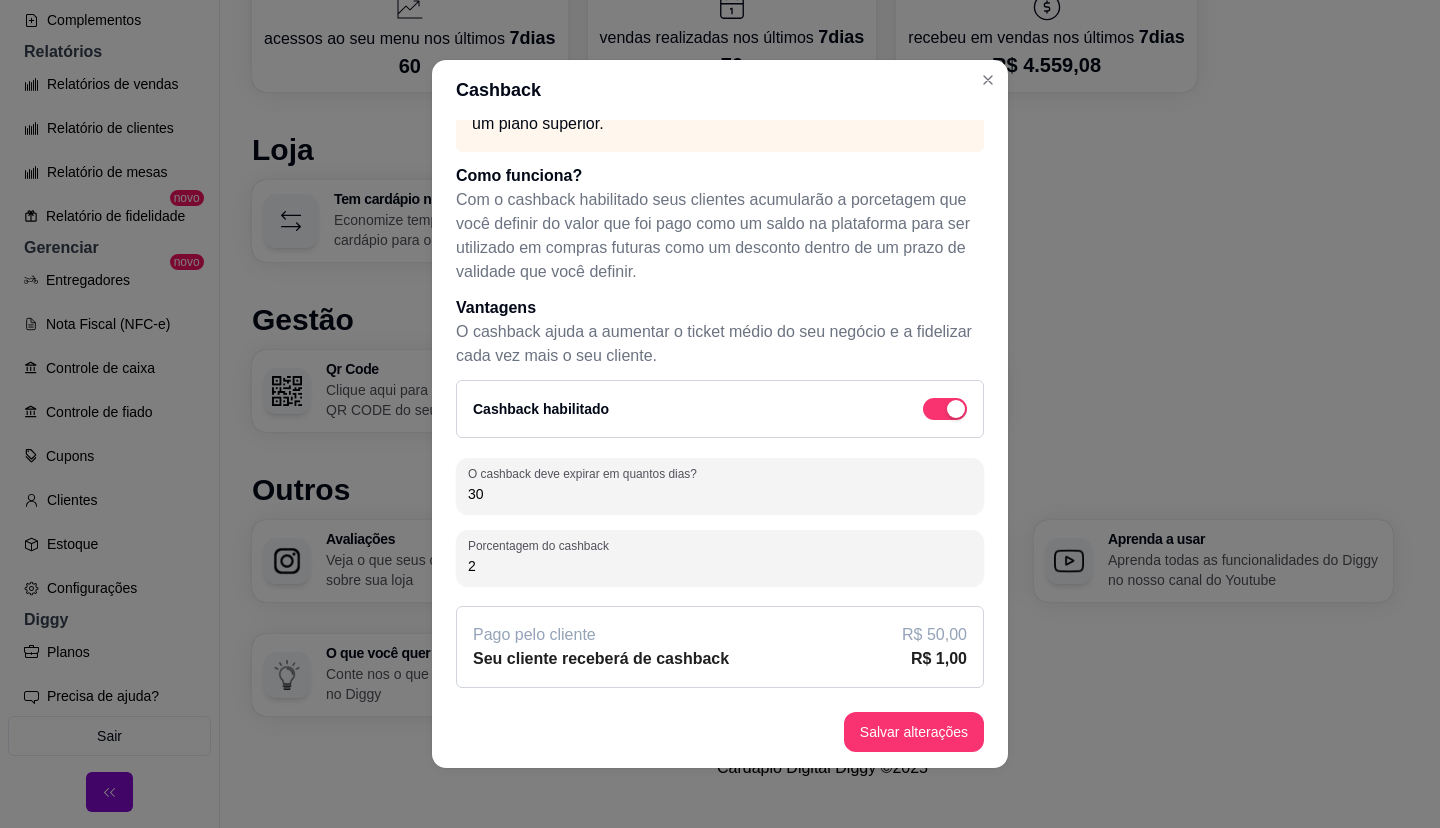 click on "2" at bounding box center [720, 558] 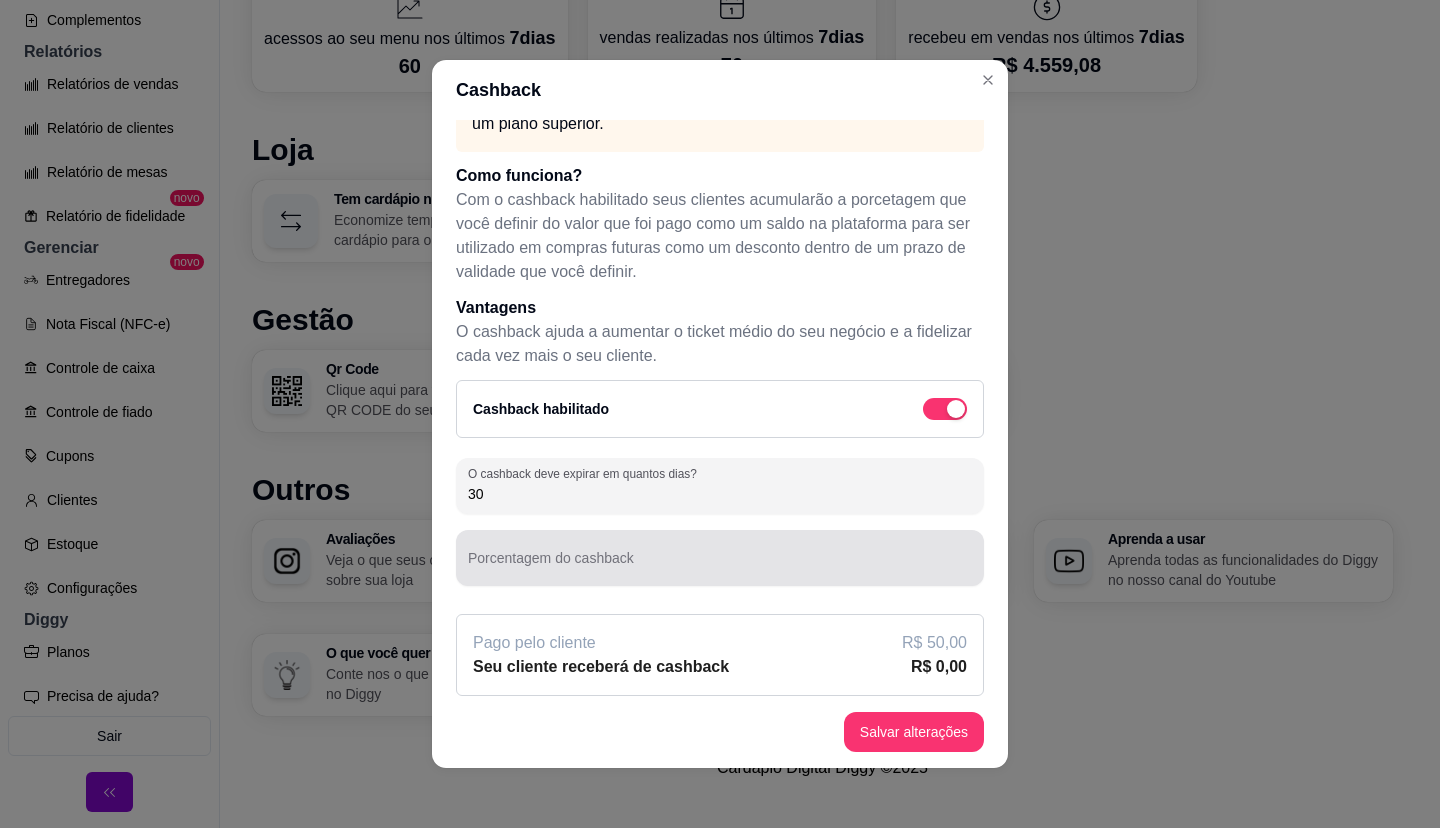 click at bounding box center (720, 558) 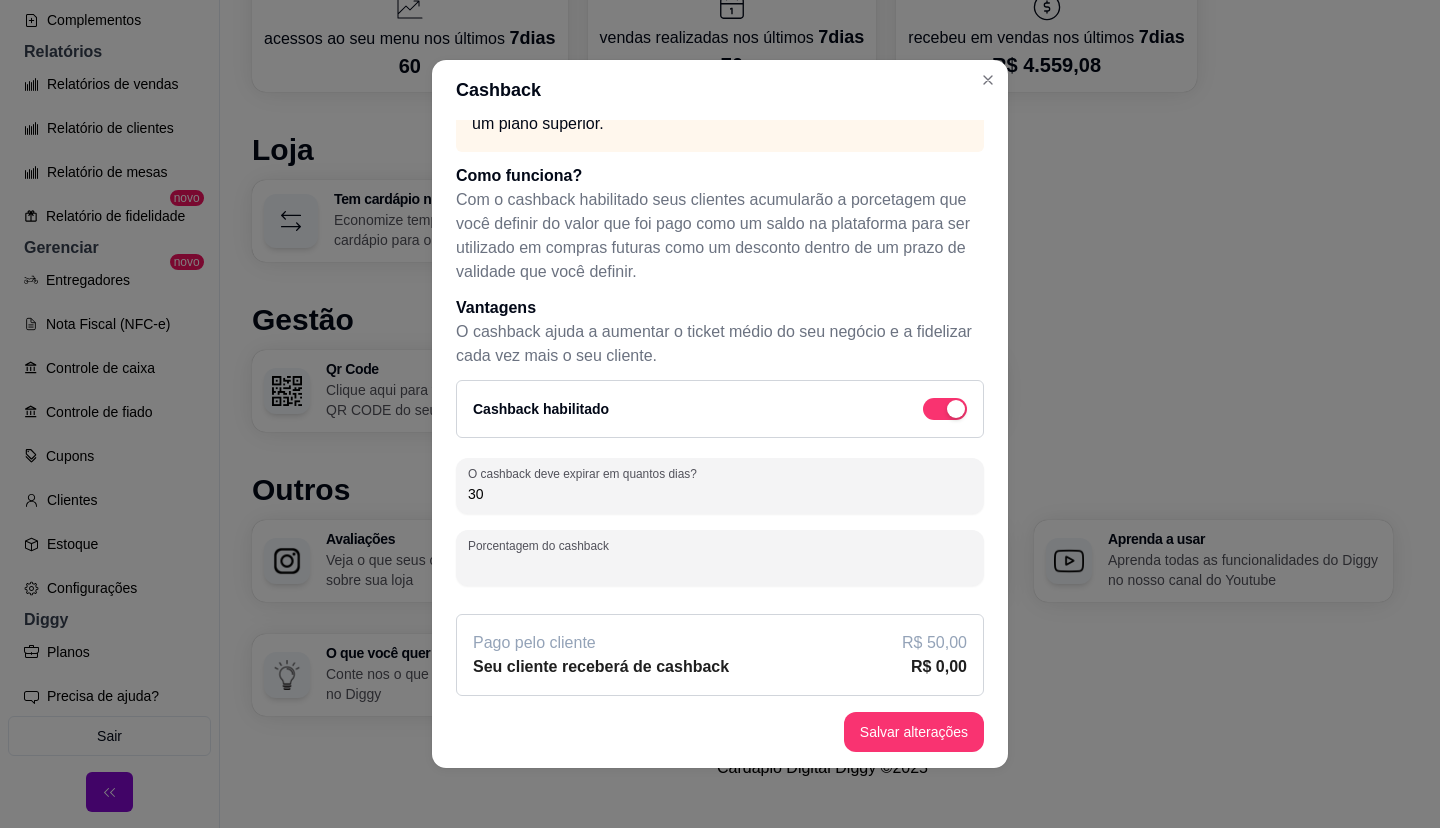 type on "5" 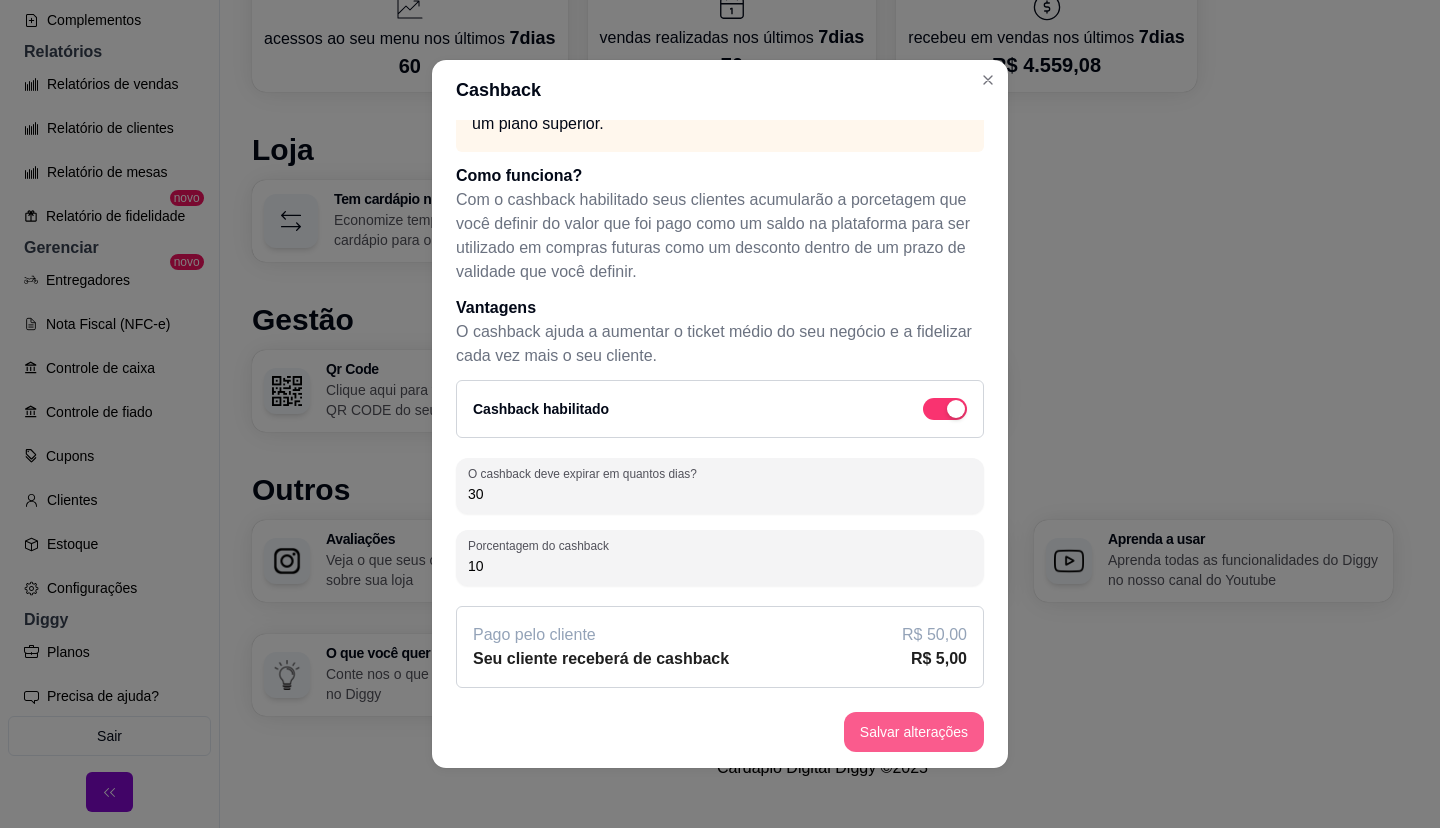 type on "1" 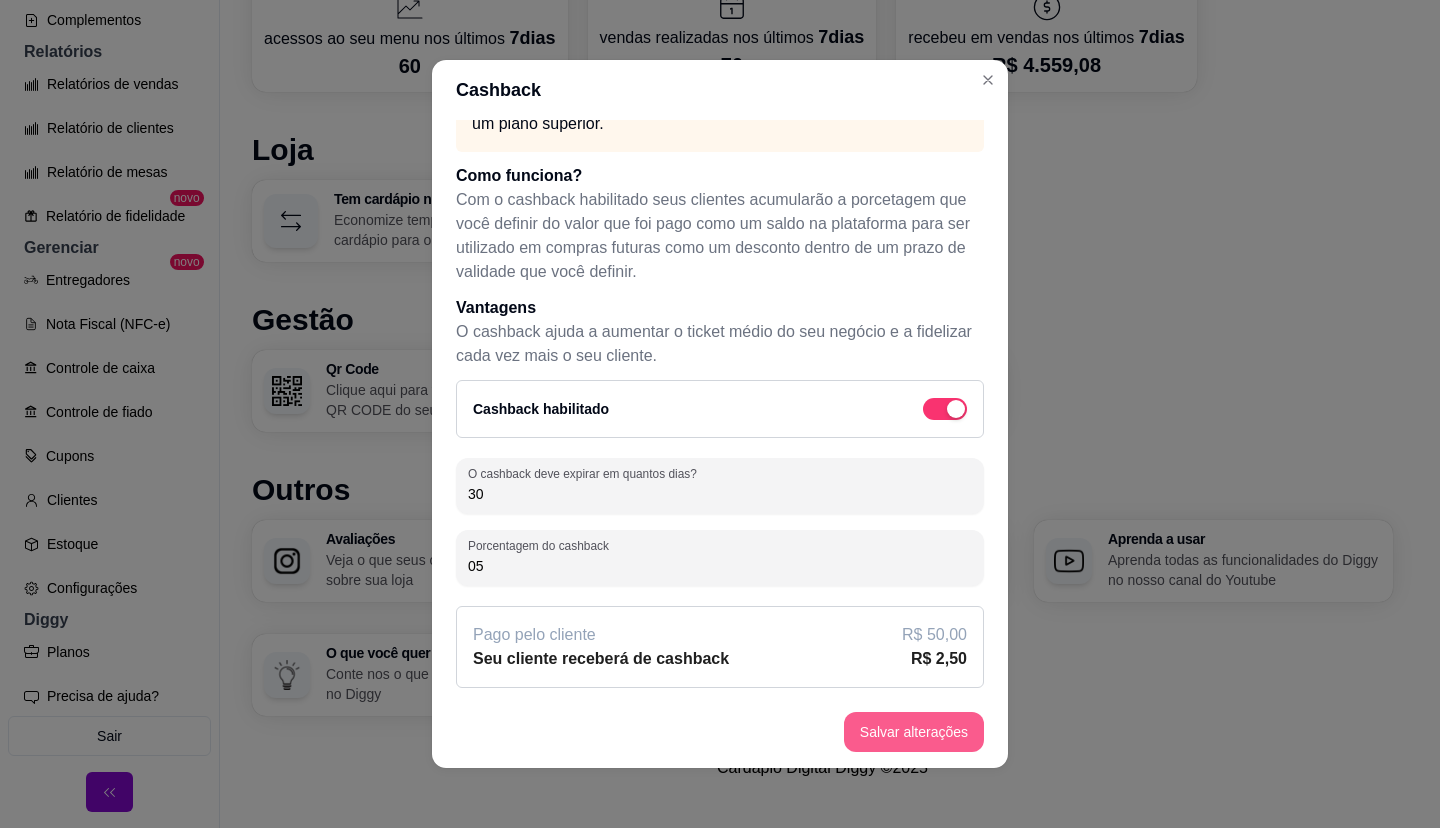 type on "05" 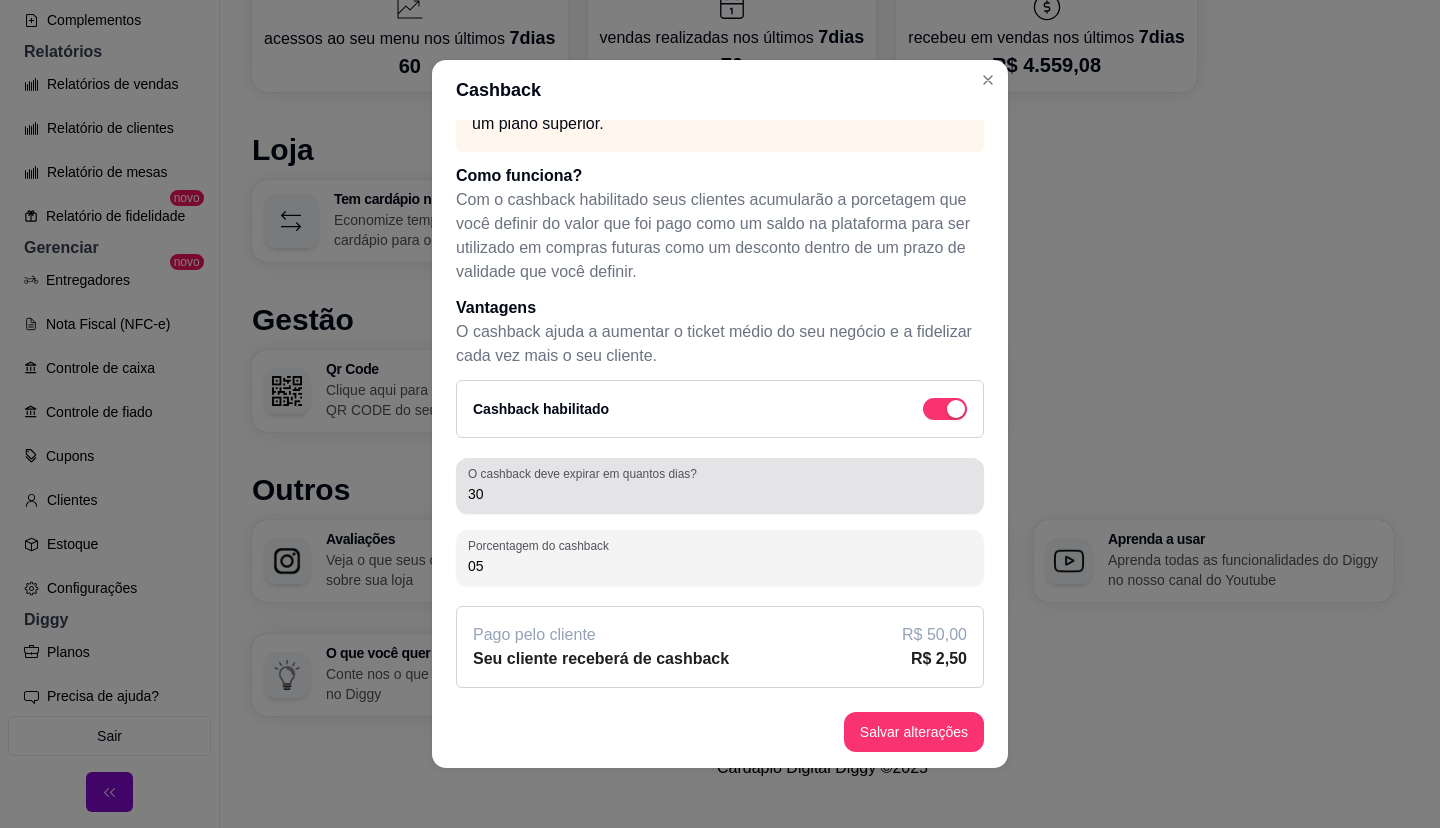 click on "30" at bounding box center [720, 486] 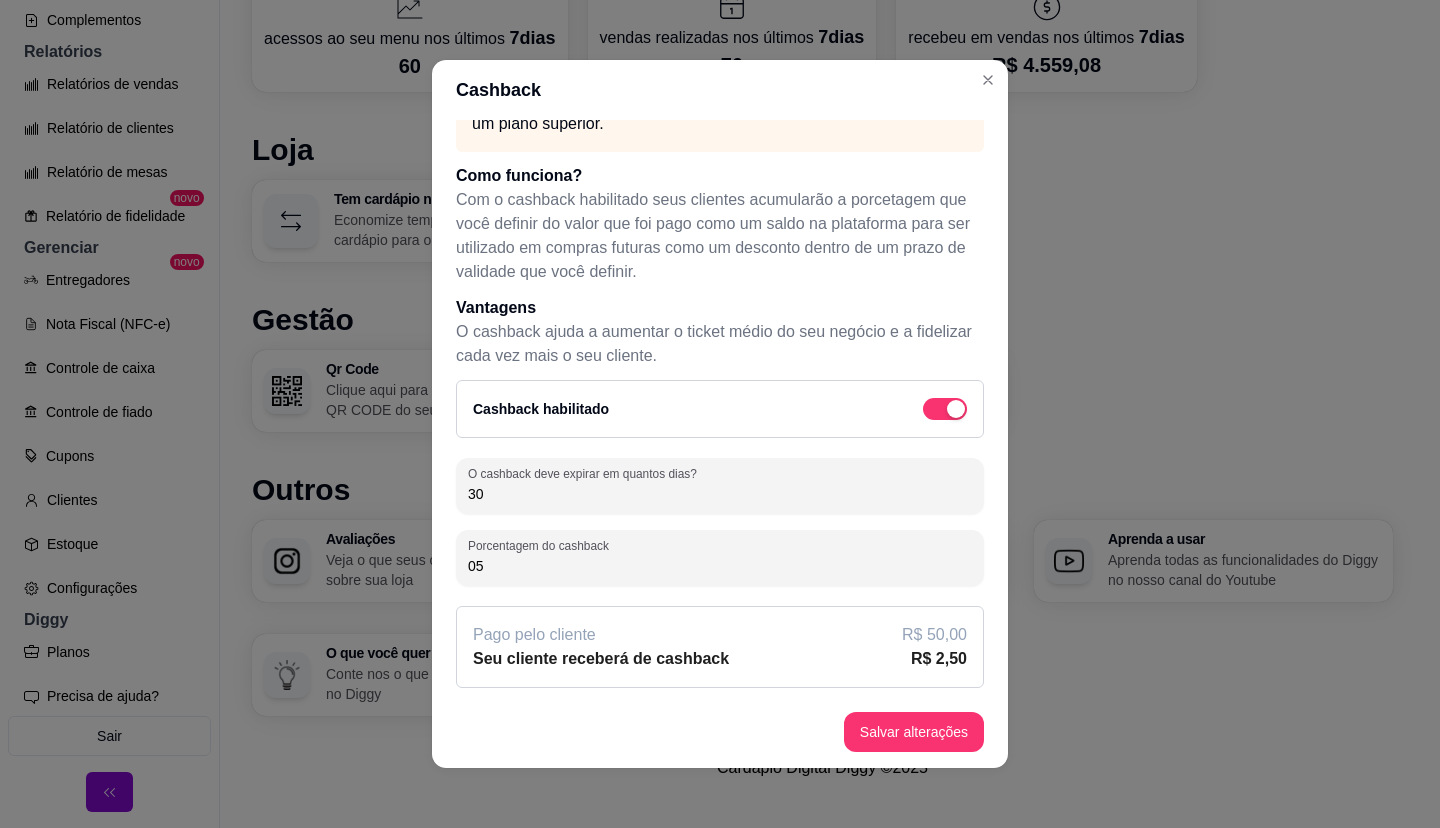 type on "3" 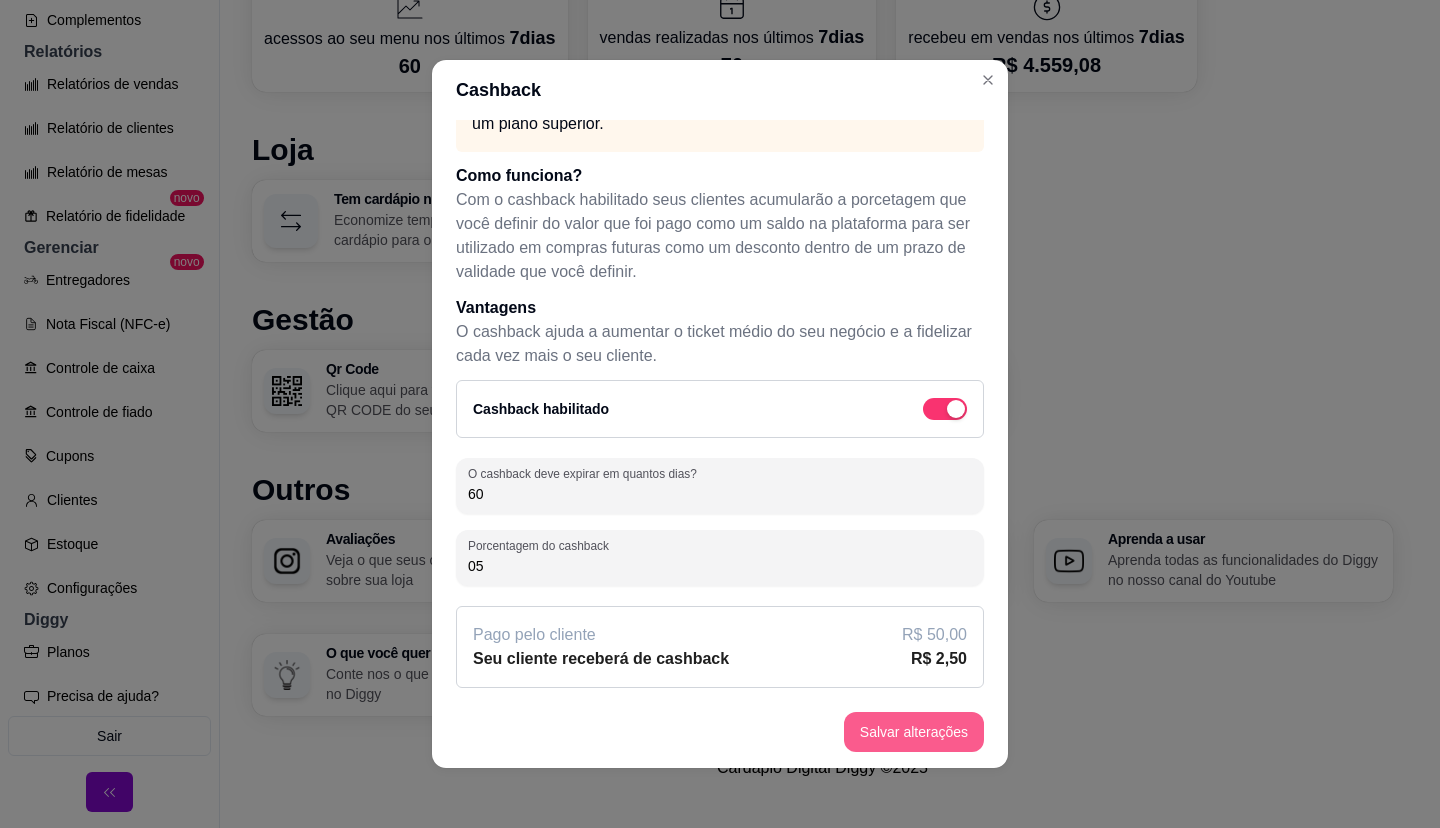 type on "60" 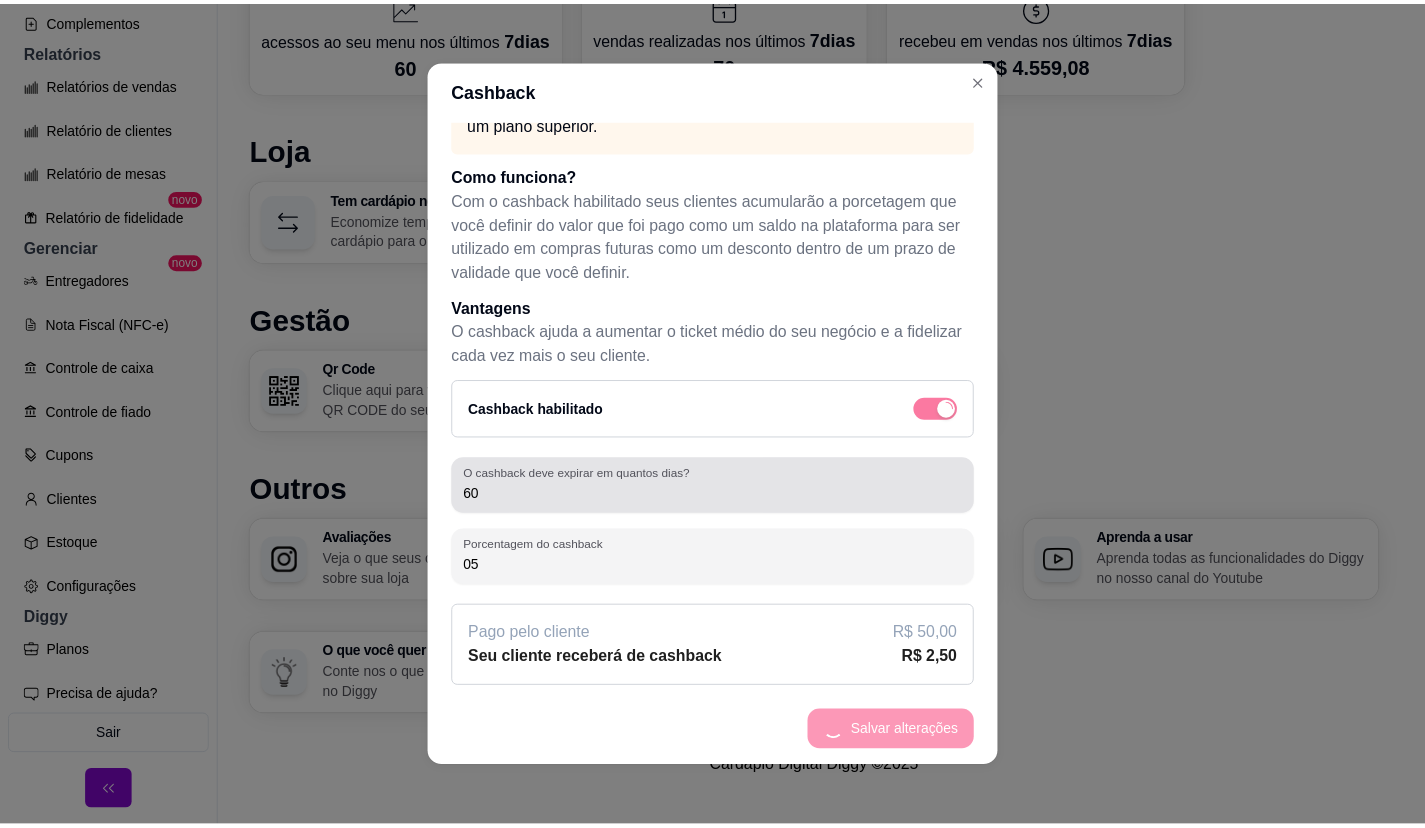scroll, scrollTop: 4, scrollLeft: 0, axis: vertical 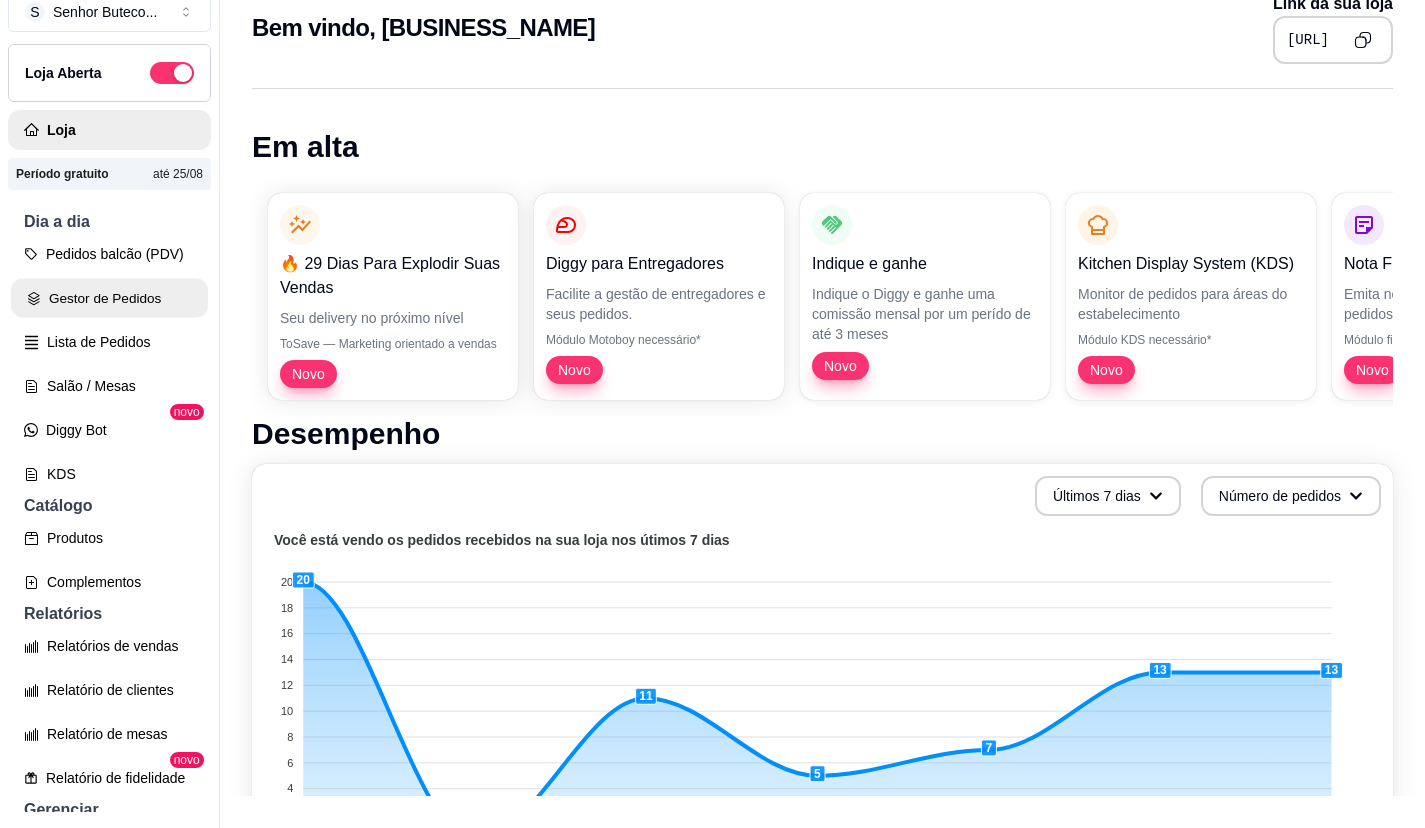 click on "Gestor de Pedidos" at bounding box center (109, 298) 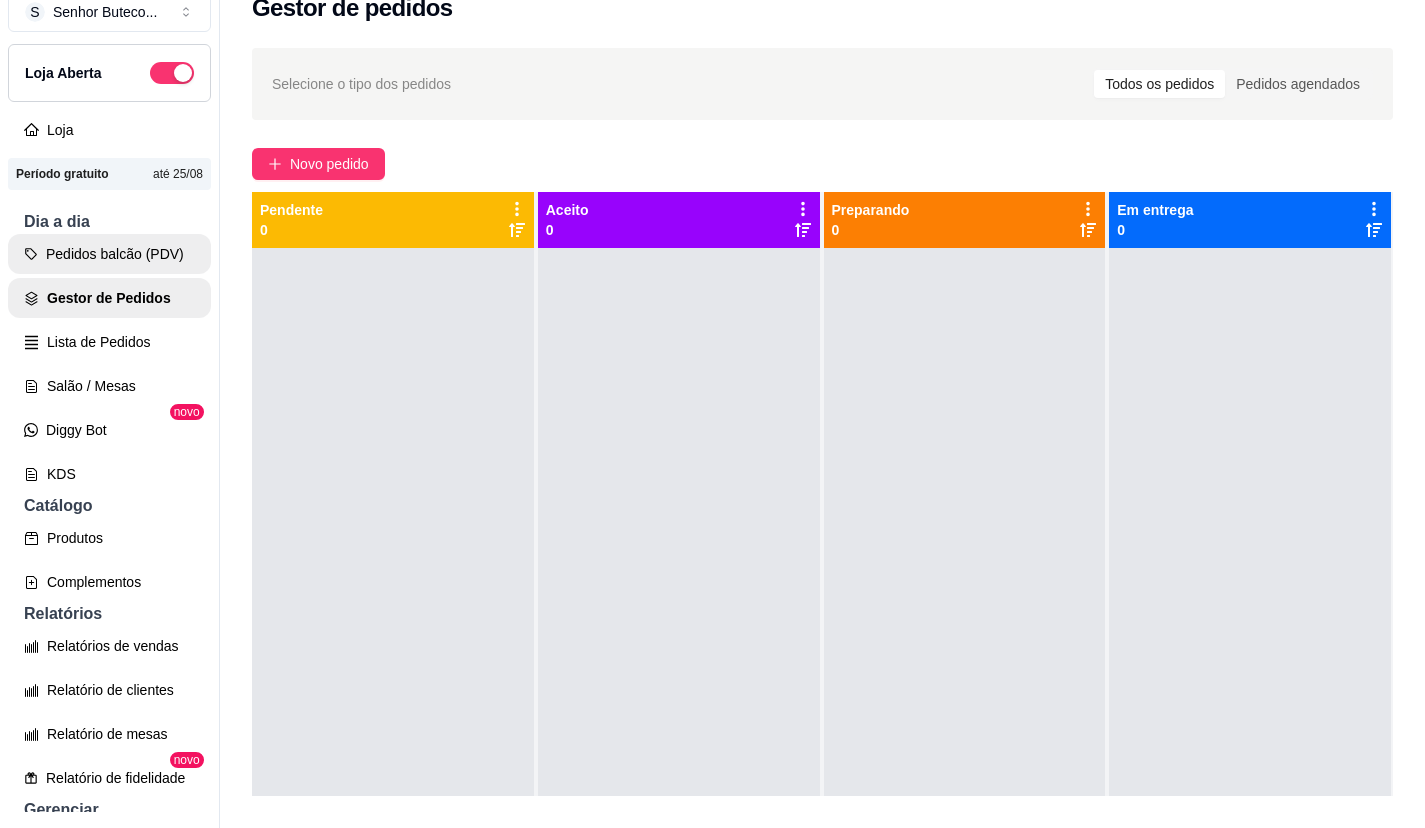scroll, scrollTop: 0, scrollLeft: 0, axis: both 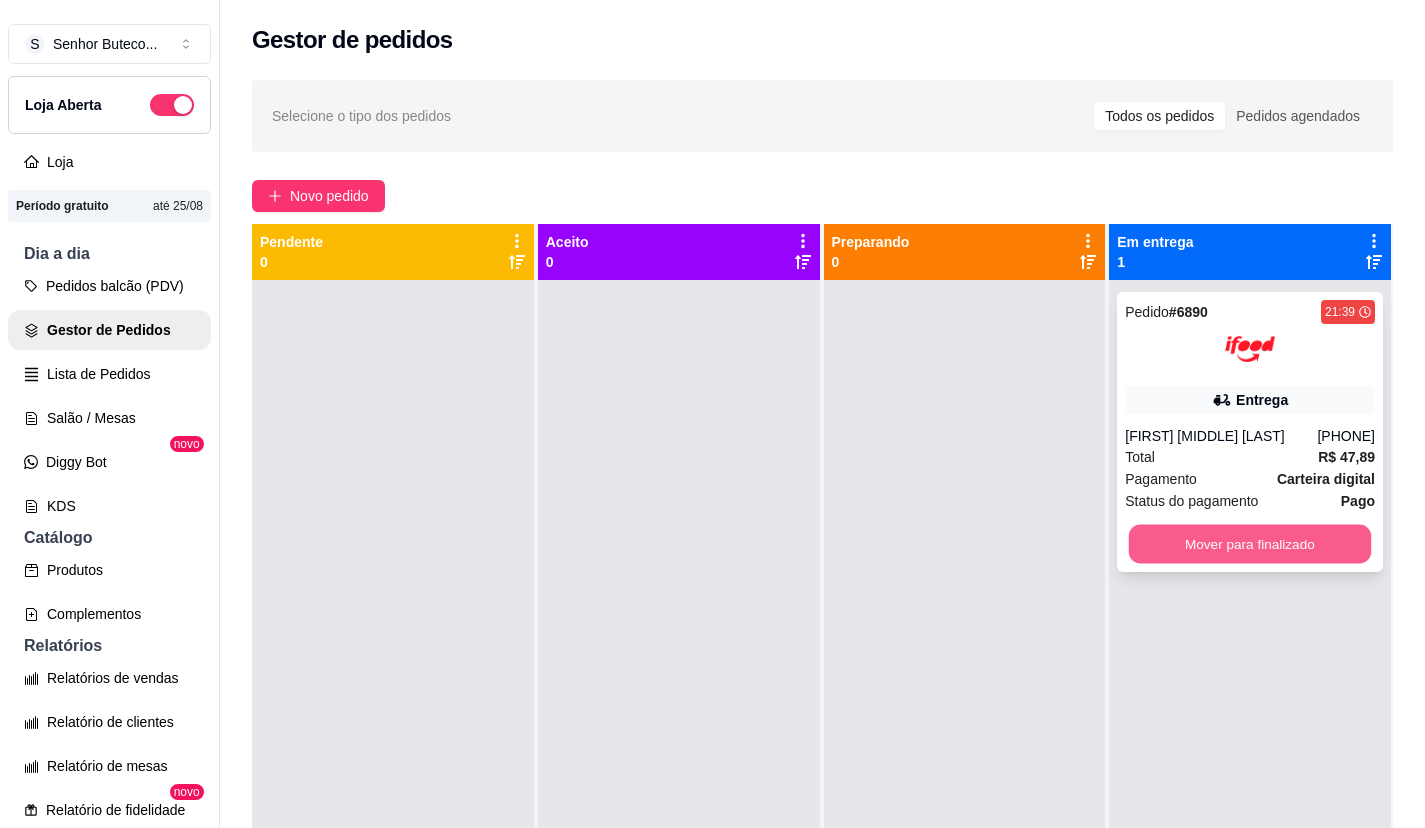 click on "Mover para finalizado" at bounding box center (1250, 544) 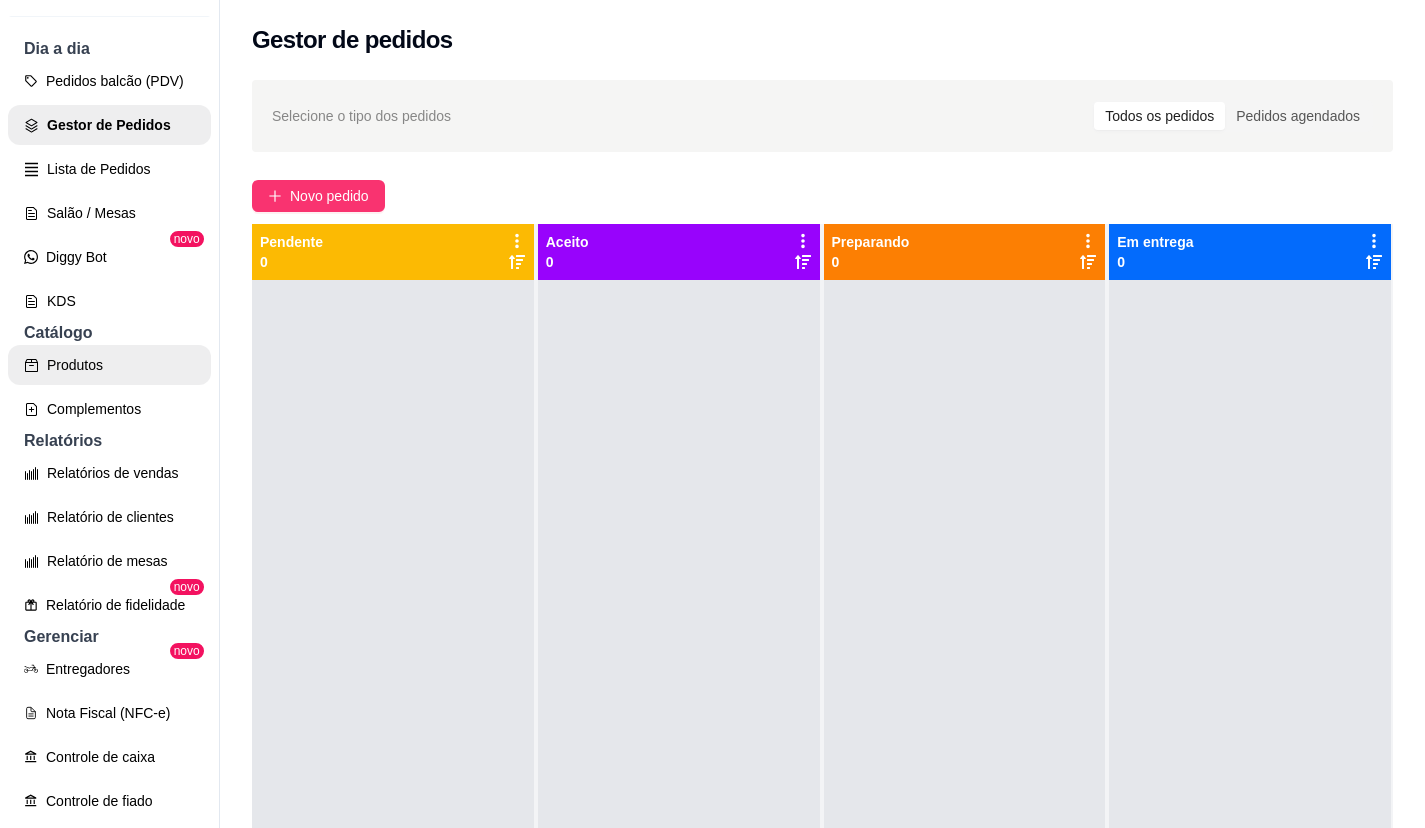 scroll, scrollTop: 300, scrollLeft: 0, axis: vertical 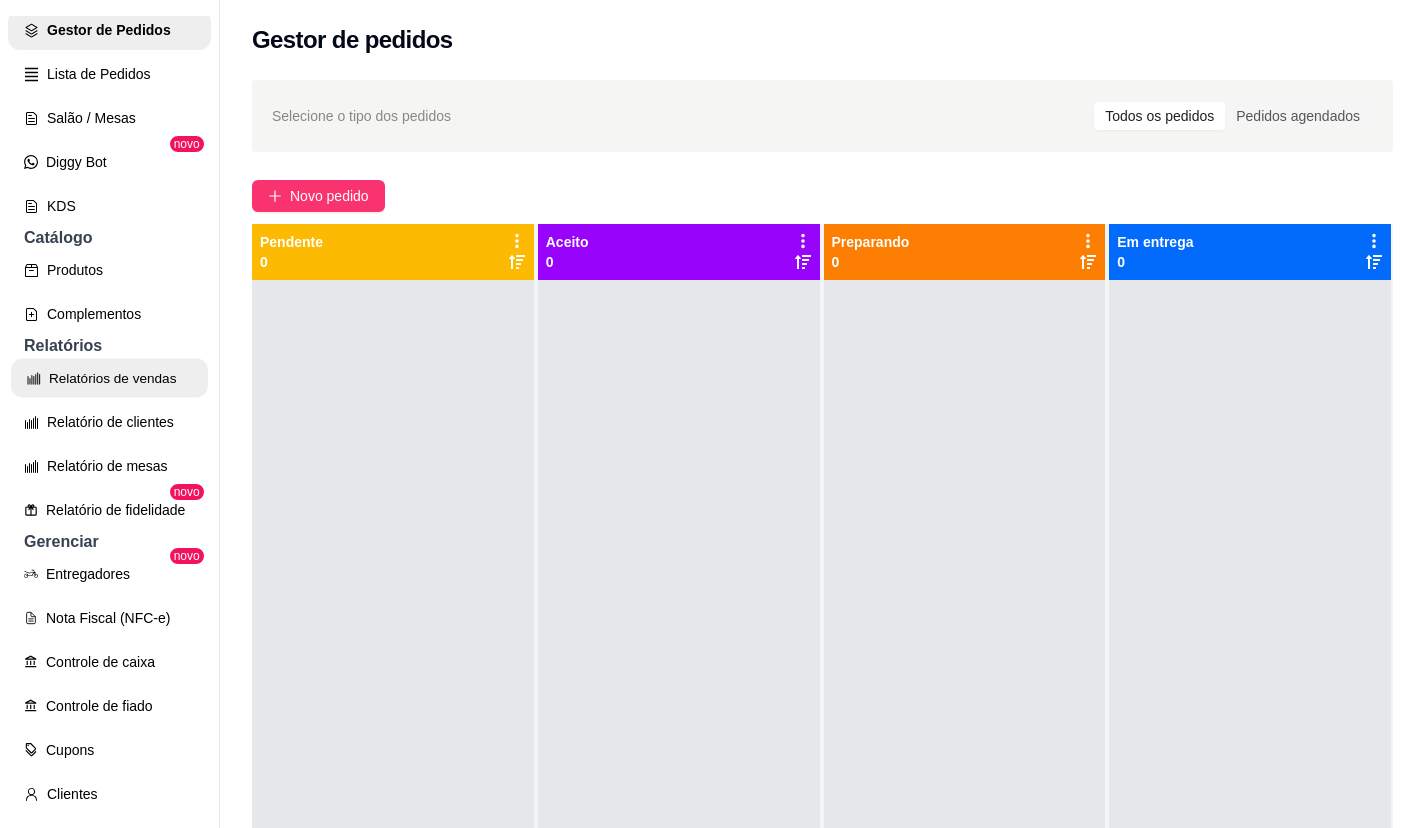click on "Relatórios de vendas" at bounding box center (109, 378) 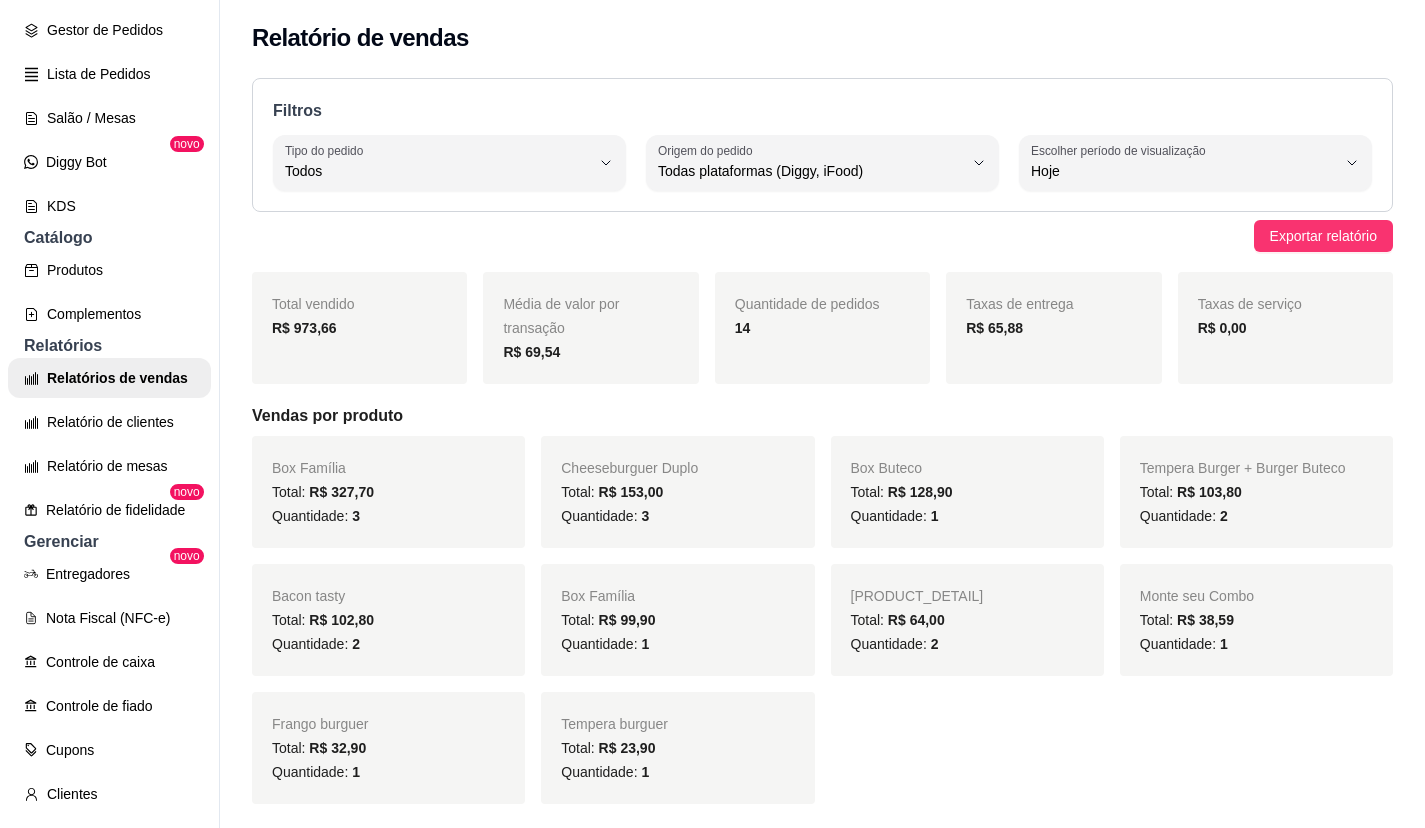 scroll, scrollTop: 0, scrollLeft: 0, axis: both 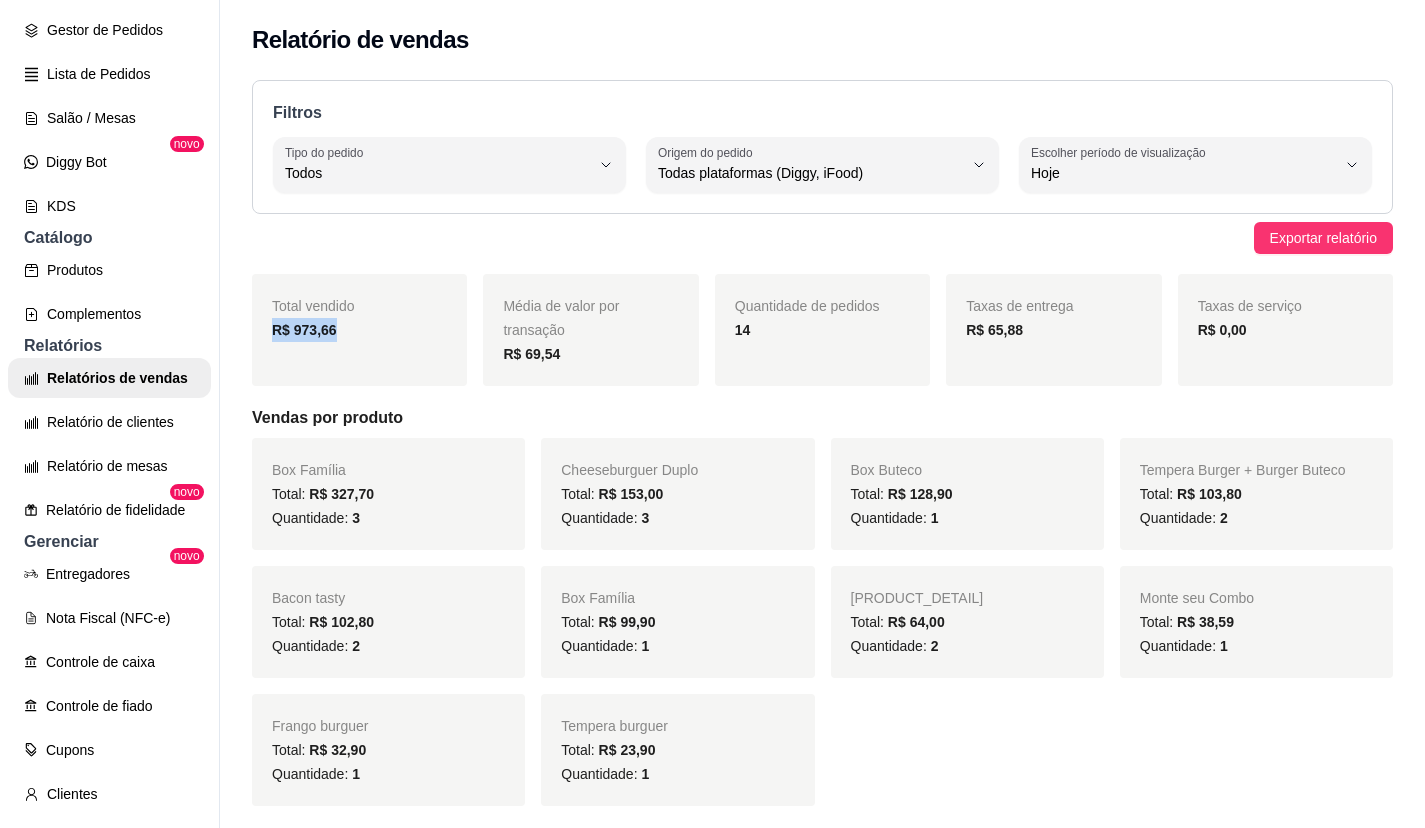 drag, startPoint x: 331, startPoint y: 327, endPoint x: 254, endPoint y: 327, distance: 77 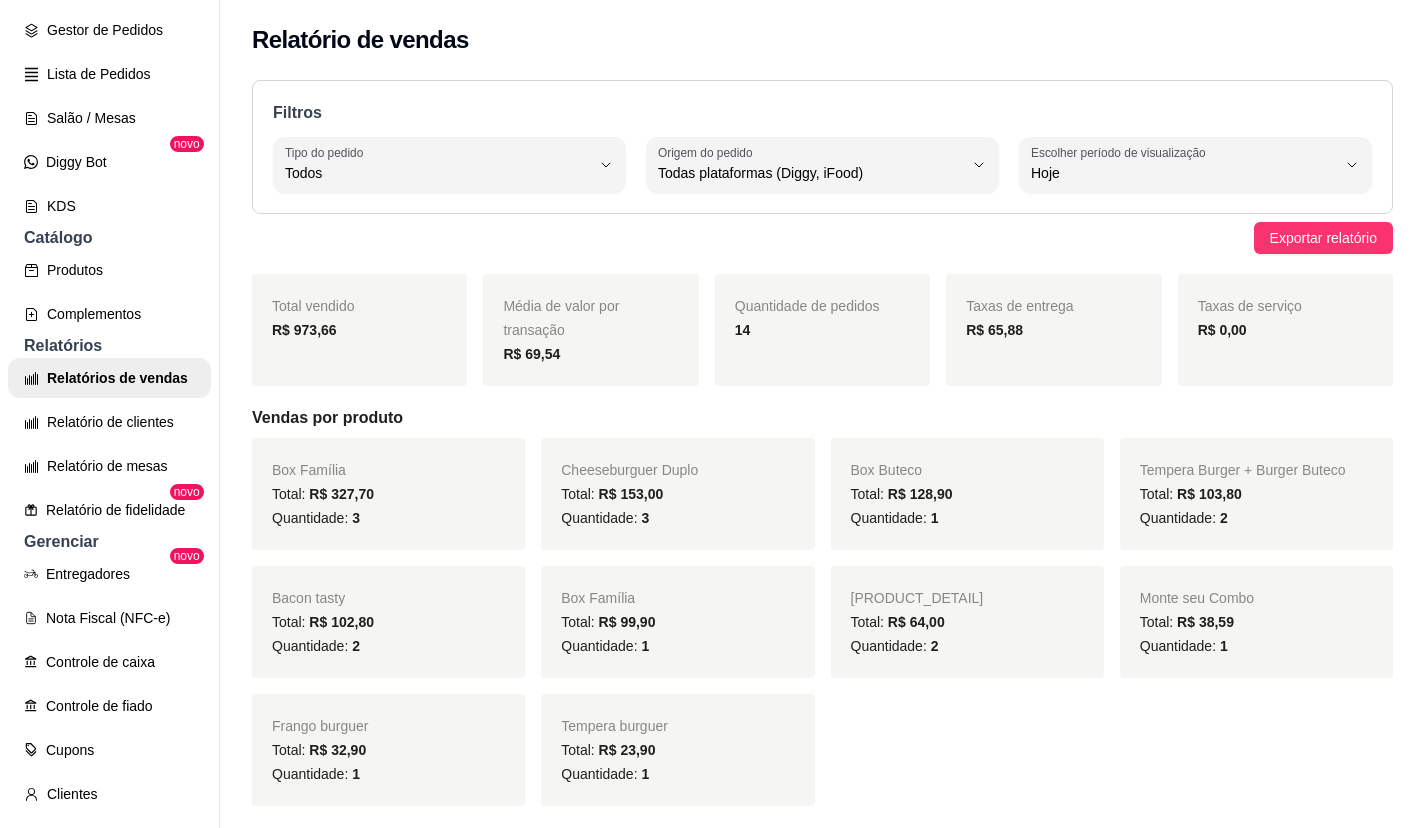 click on "Filtros ALL Tipo do pedido Todos Entrega Retirada Mesa Consumo local Tipo do pedido Todos ALL Origem do pedido Todas plataformas (Diggy, iFood) Diggy iFood Origem do pedido Todas plataformas (Diggy, iFood) 0 Escolher período de visualização Hoje Ontem  7 dias 15 dias 30 dias 45 dias Customizado Escolher período de visualização Hoje" at bounding box center (822, 147) 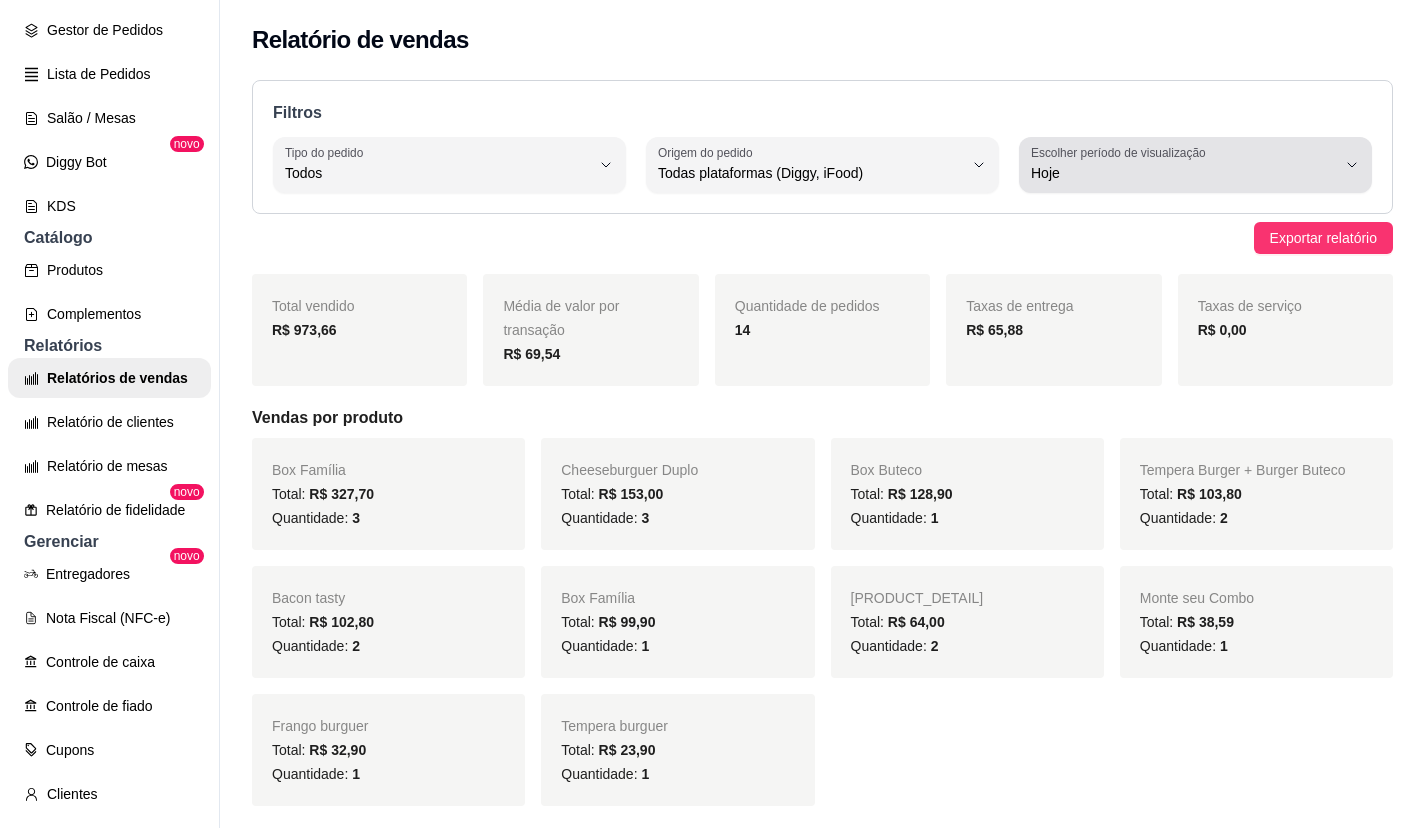 click on "Hoje" at bounding box center (1183, 165) 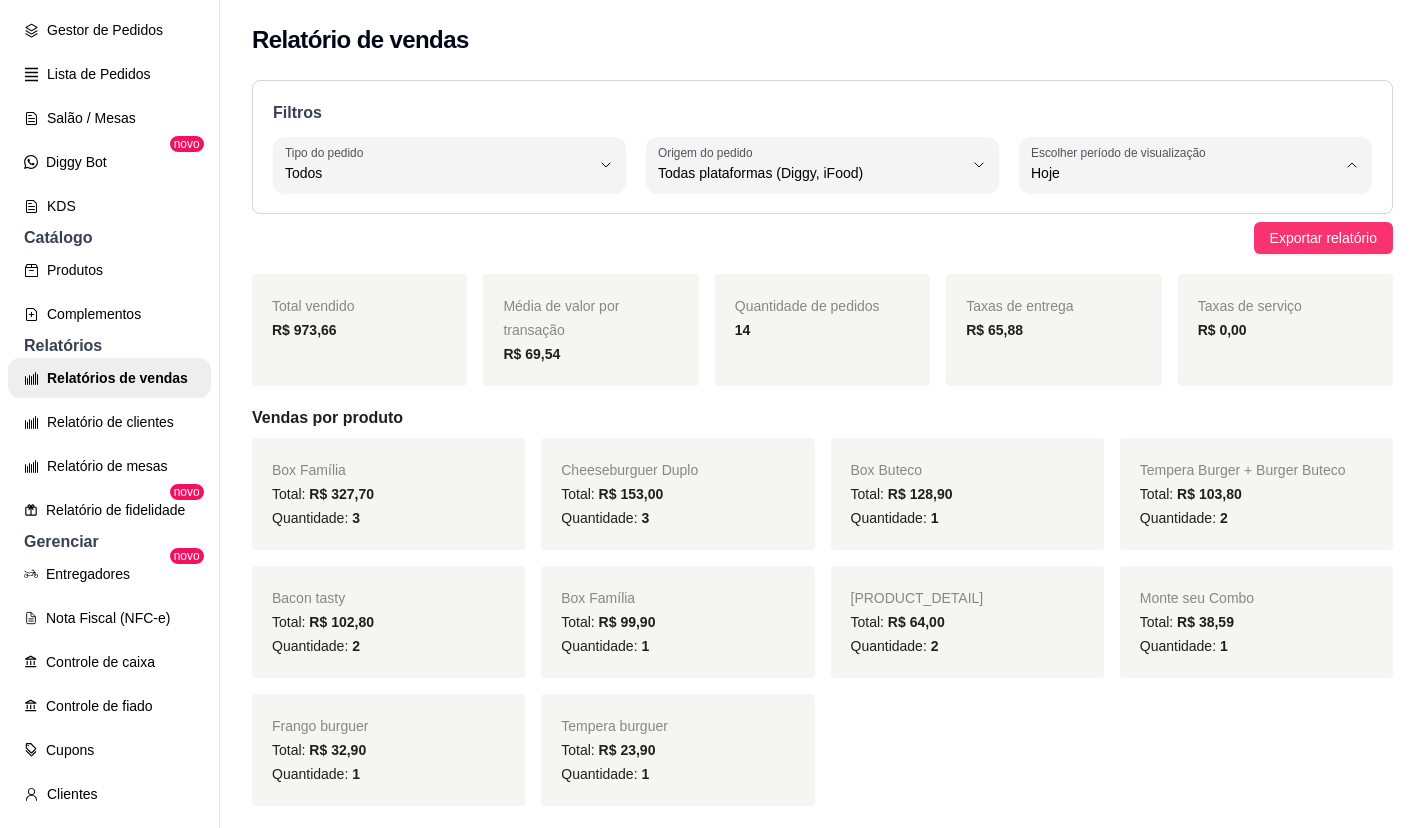 click on "7 dias" at bounding box center (1173, 286) 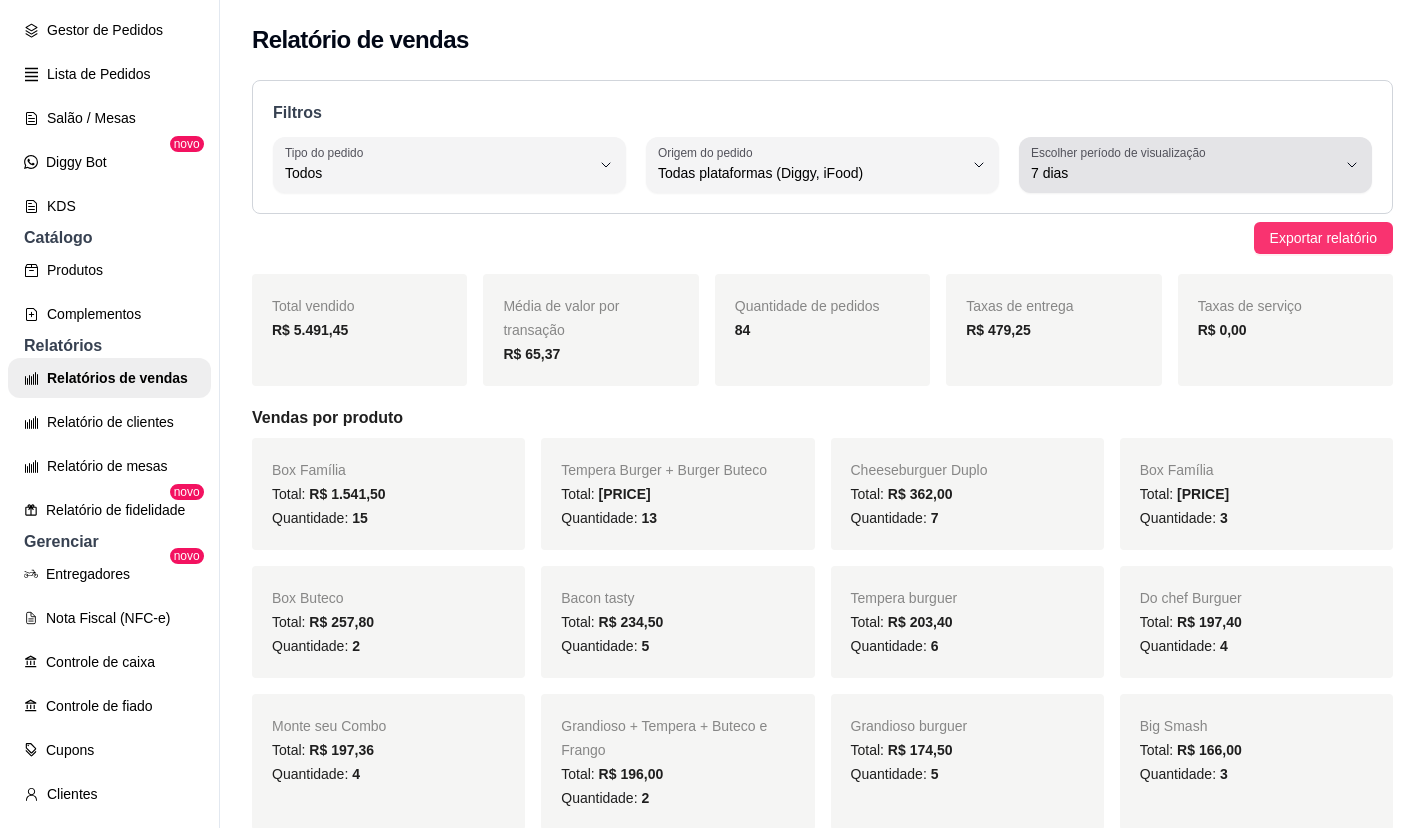 click on "7 dias" at bounding box center (1183, 173) 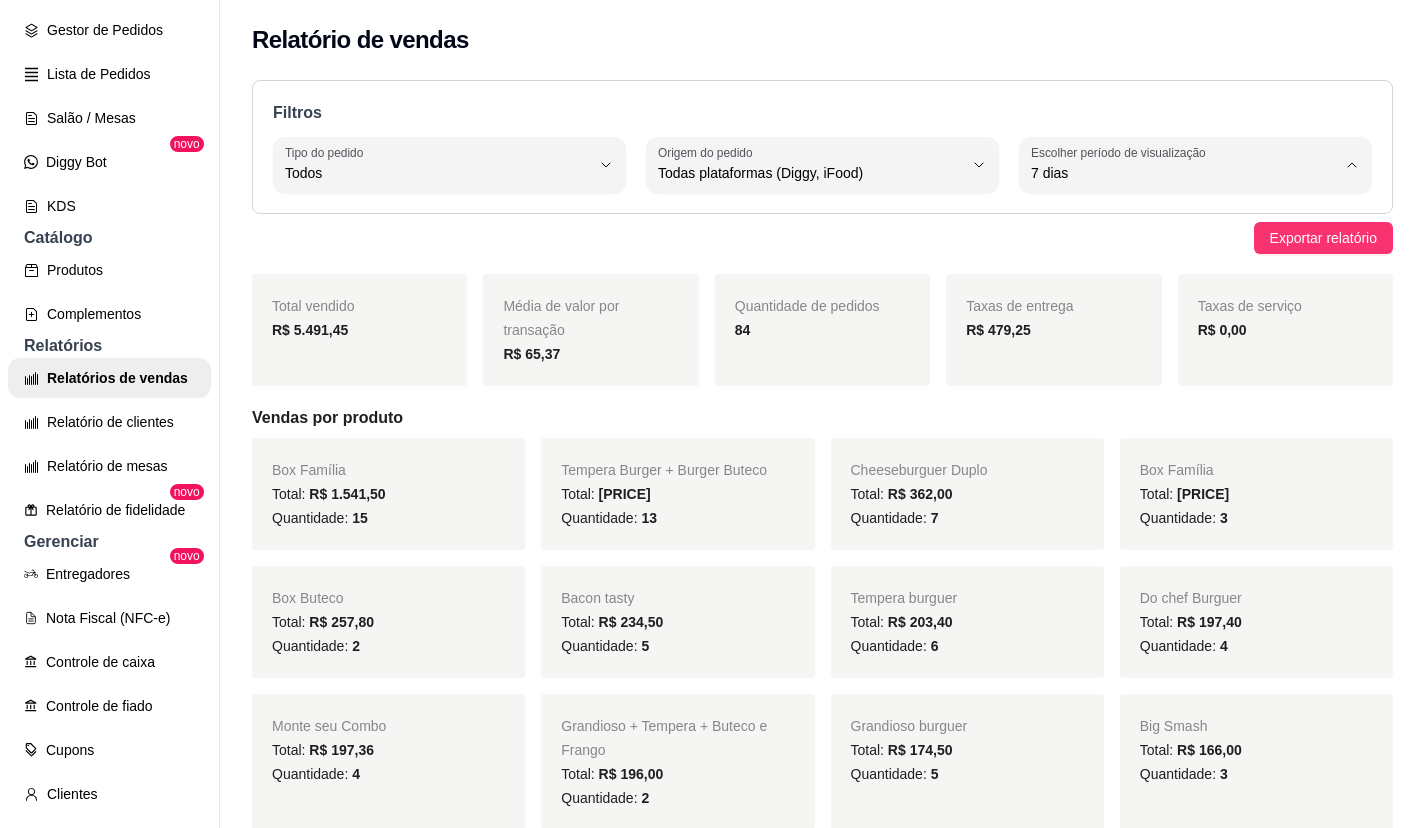 click on "Ontem" at bounding box center (1173, 253) 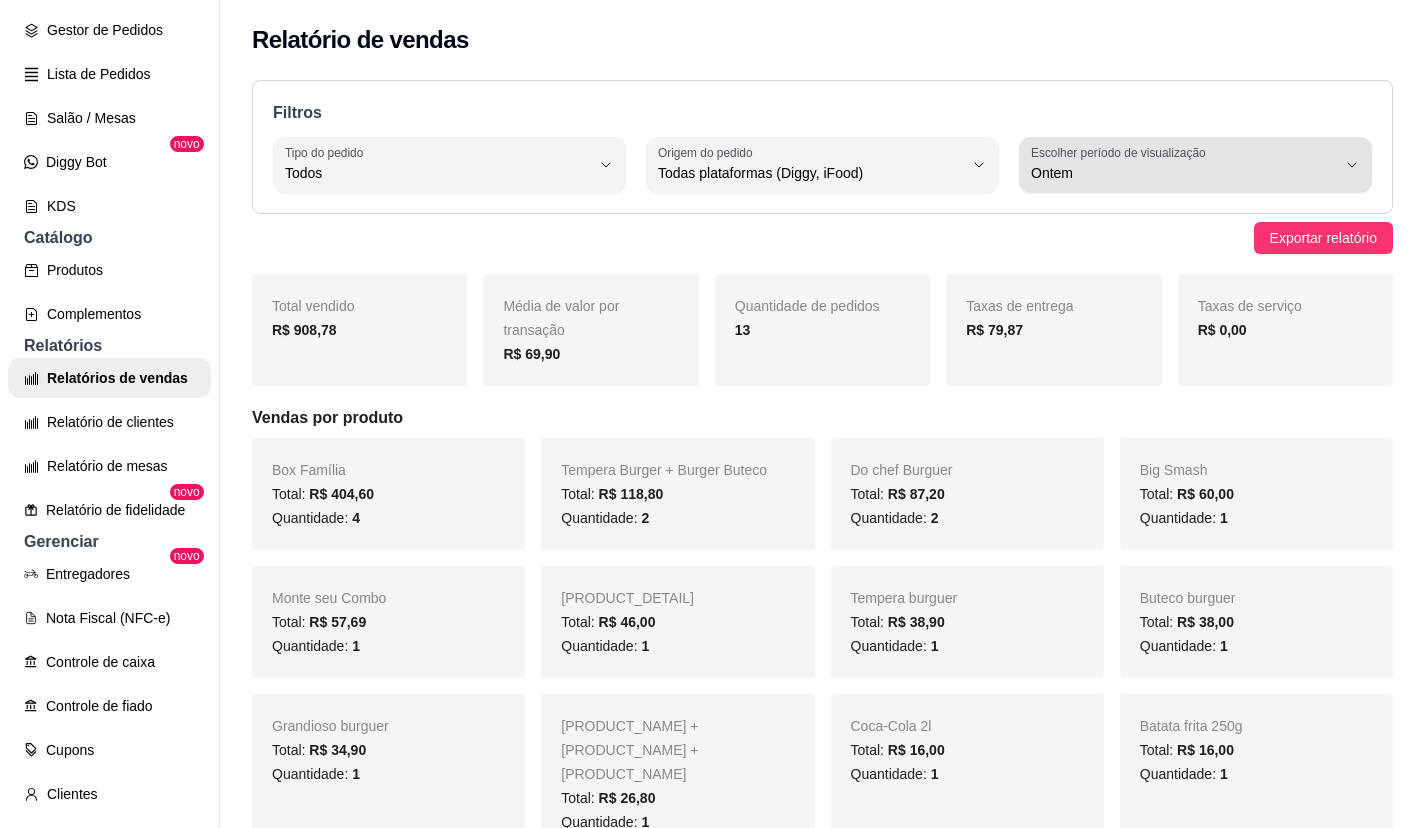 click on "Ontem" at bounding box center [1183, 165] 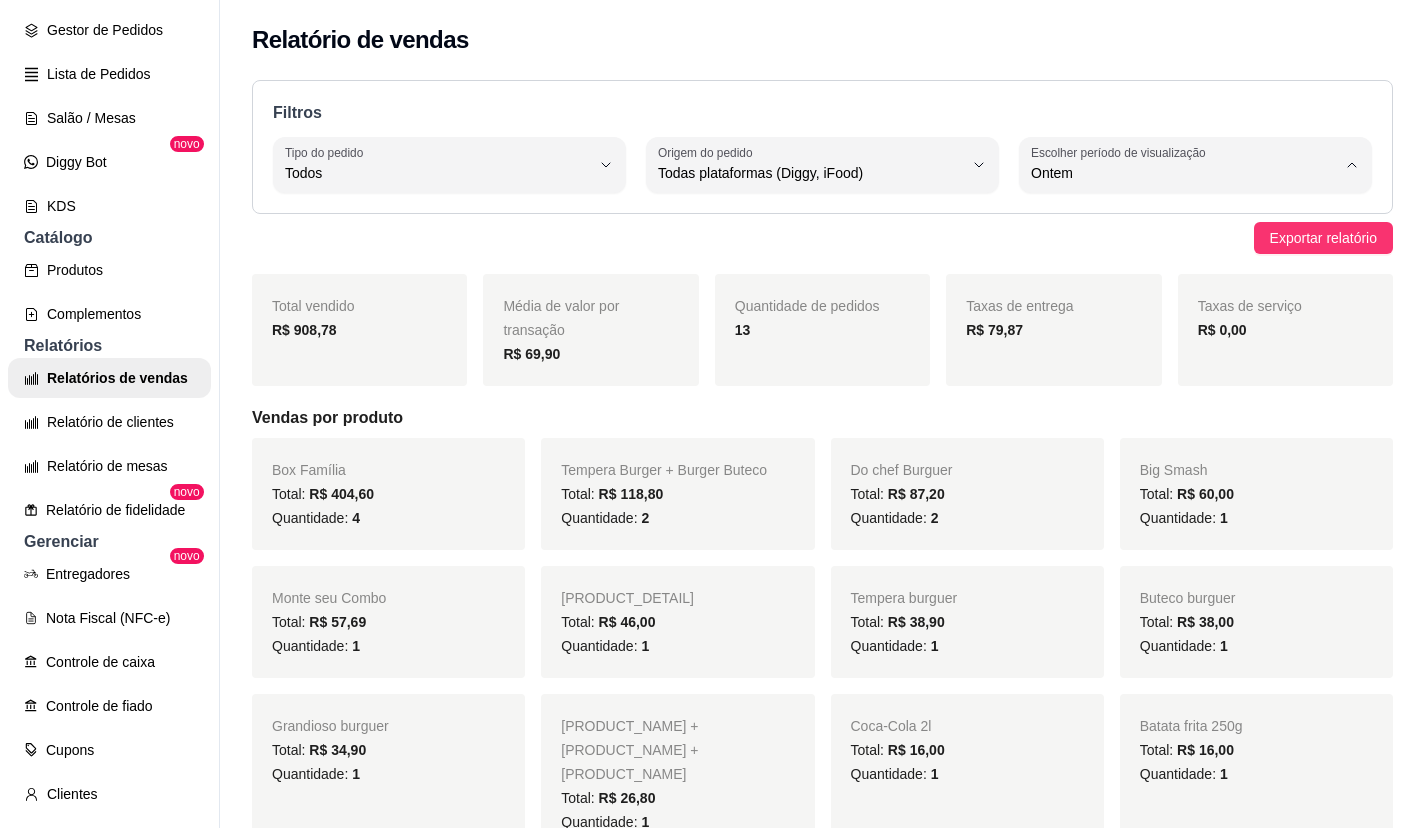 click on "Hoje" at bounding box center (1173, 220) 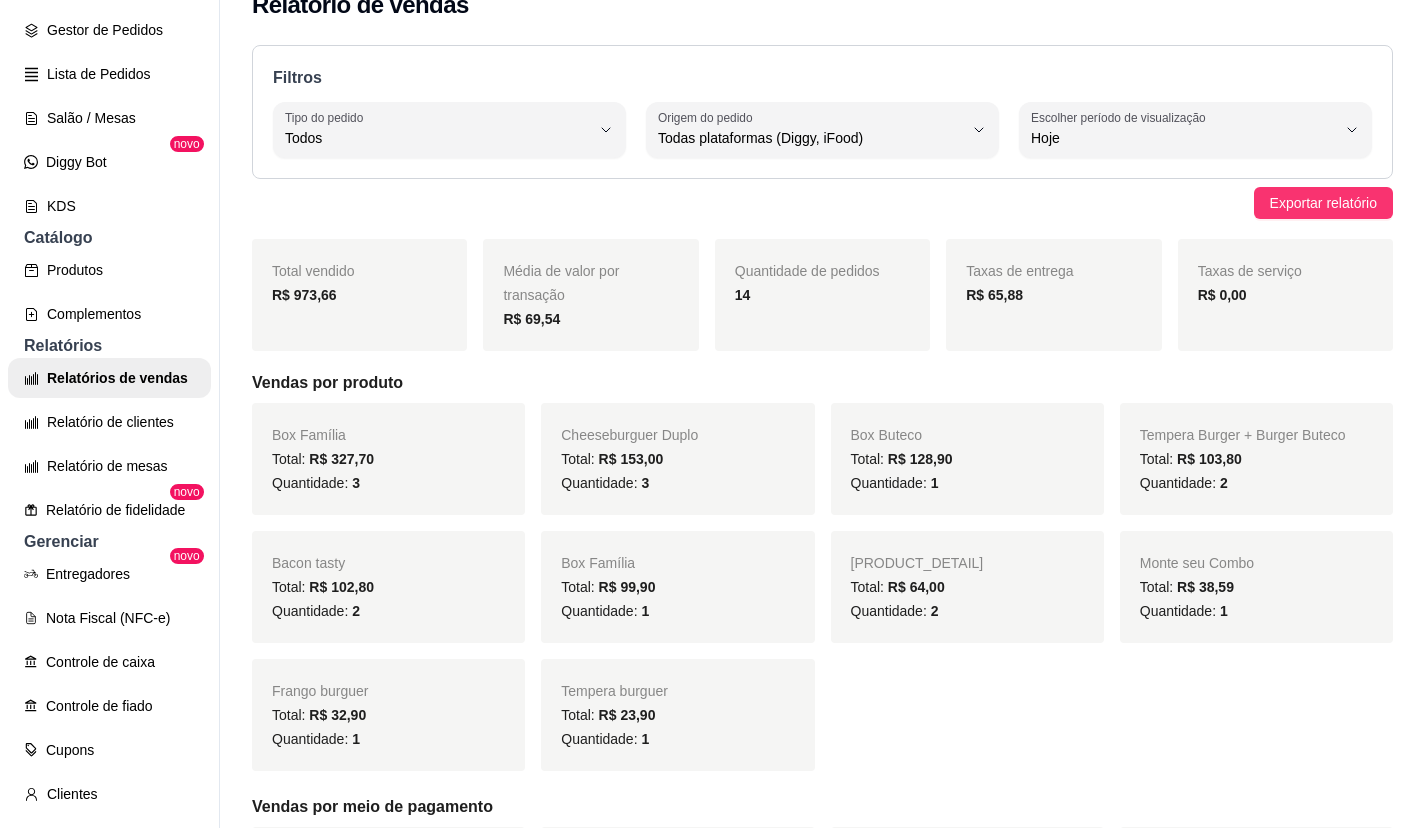 scroll, scrollTop: 0, scrollLeft: 0, axis: both 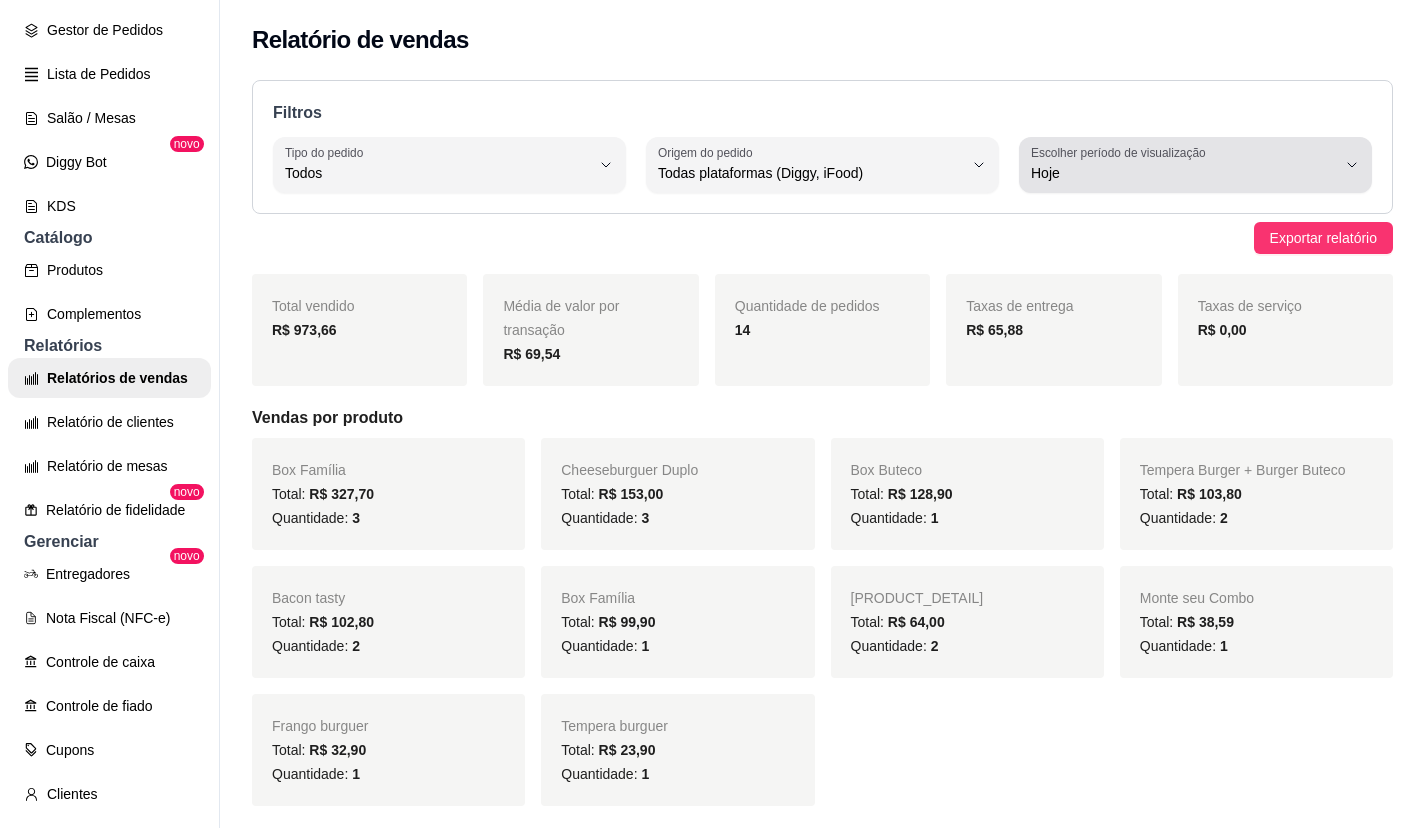 click on "Hoje" at bounding box center (1183, 173) 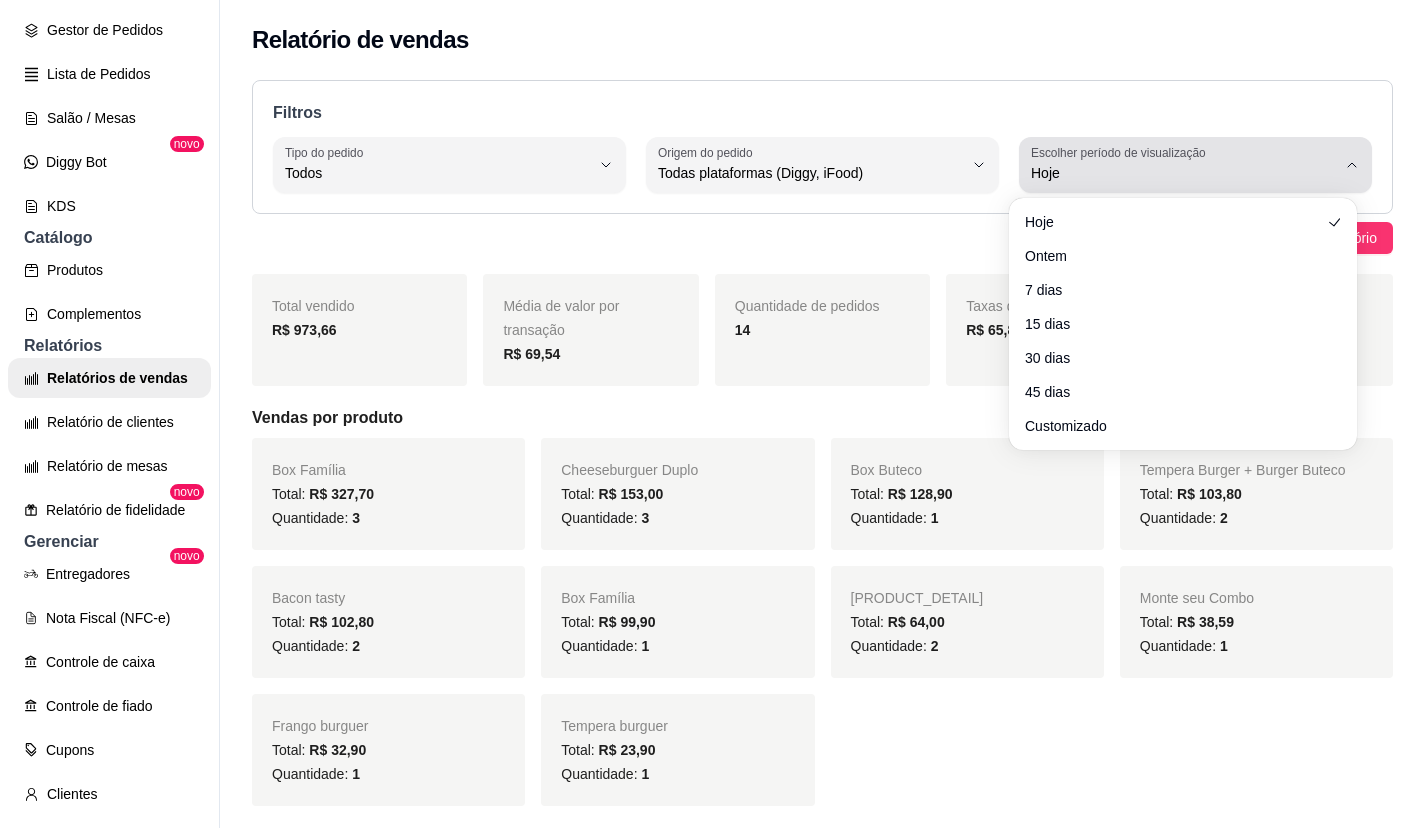click on "Hoje" at bounding box center [1183, 165] 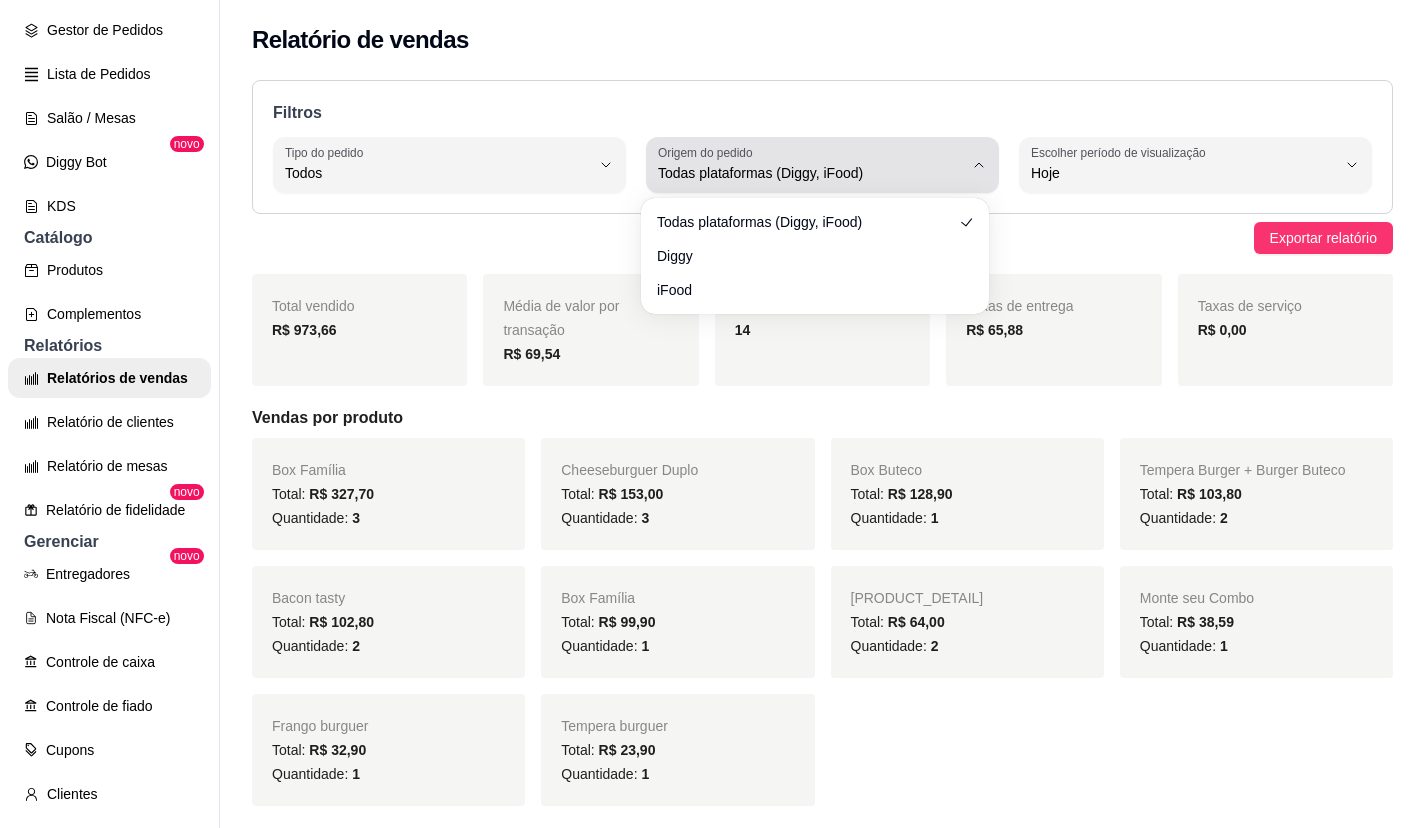 click on "Origem do pedido Todas plataformas (Diggy, iFood)" at bounding box center [822, 165] 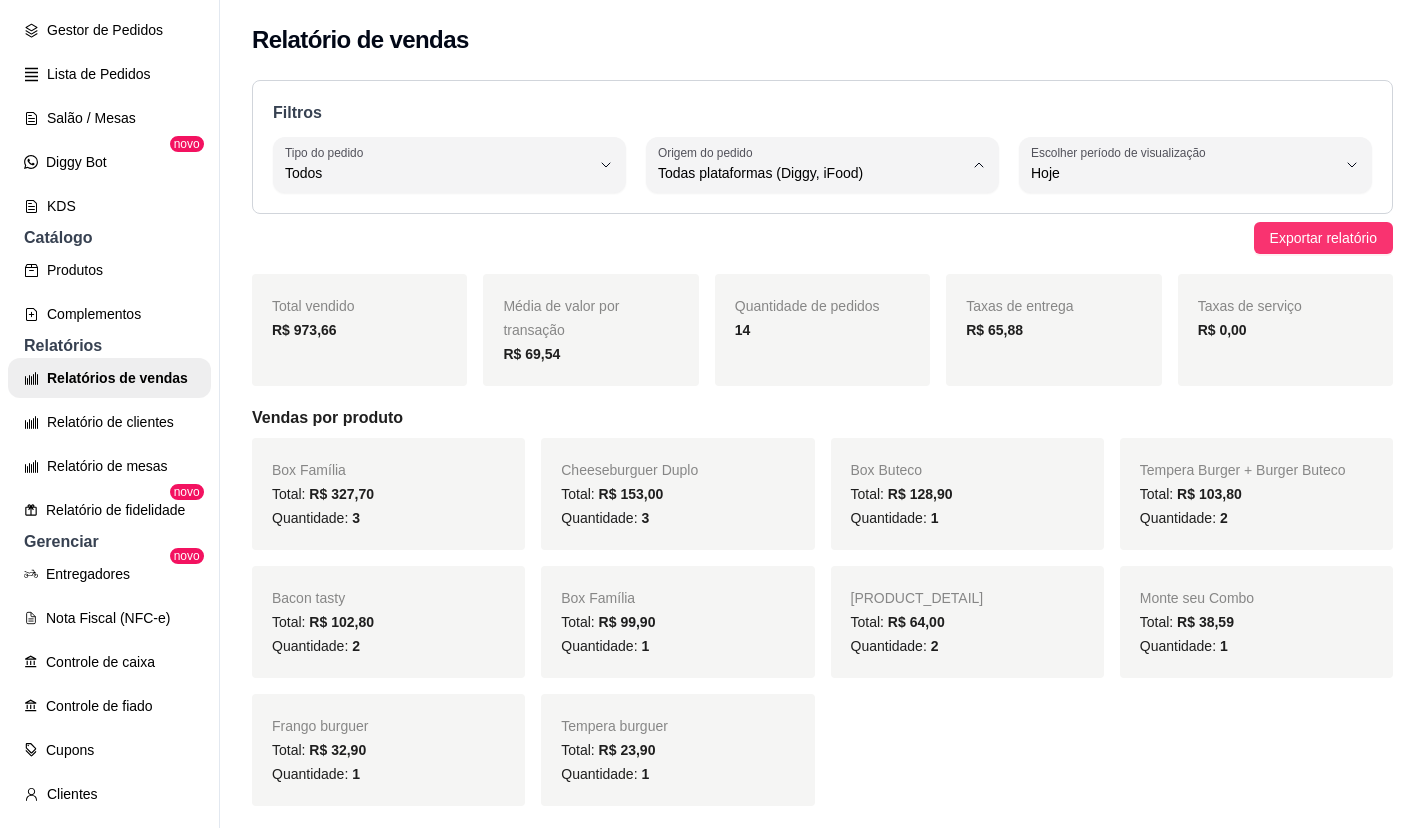 click on "Diggy" at bounding box center [805, 253] 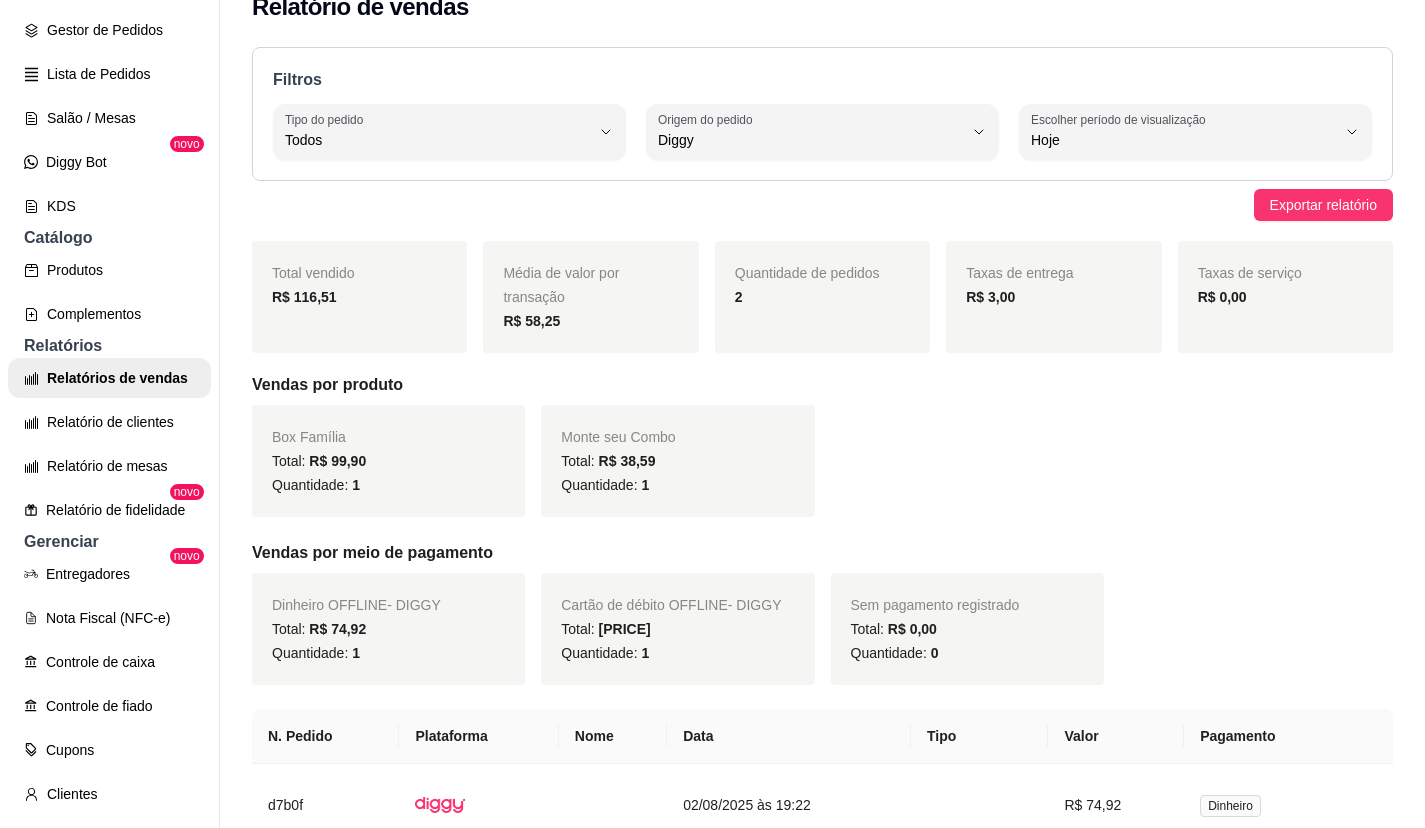 scroll, scrollTop: 0, scrollLeft: 0, axis: both 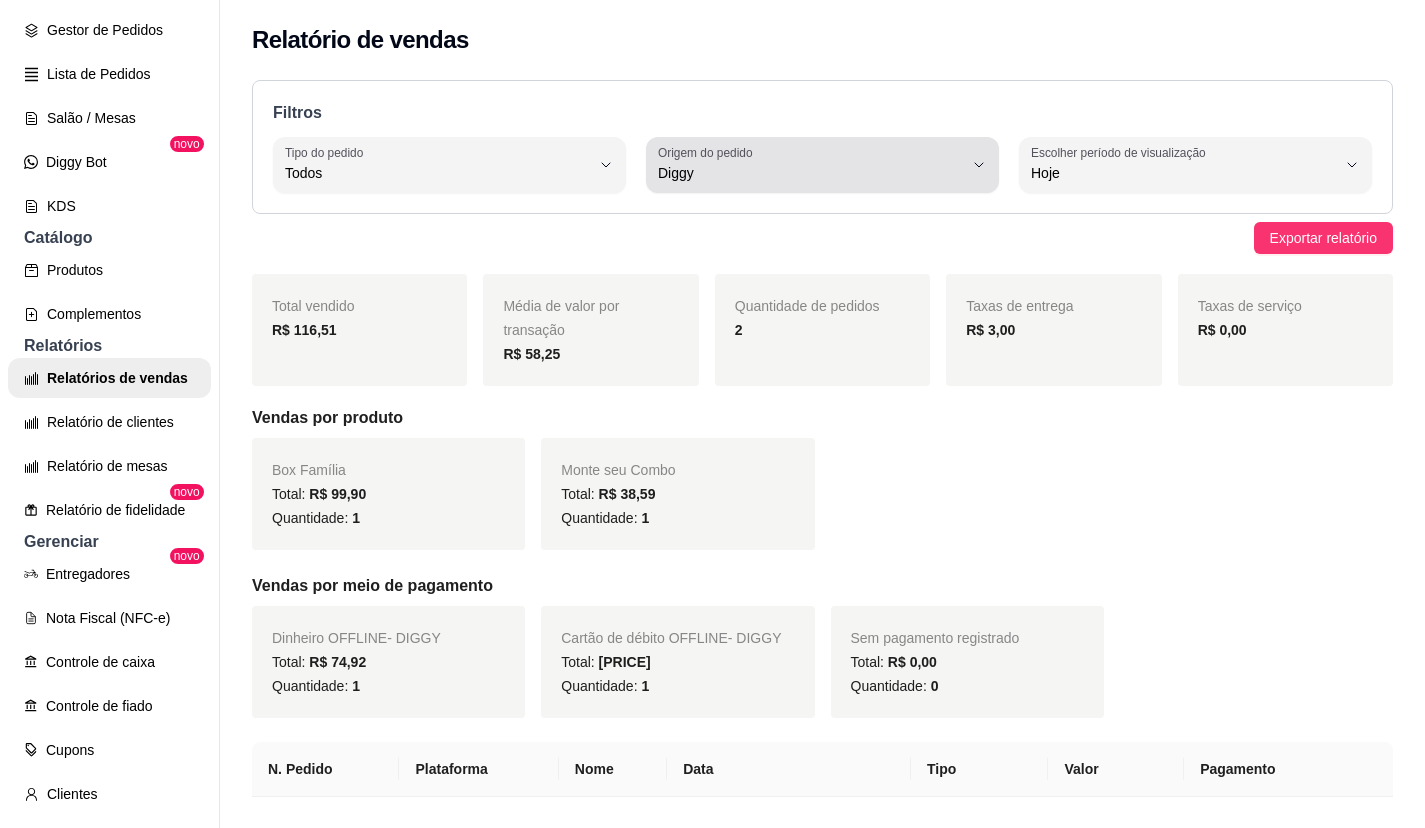 click on "Diggy" at bounding box center (810, 173) 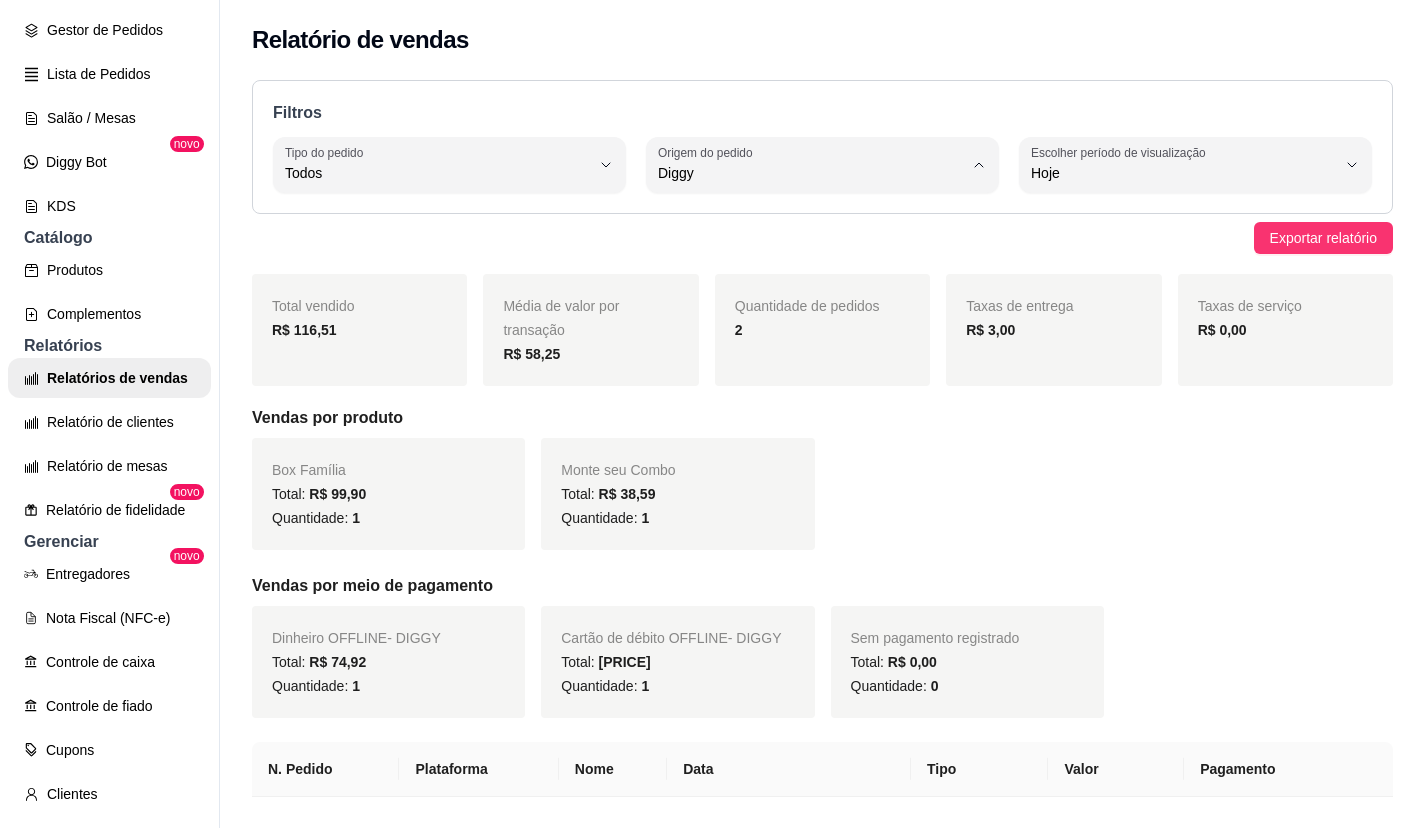 click on "iFood" at bounding box center (805, 286) 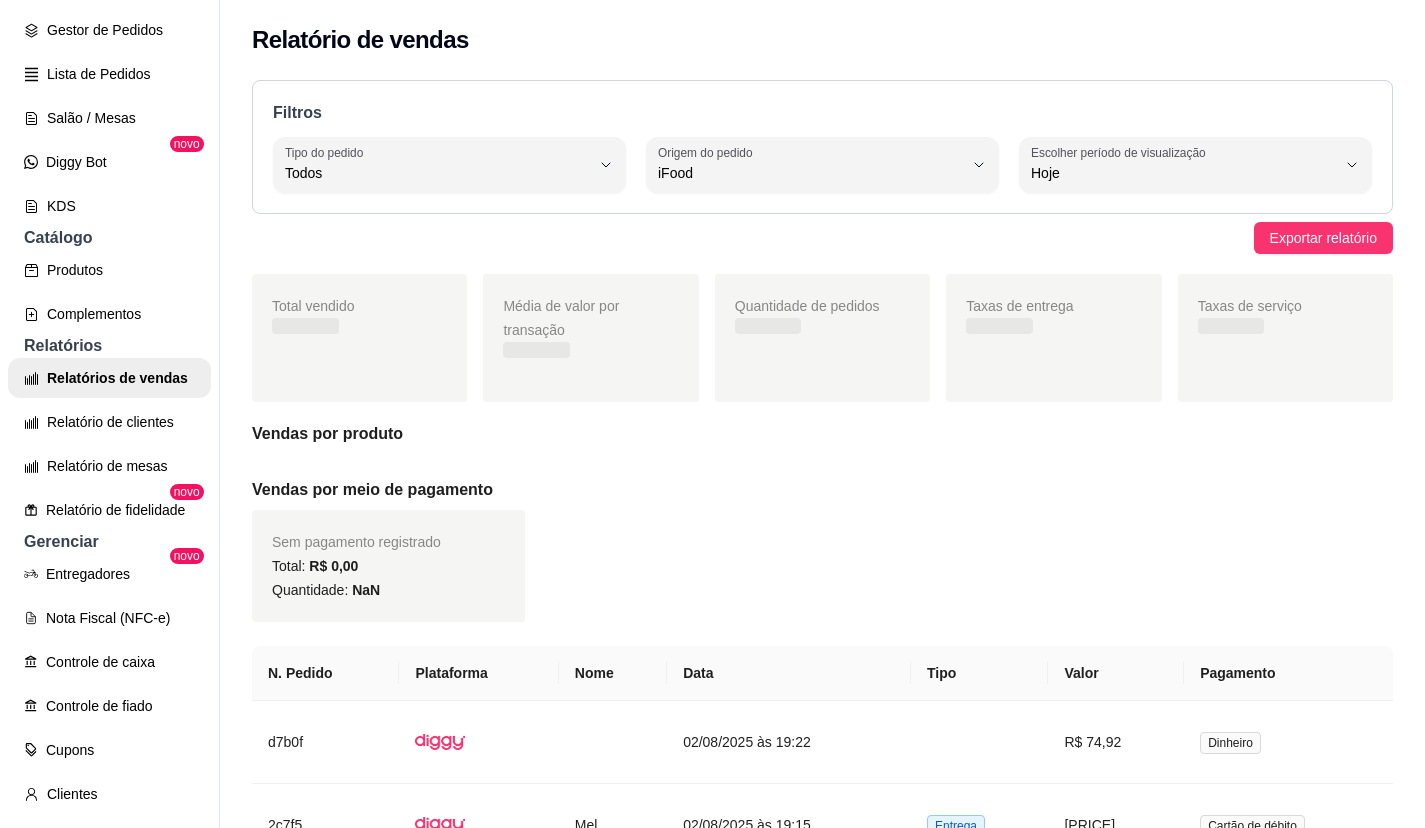scroll, scrollTop: 19, scrollLeft: 0, axis: vertical 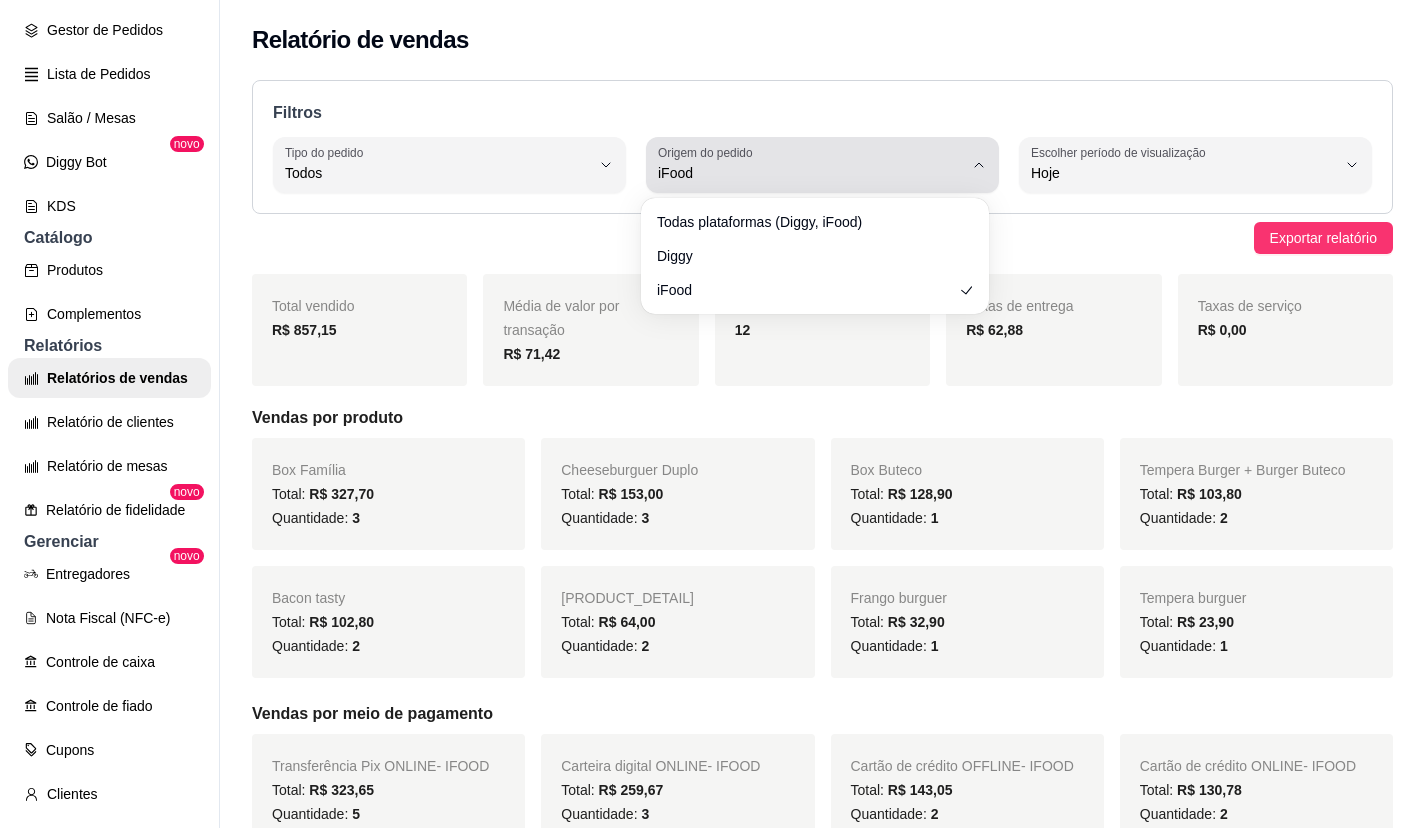 click on "Origem do pedido iFood" at bounding box center (822, 165) 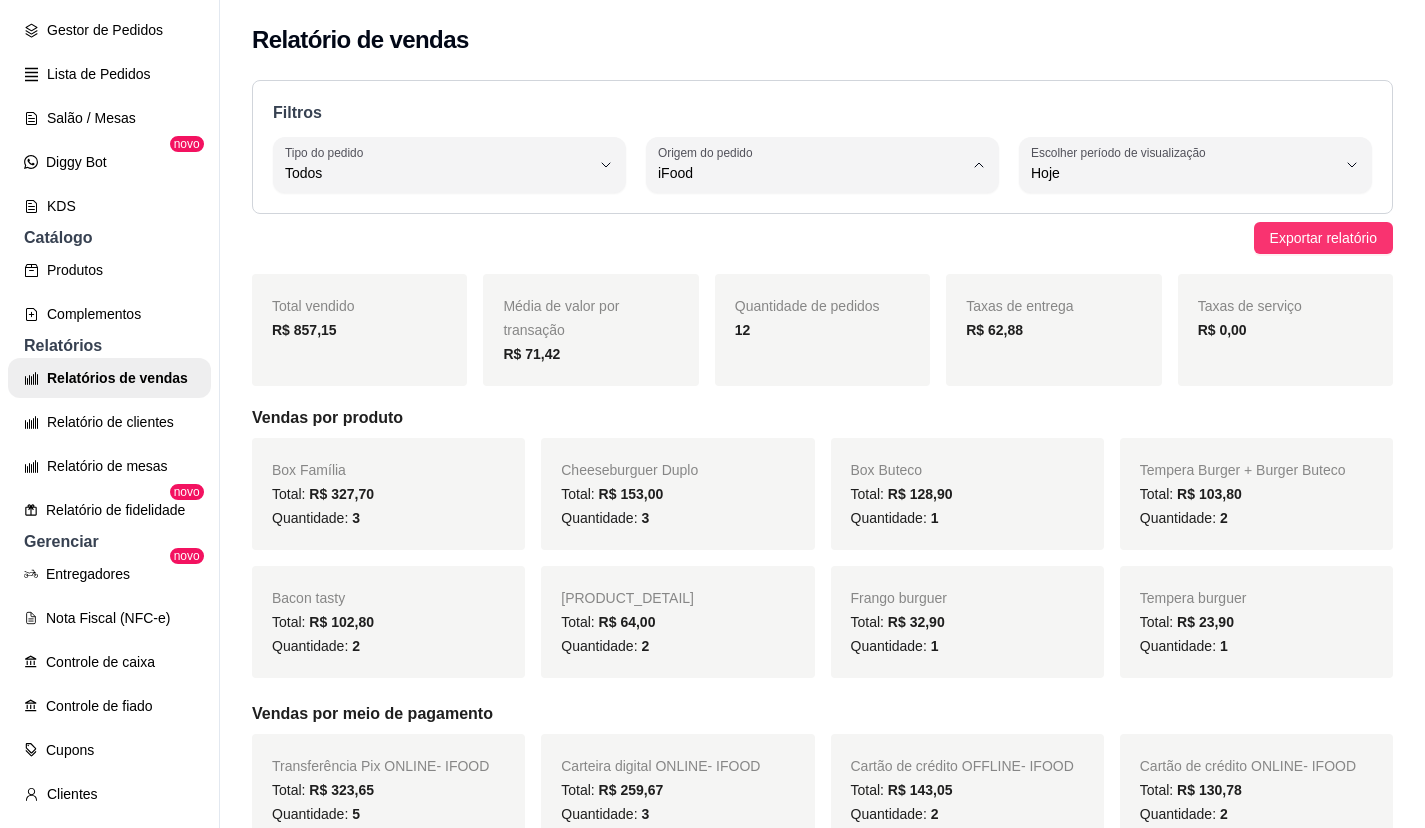click on "Todas plataformas (Diggy, iFood)" at bounding box center (805, 220) 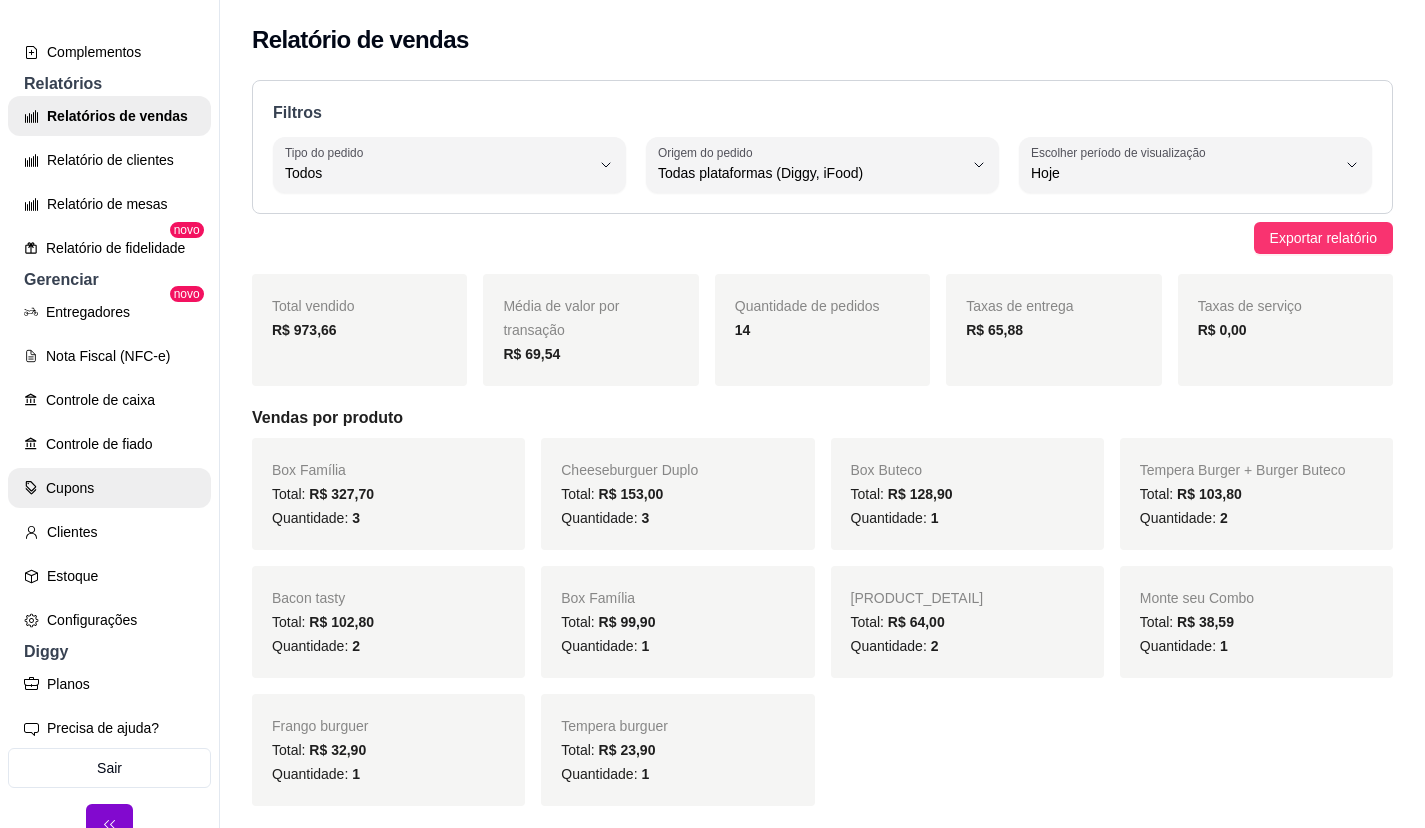 scroll, scrollTop: 586, scrollLeft: 0, axis: vertical 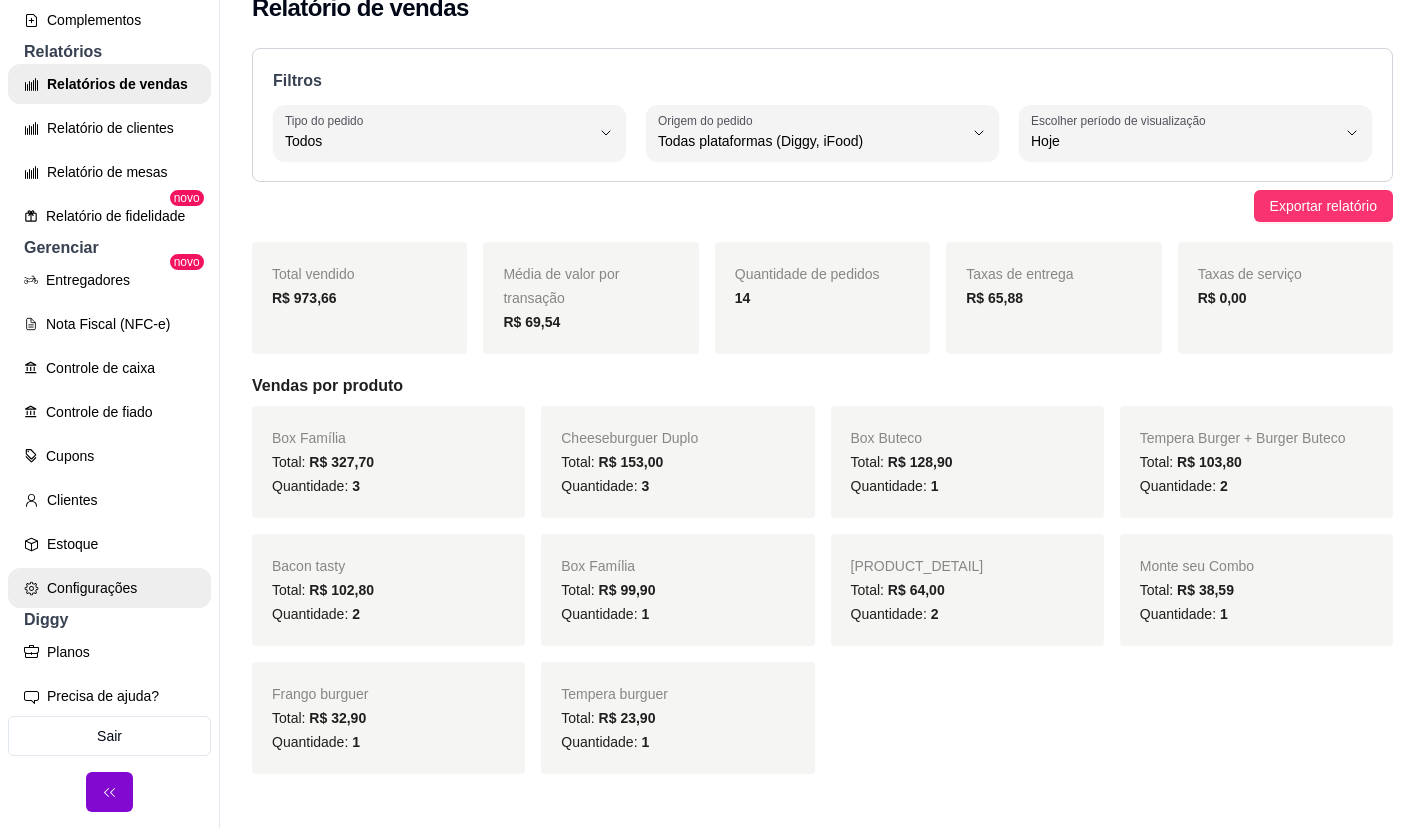 click on "Configurações" at bounding box center (109, 588) 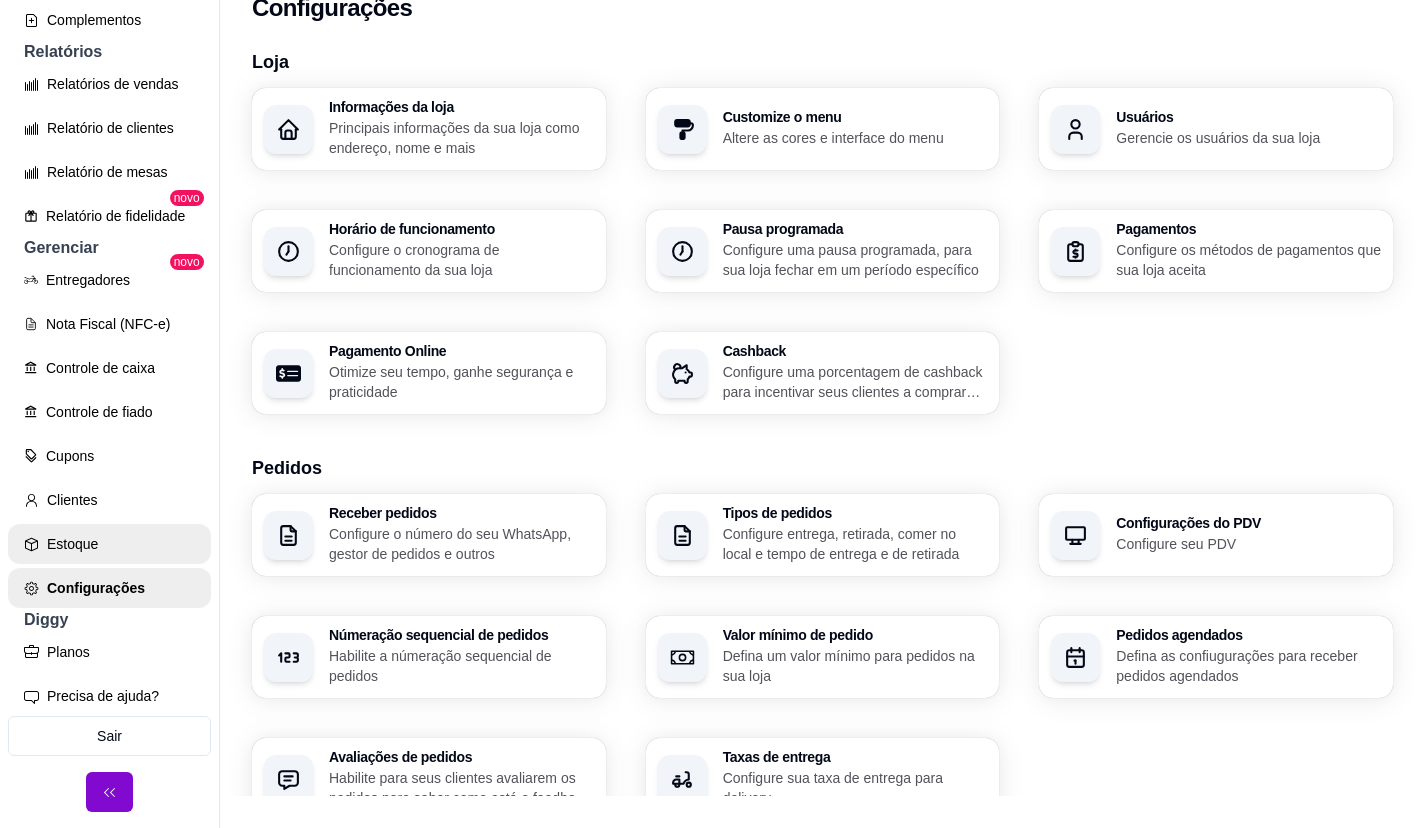 scroll, scrollTop: 0, scrollLeft: 0, axis: both 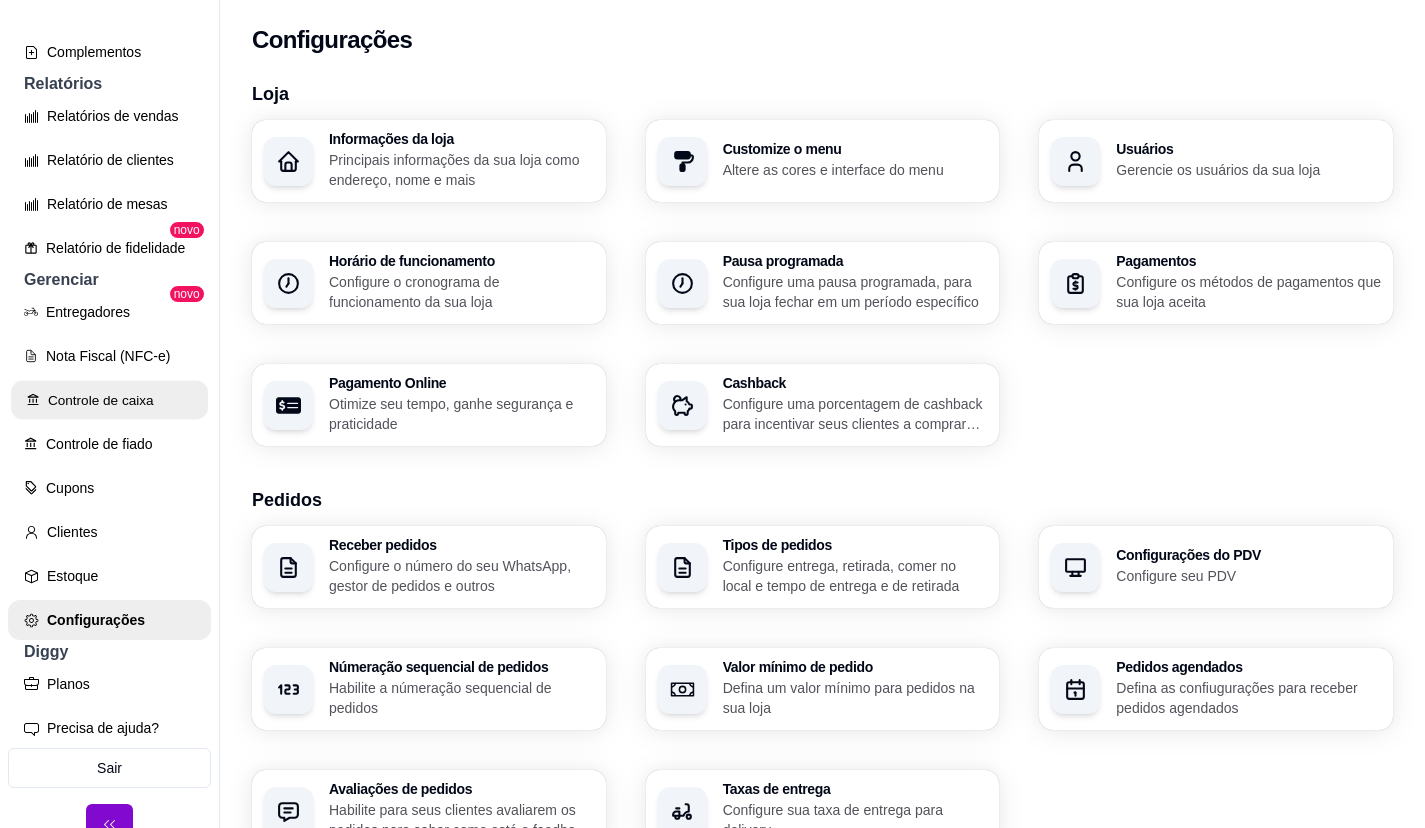 click on "Controle de caixa" at bounding box center (109, 400) 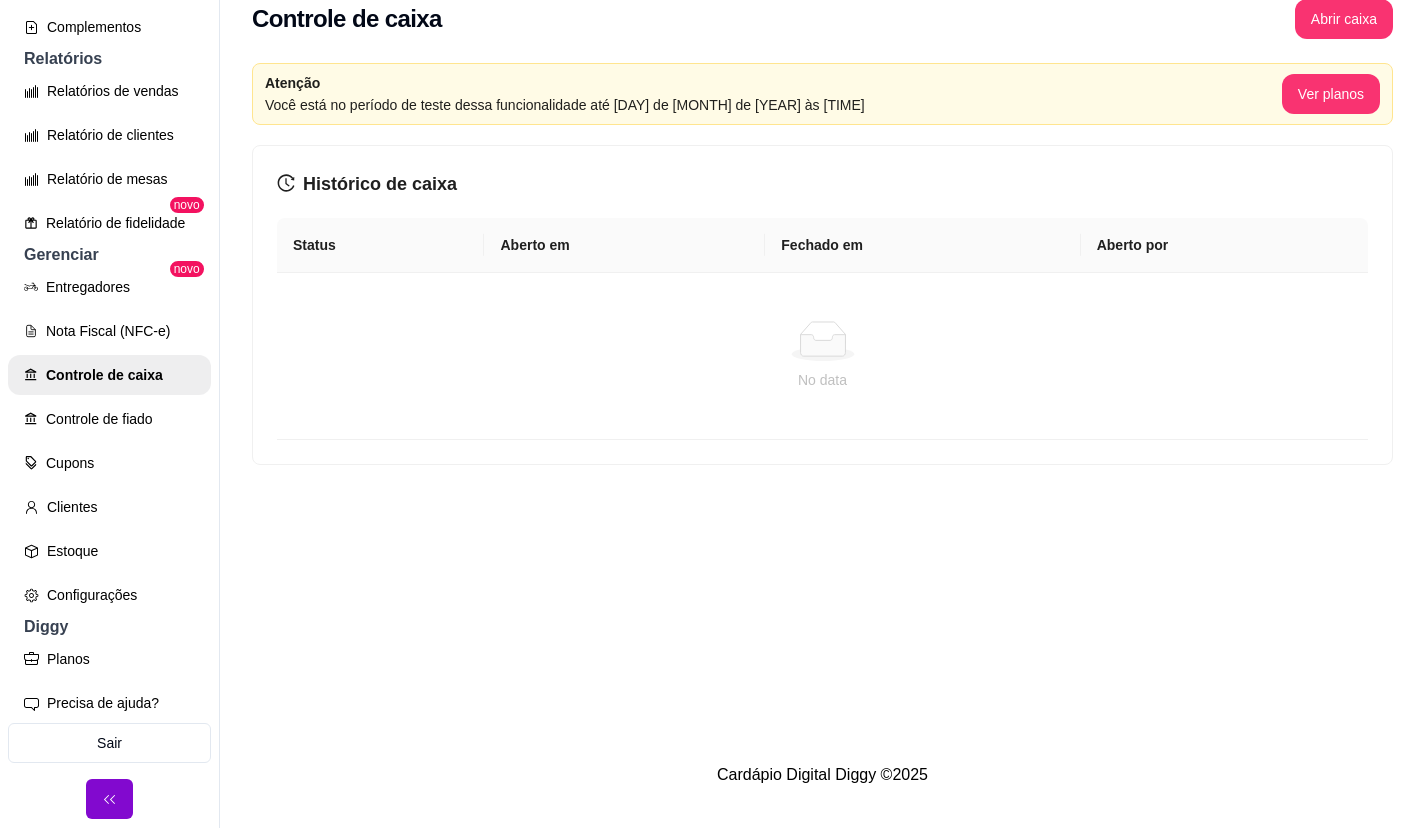scroll, scrollTop: 32, scrollLeft: 0, axis: vertical 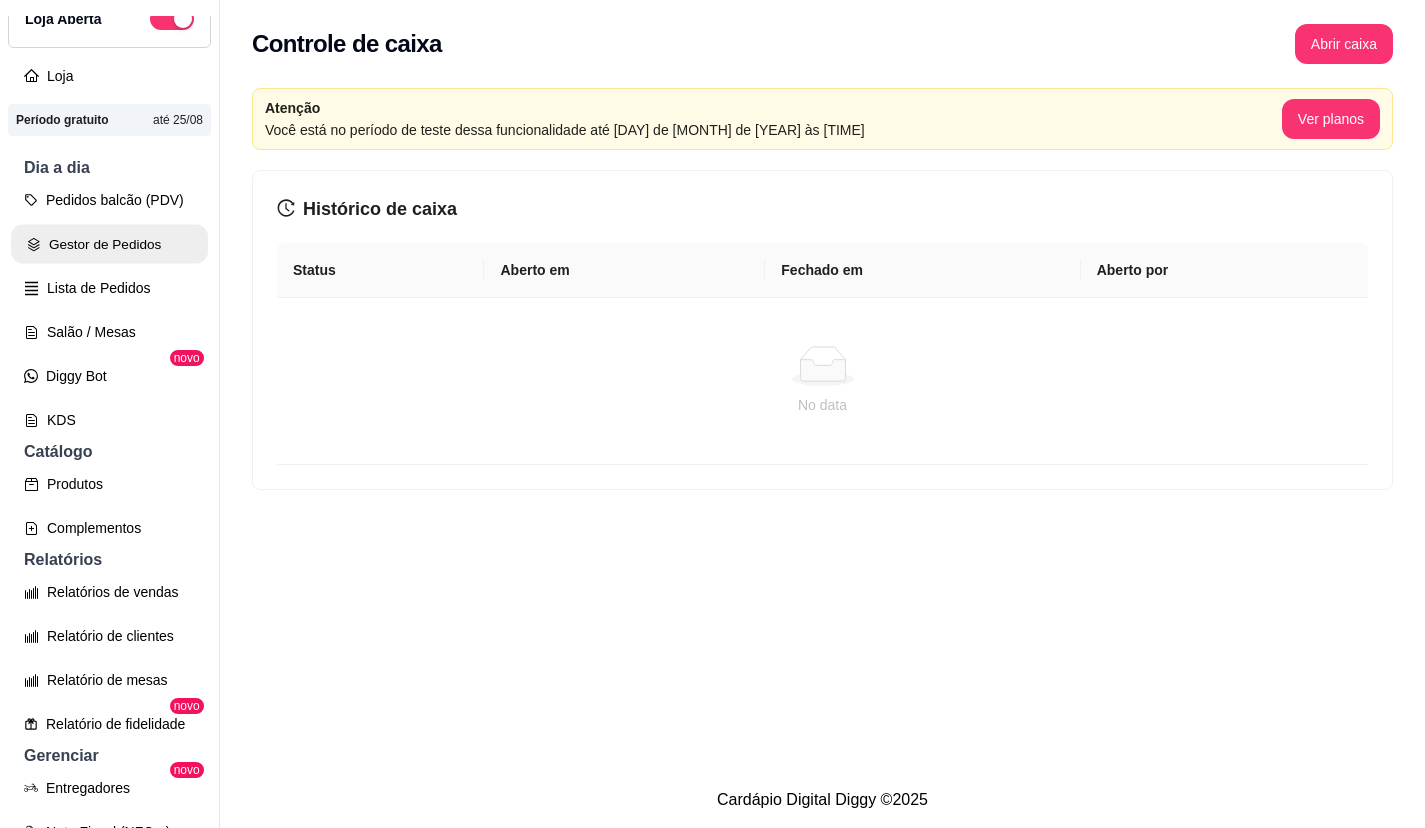click on "Gestor de Pedidos" at bounding box center (109, 244) 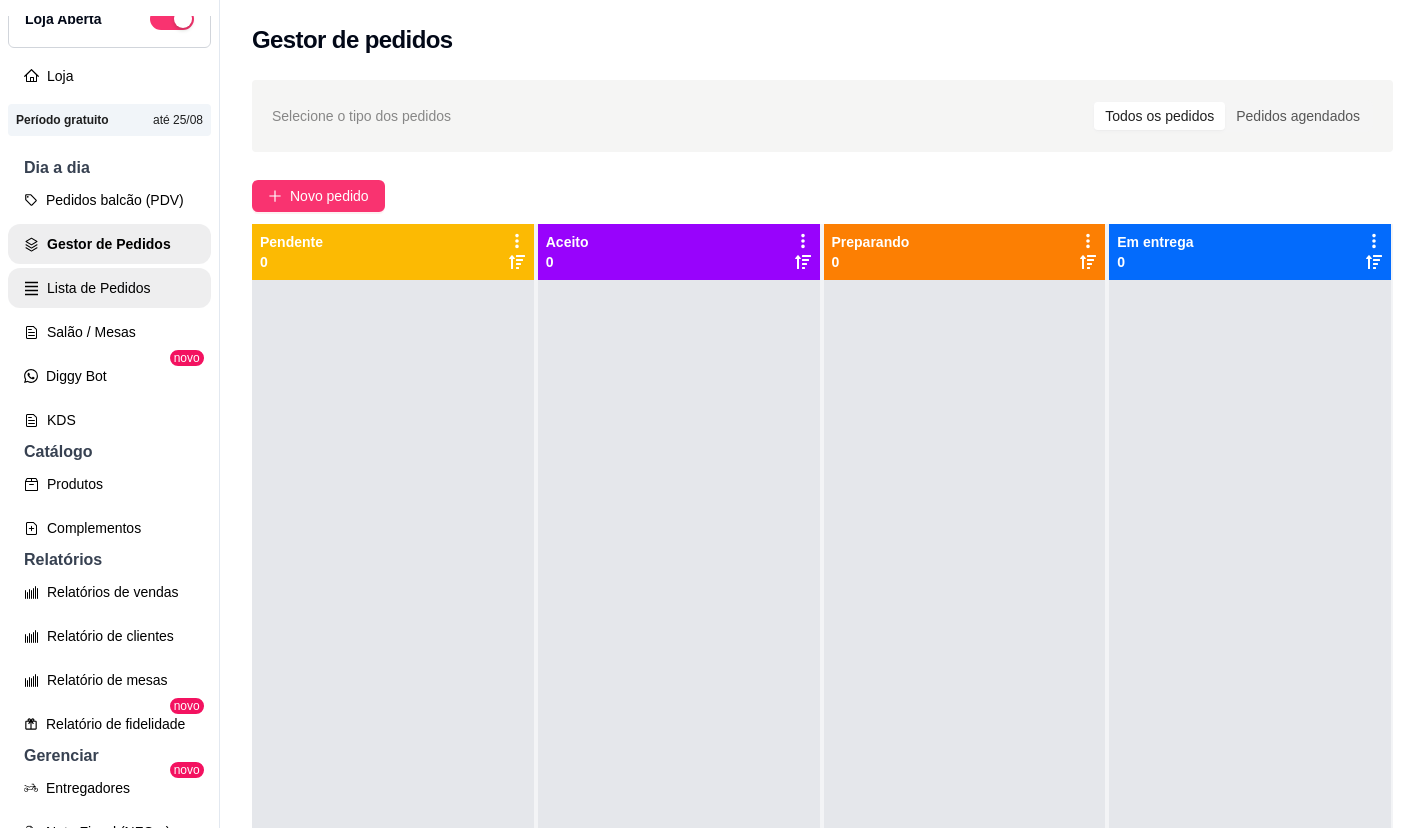 click on "Lista de Pedidos" at bounding box center [109, 288] 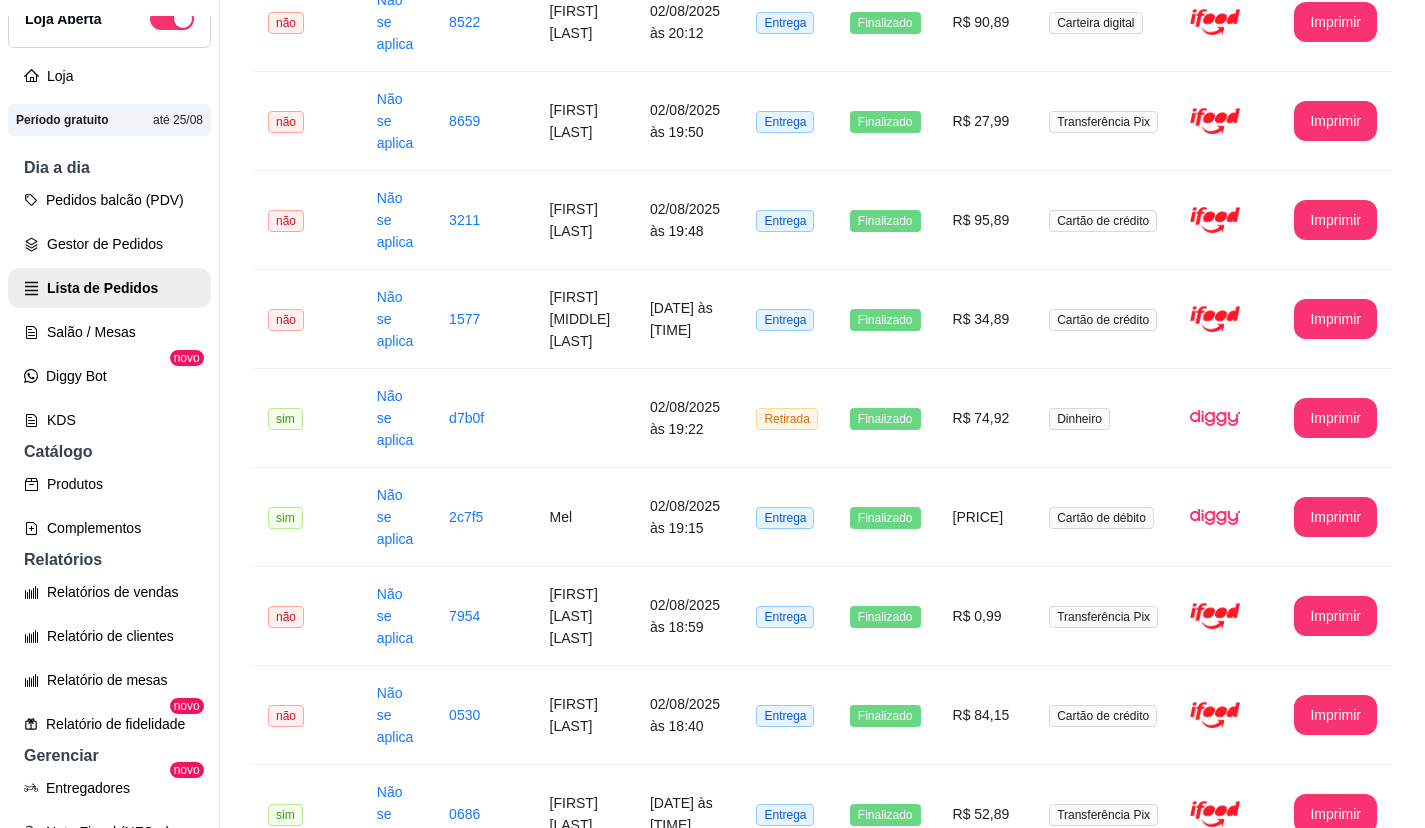 scroll, scrollTop: 974, scrollLeft: 0, axis: vertical 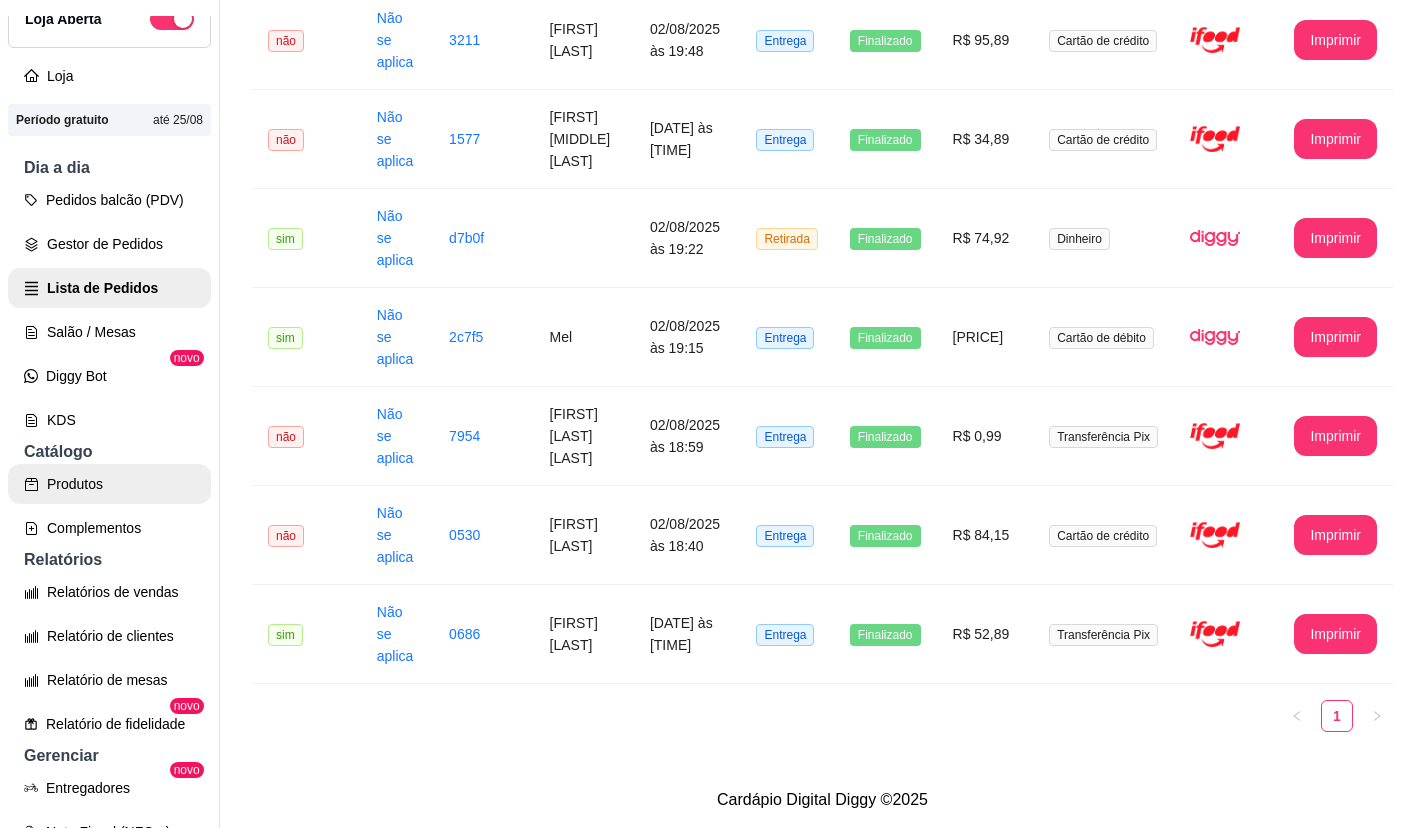 click on "Produtos" at bounding box center [109, 484] 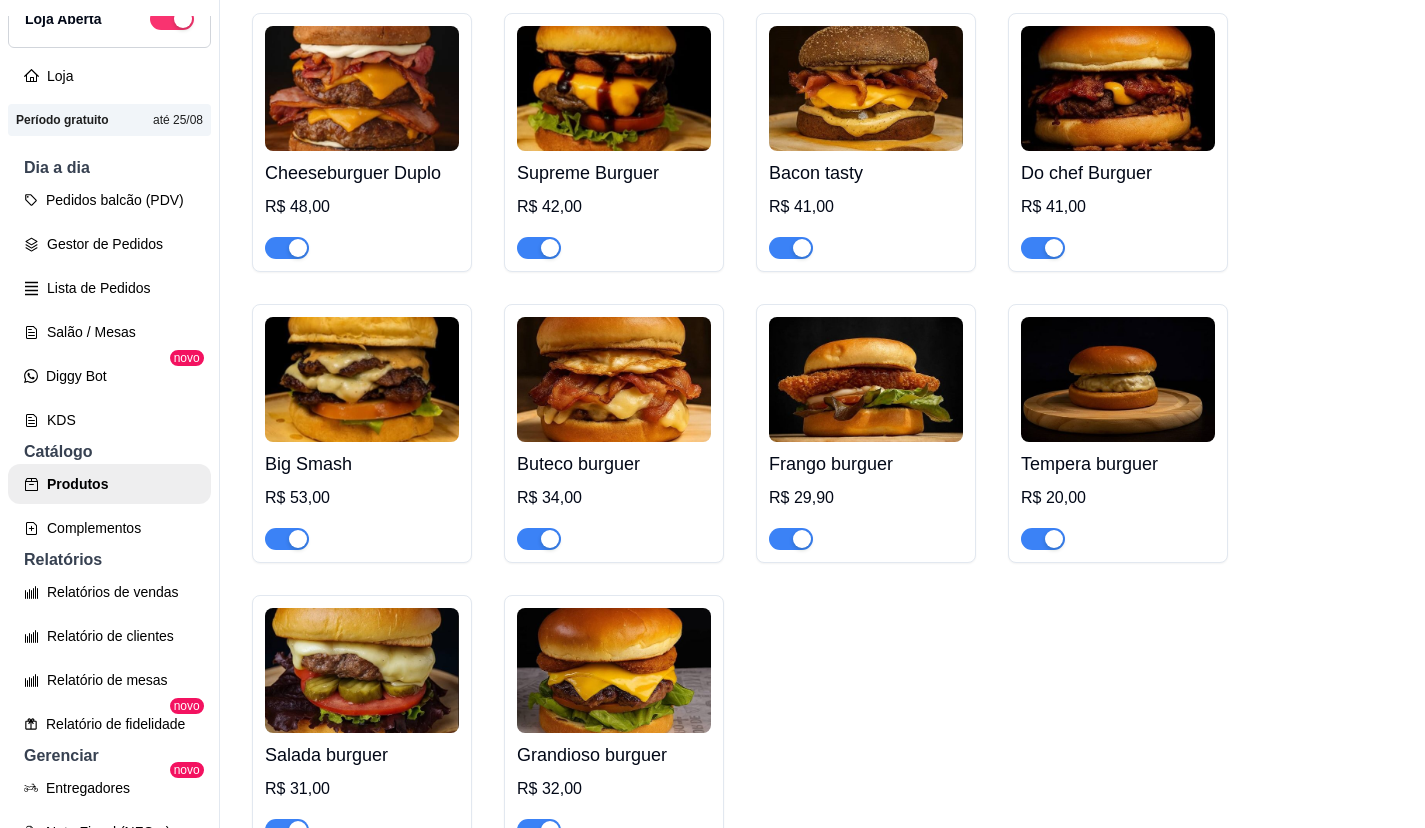 scroll, scrollTop: 600, scrollLeft: 0, axis: vertical 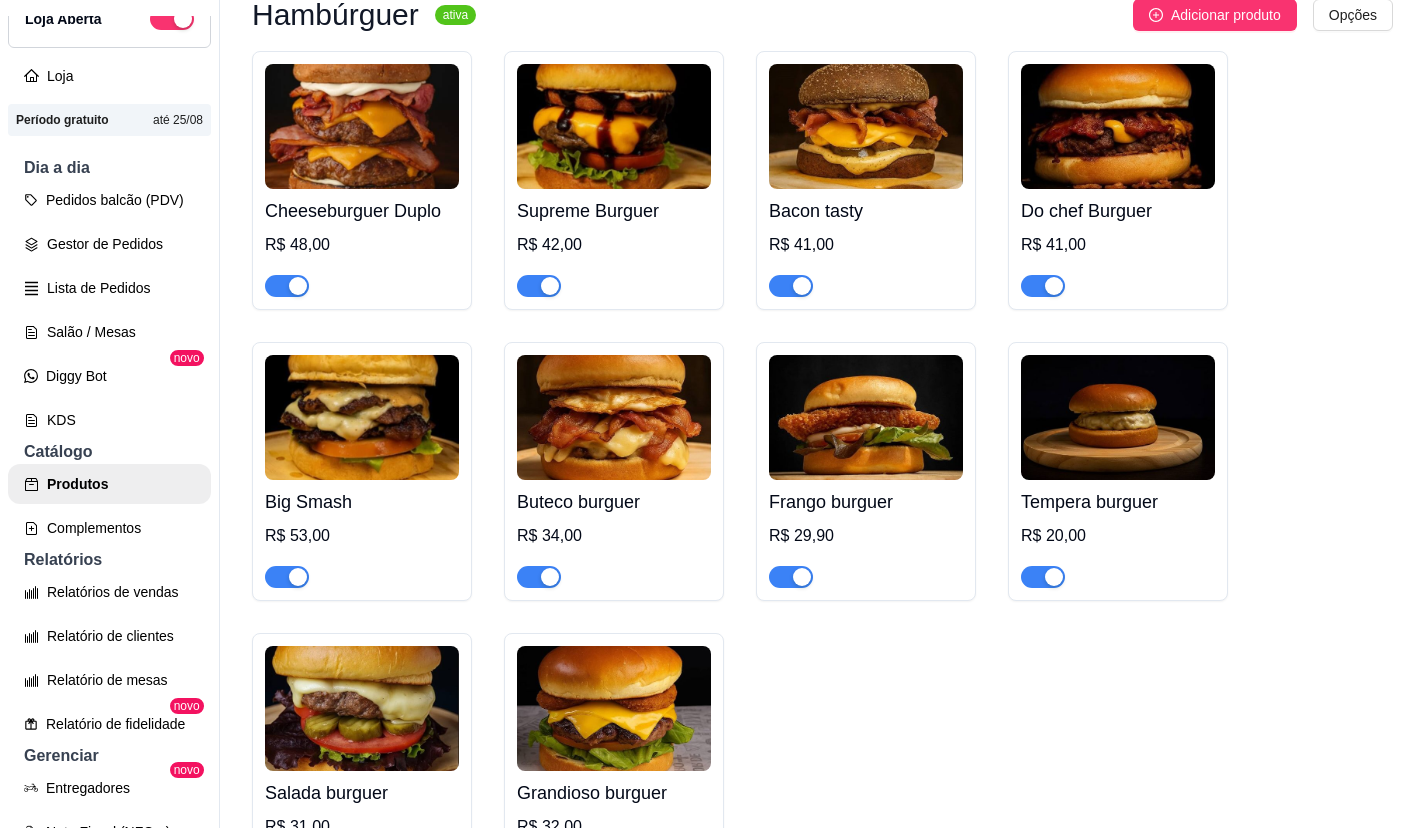 click on "R$ 53,00" at bounding box center [362, 536] 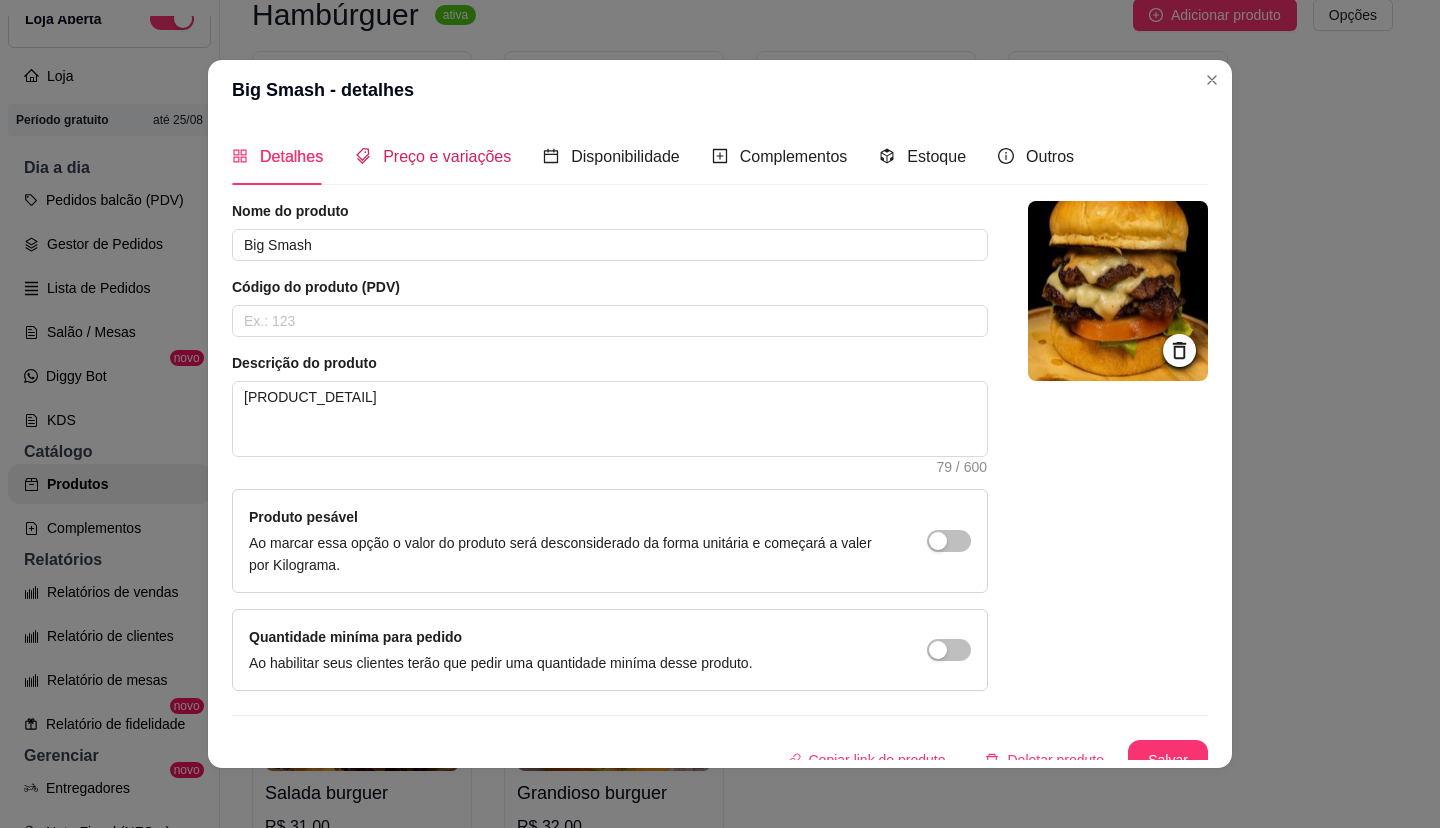 click on "Preço e variações" at bounding box center (447, 156) 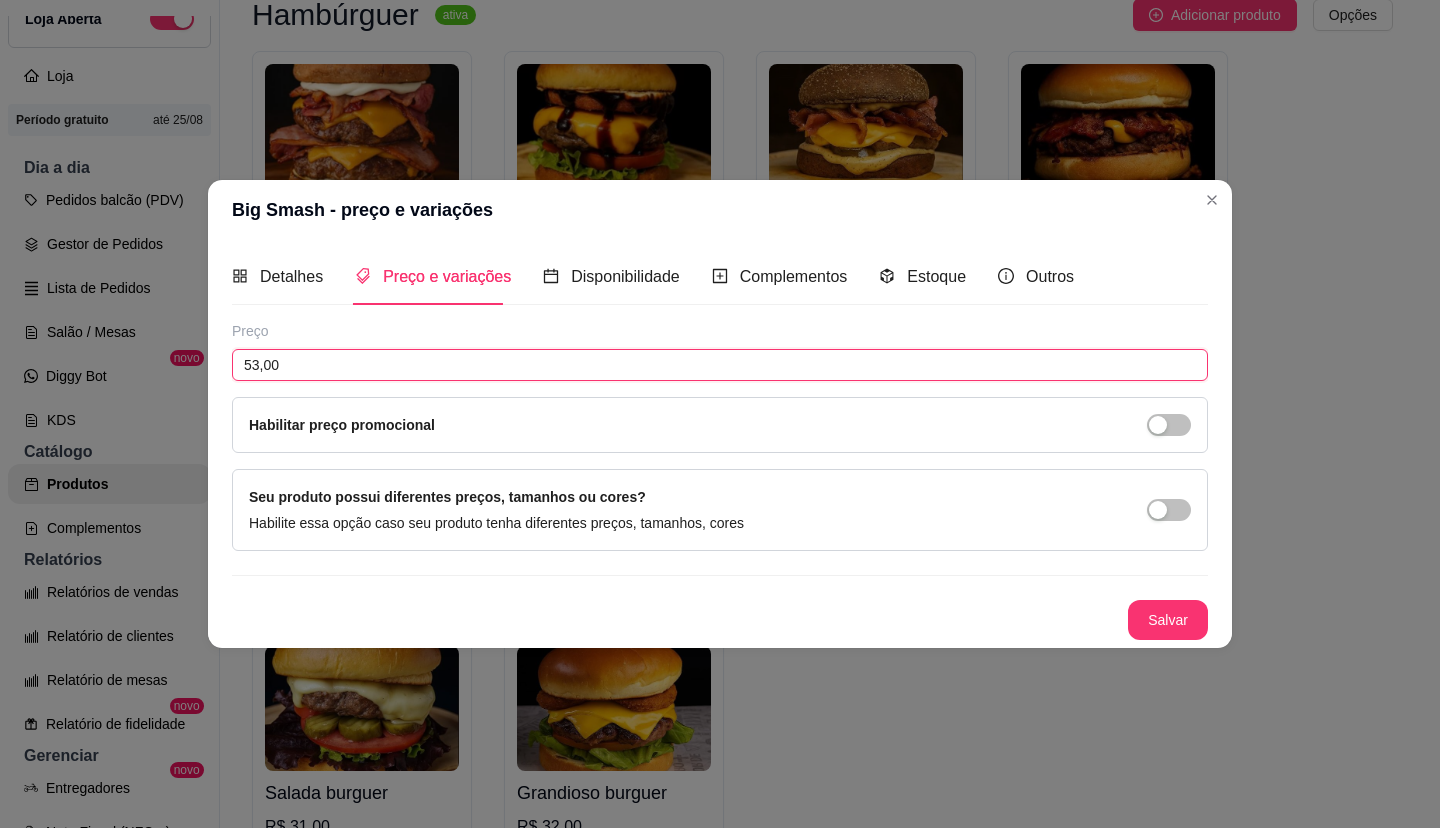 click on "53,00" at bounding box center [720, 365] 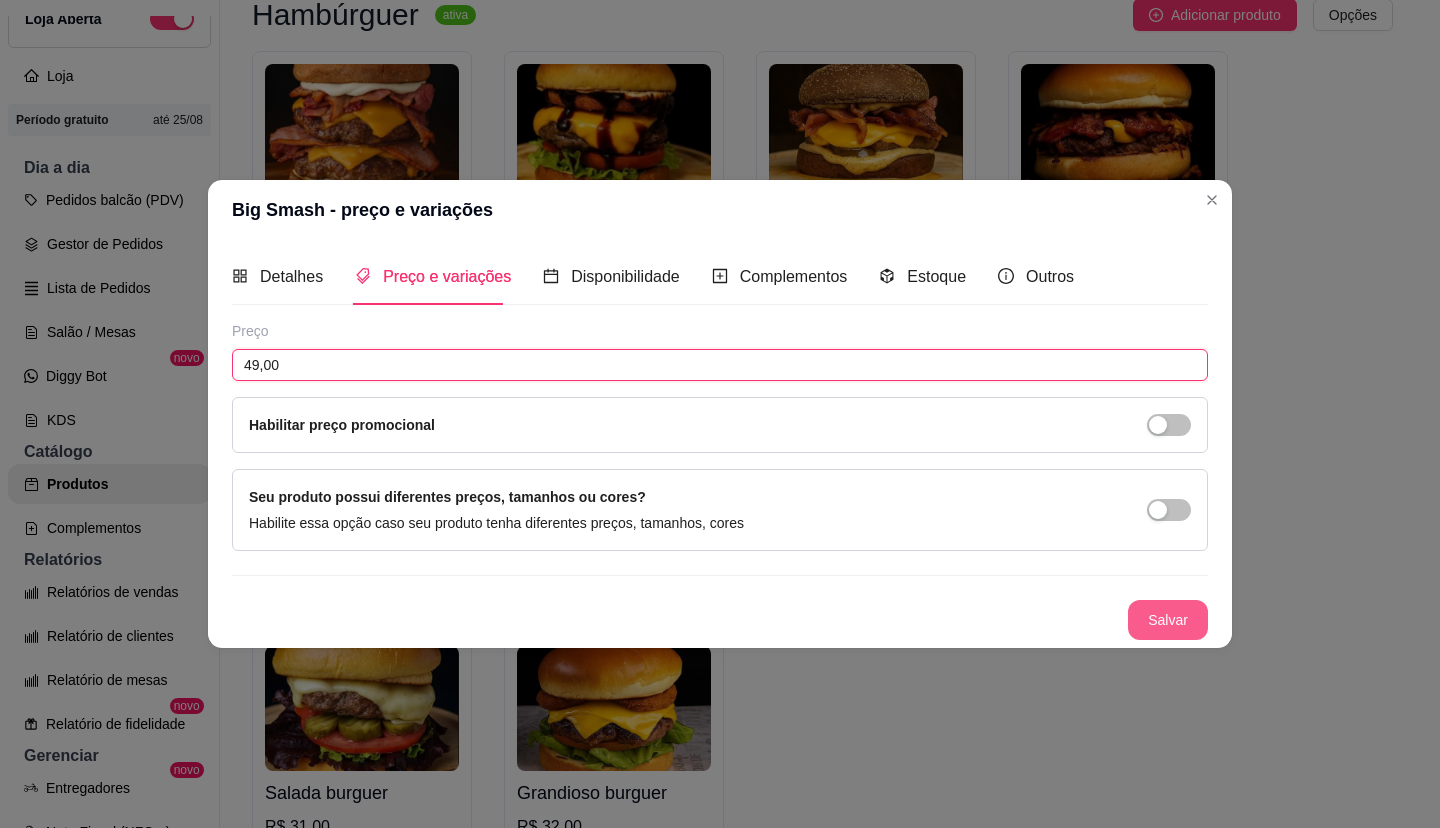 type on "49,00" 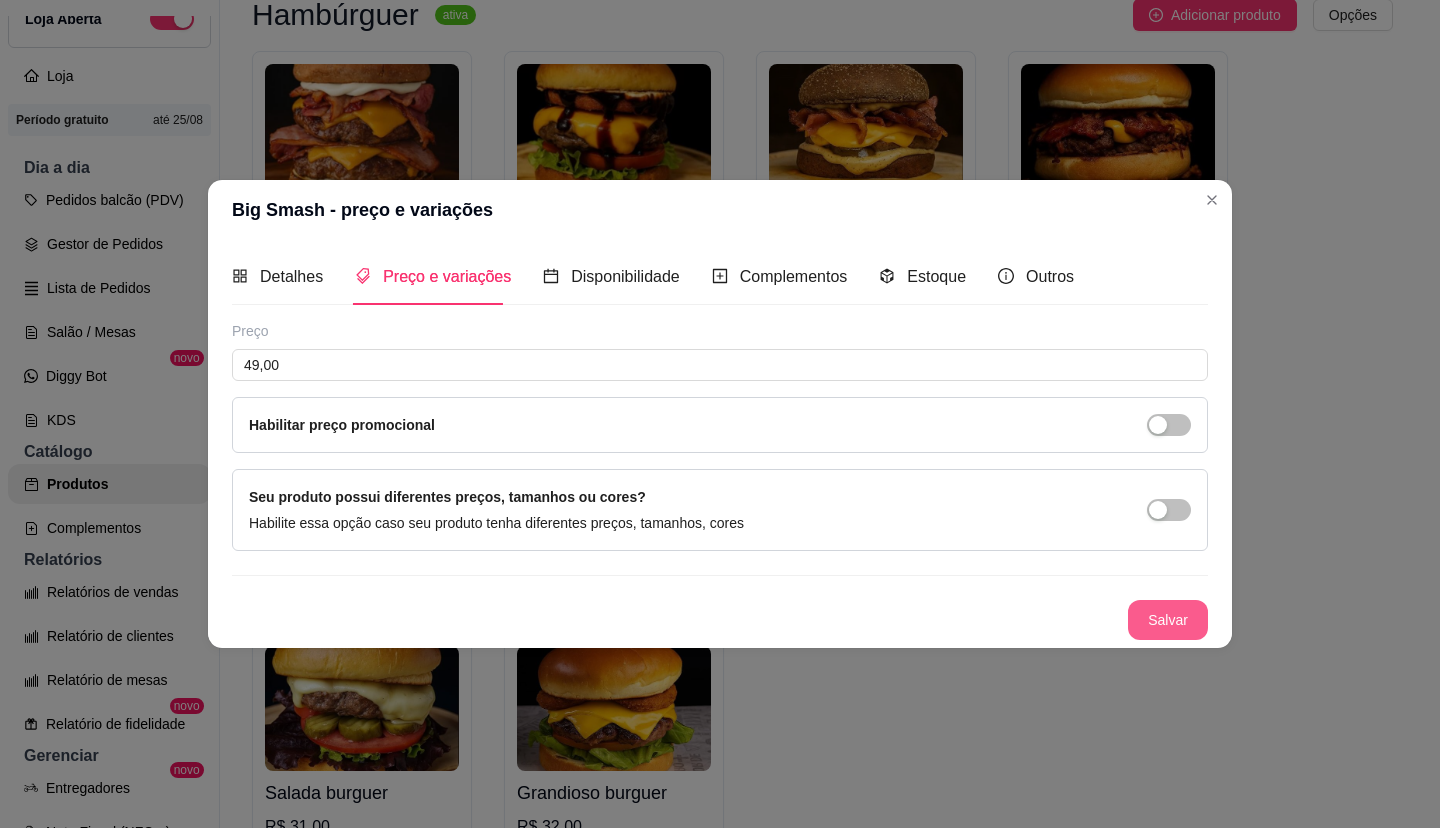 click on "Salvar" at bounding box center (1168, 620) 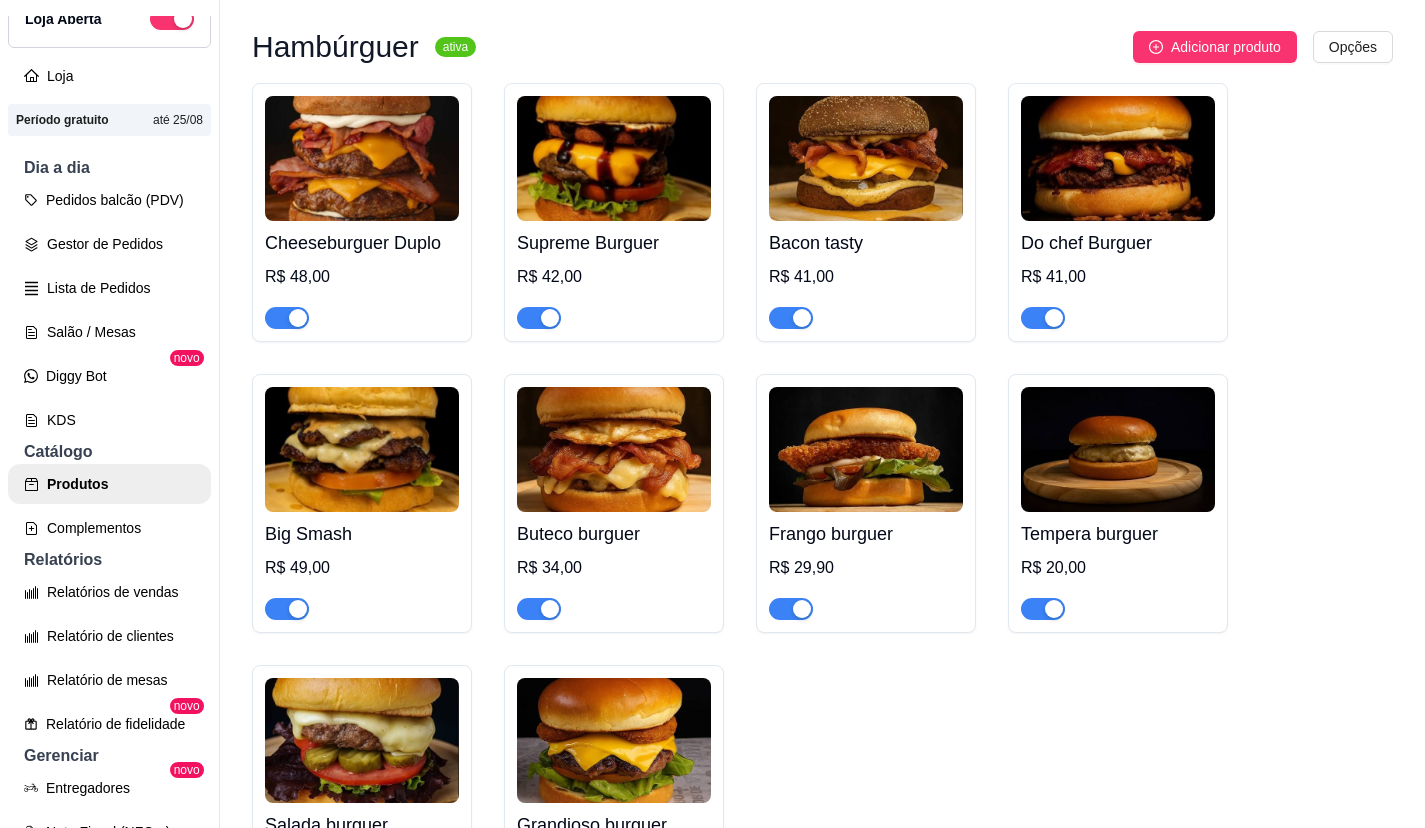 scroll, scrollTop: 500, scrollLeft: 0, axis: vertical 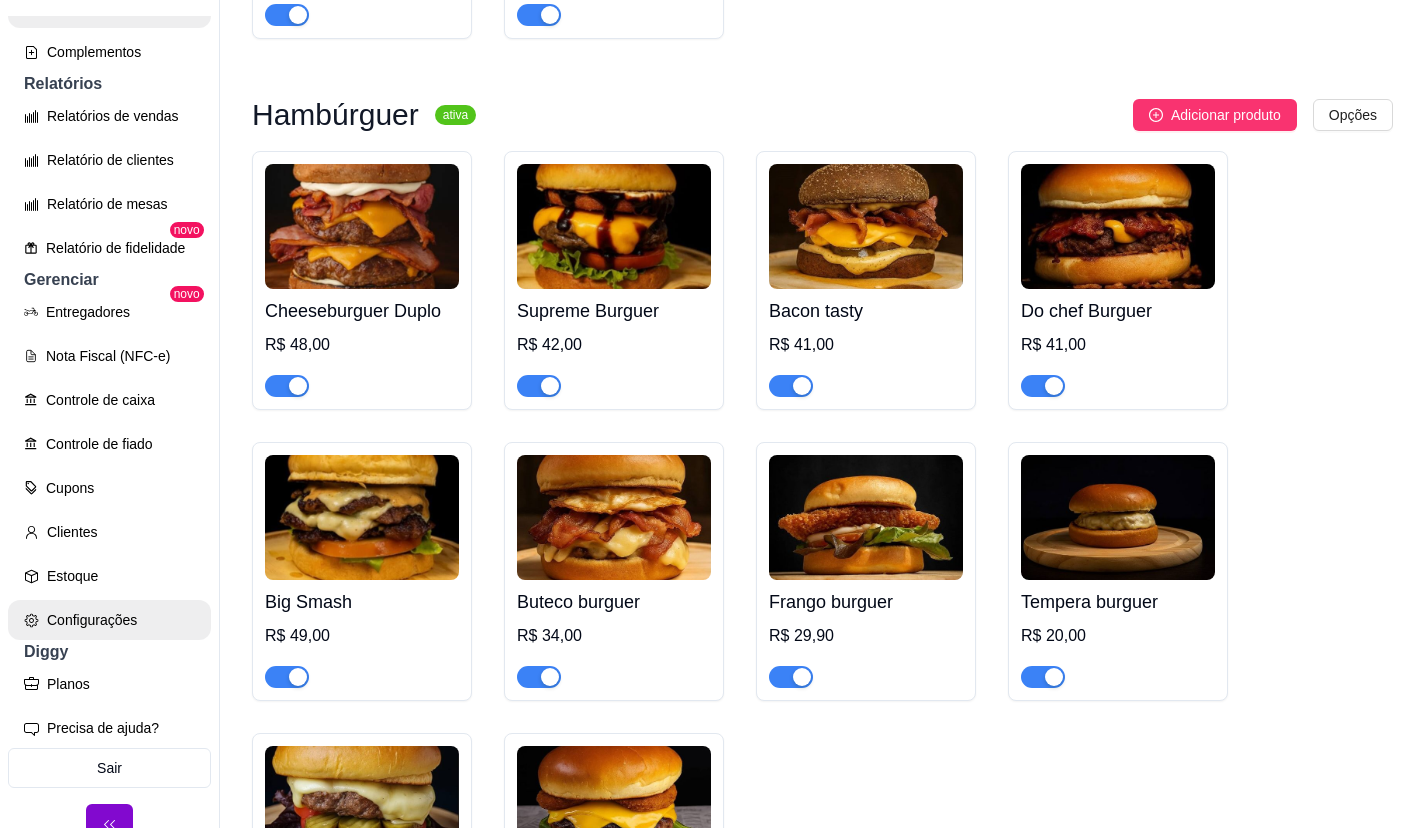 click on "Configurações" at bounding box center (109, 620) 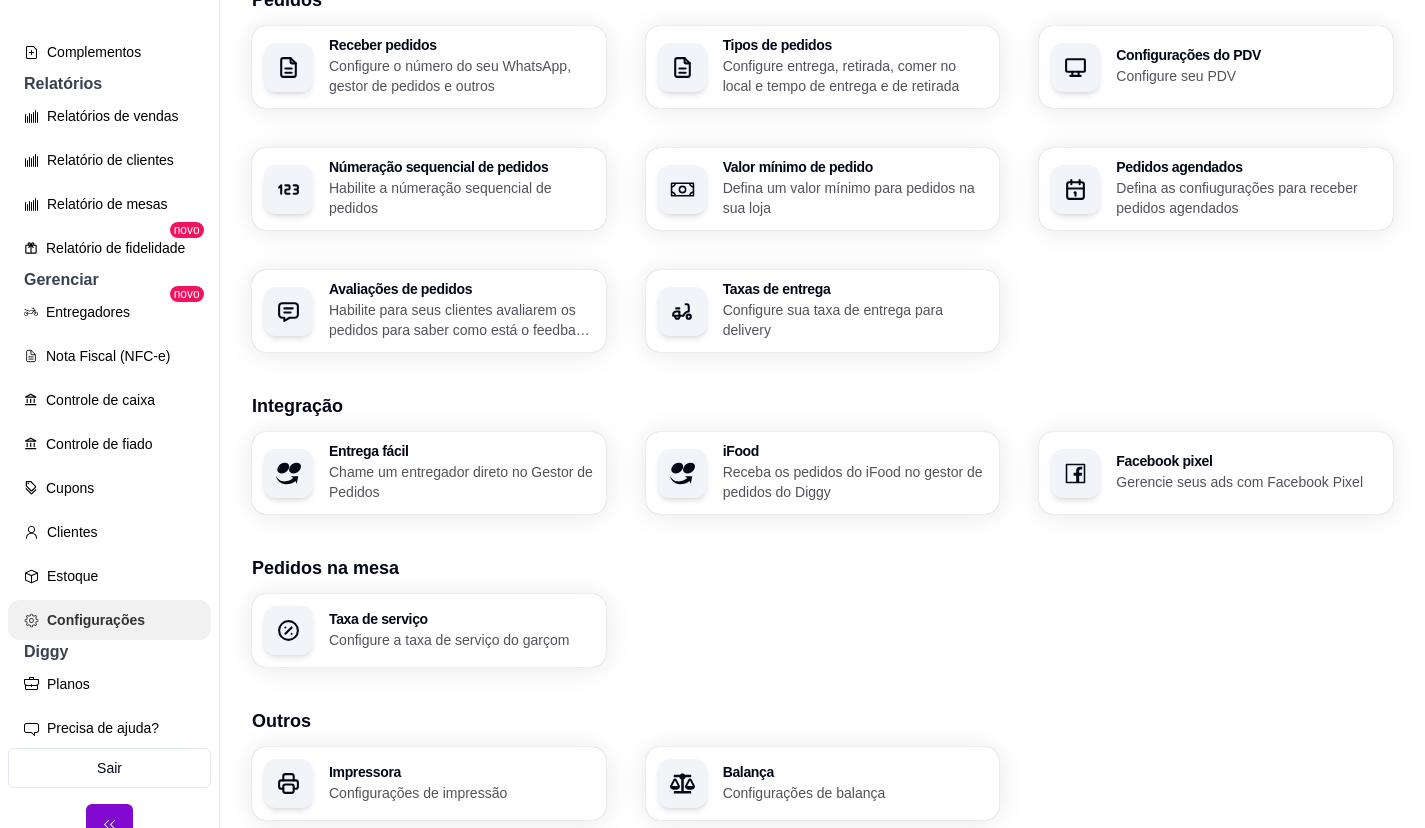 scroll, scrollTop: 0, scrollLeft: 0, axis: both 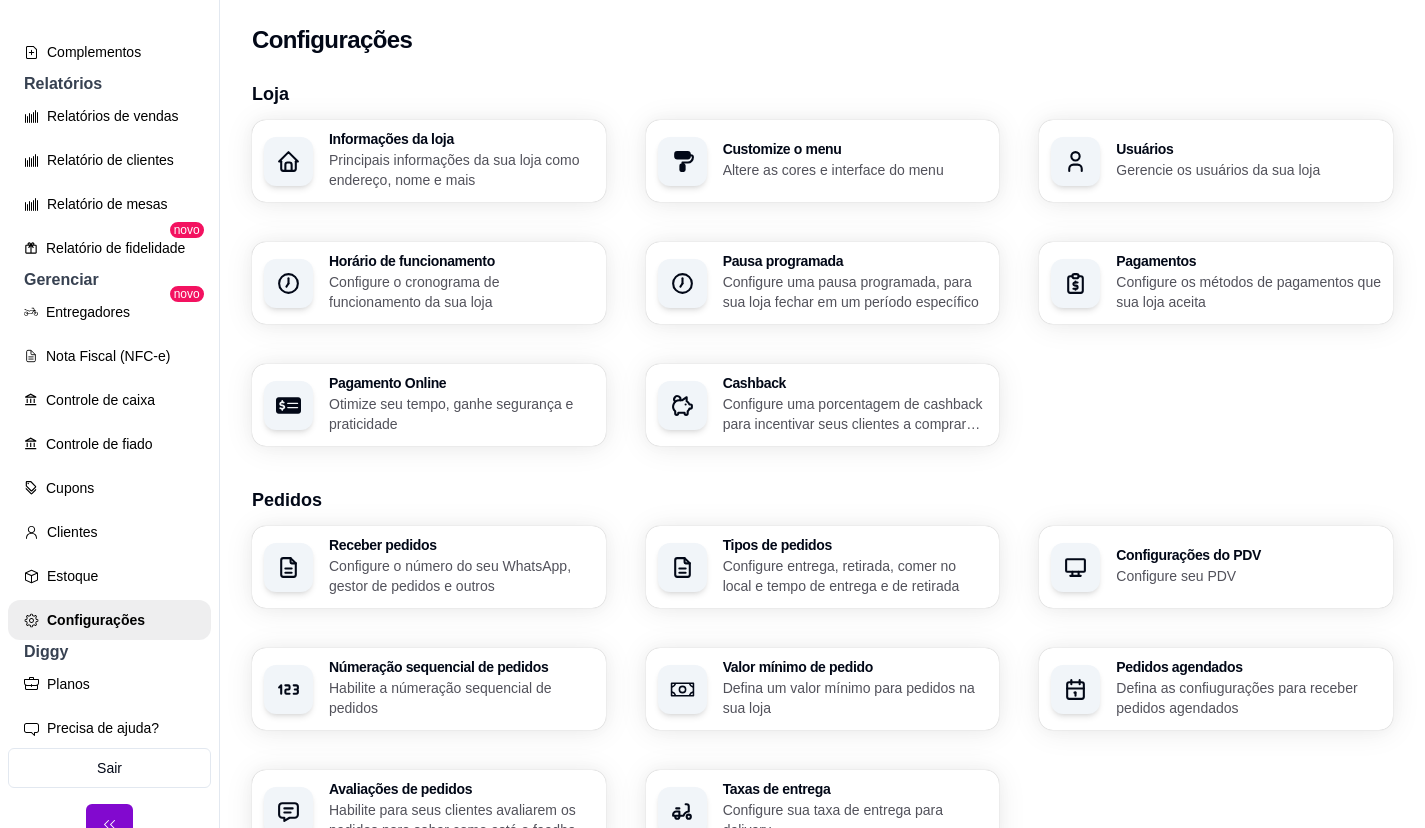 click on "Horário de funcionamento" at bounding box center (461, 261) 